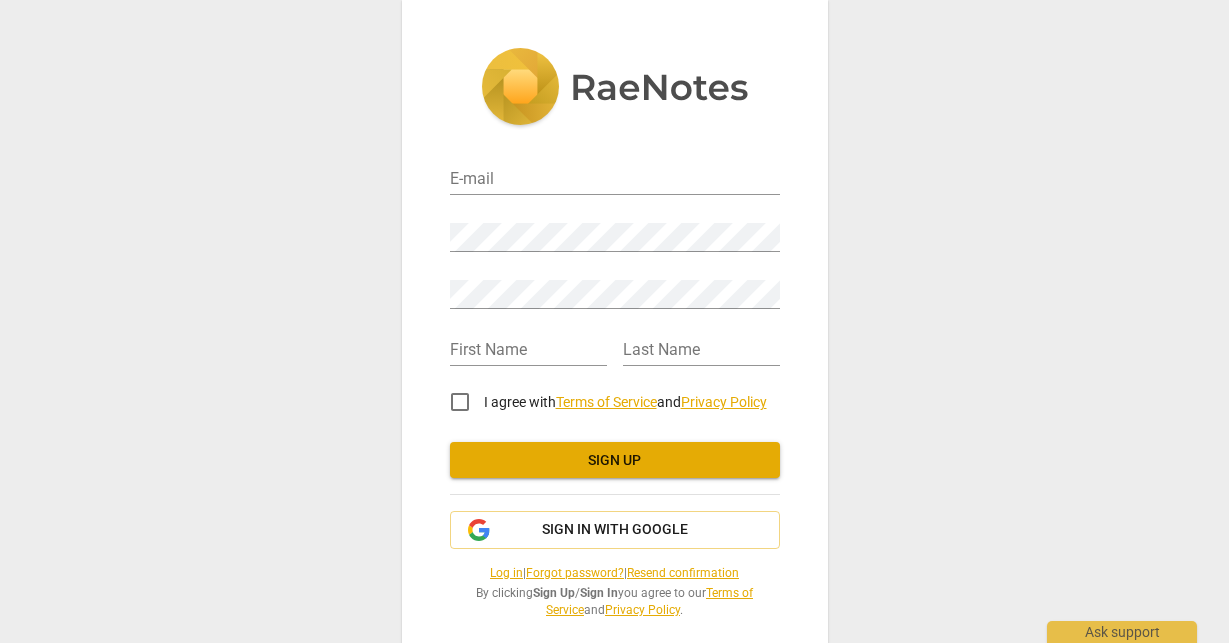 scroll, scrollTop: 0, scrollLeft: 0, axis: both 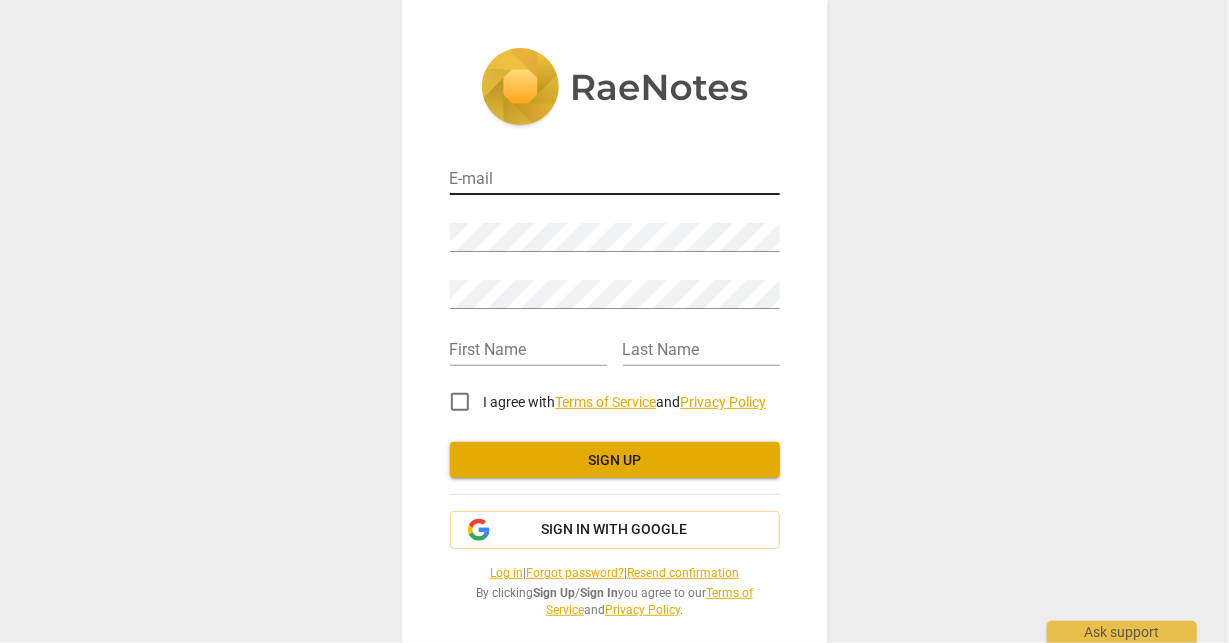 click at bounding box center [615, 180] 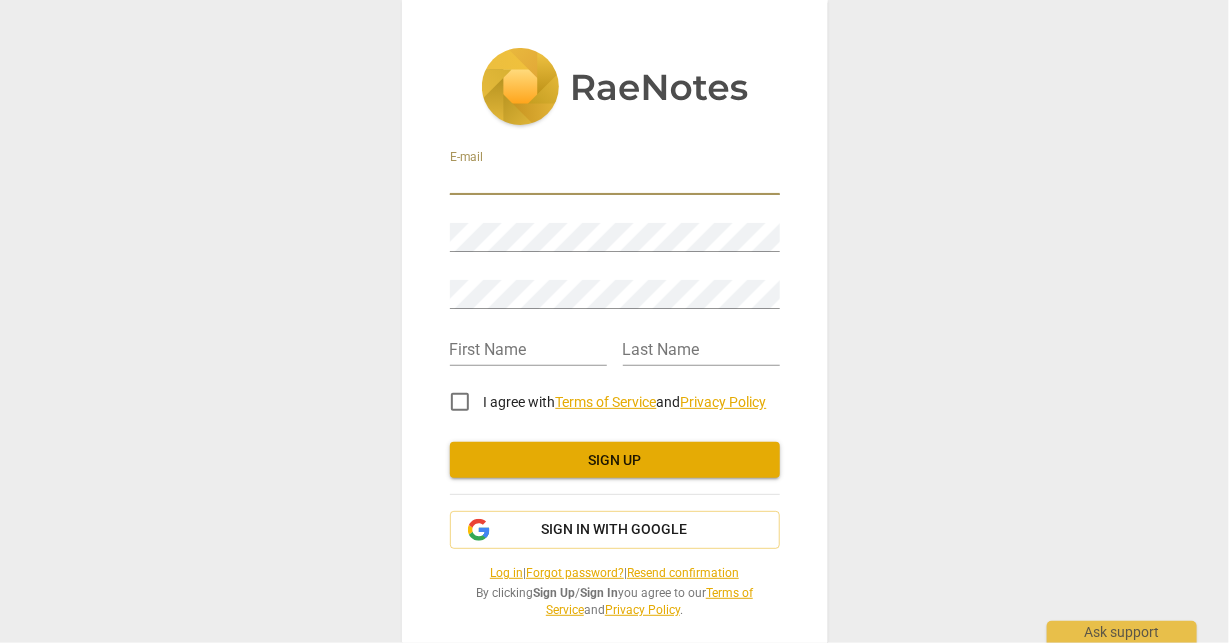 type on "jsumekh@gmail.com" 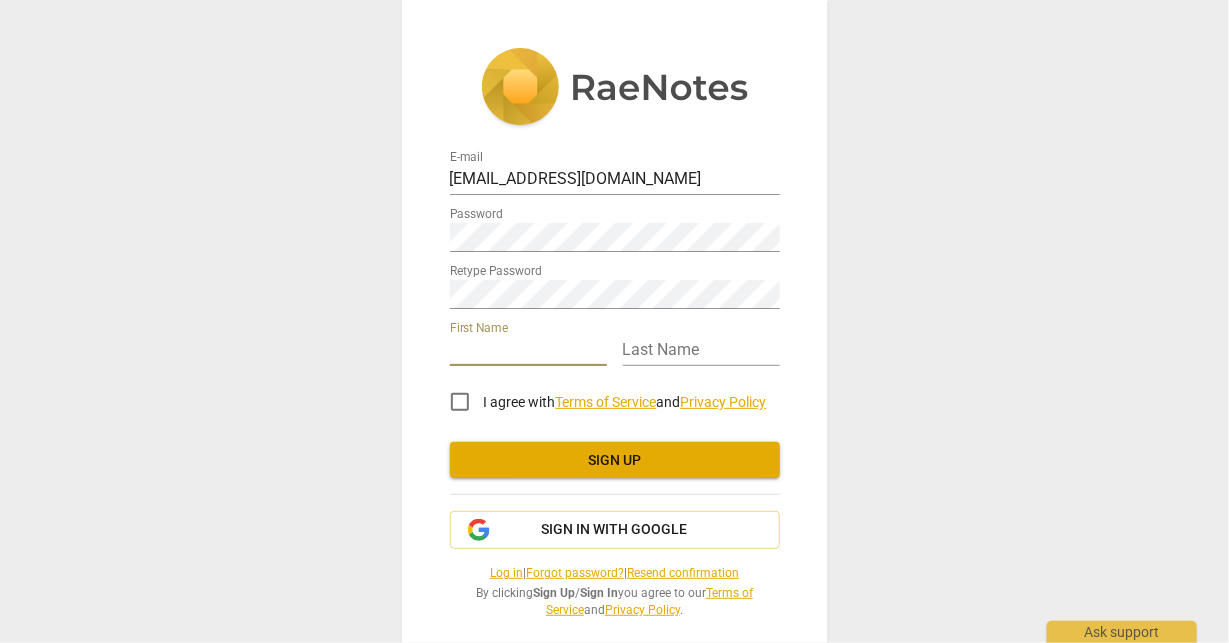 click at bounding box center (528, 351) 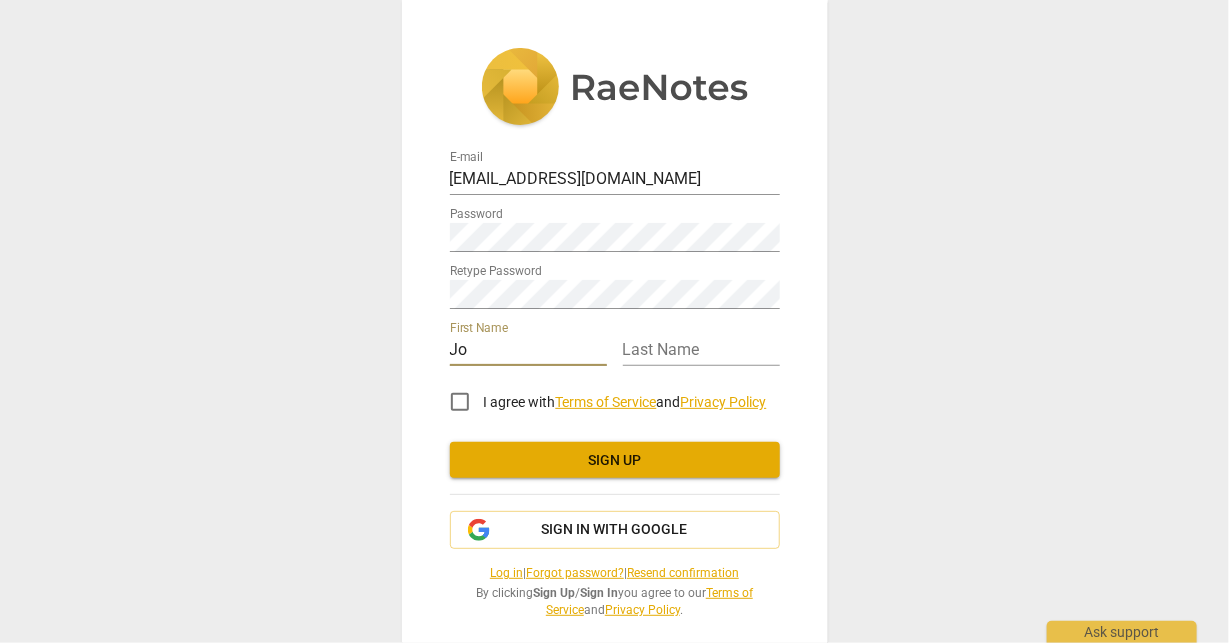 type on "JOSEPH" 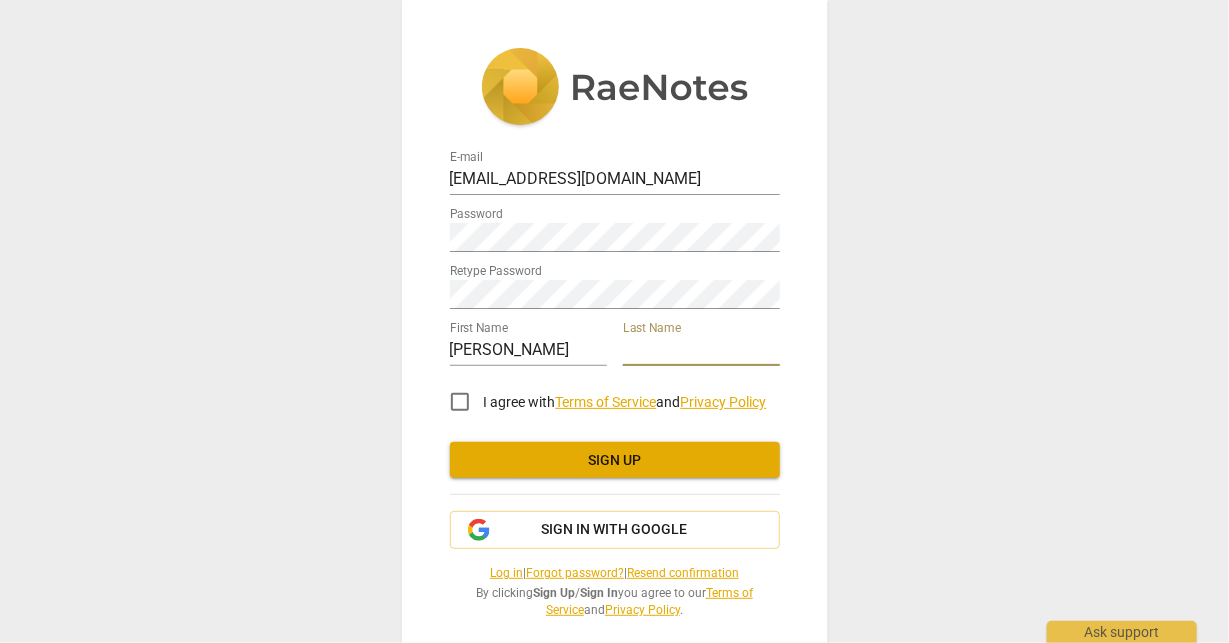 click at bounding box center [701, 351] 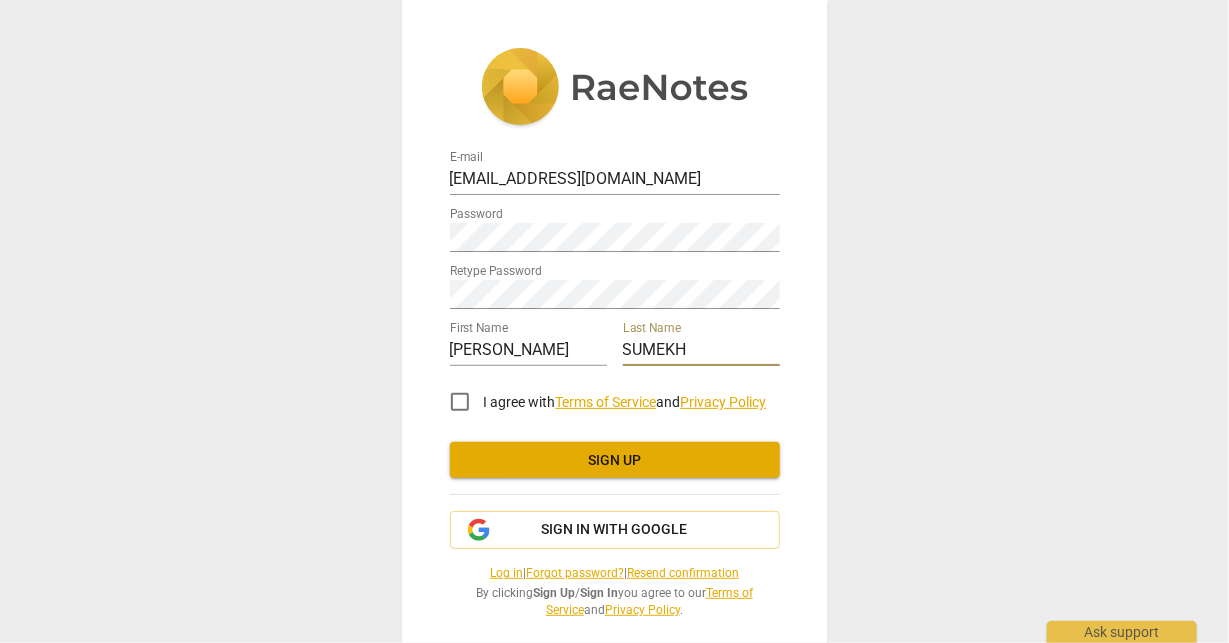 type on "SUMEKH" 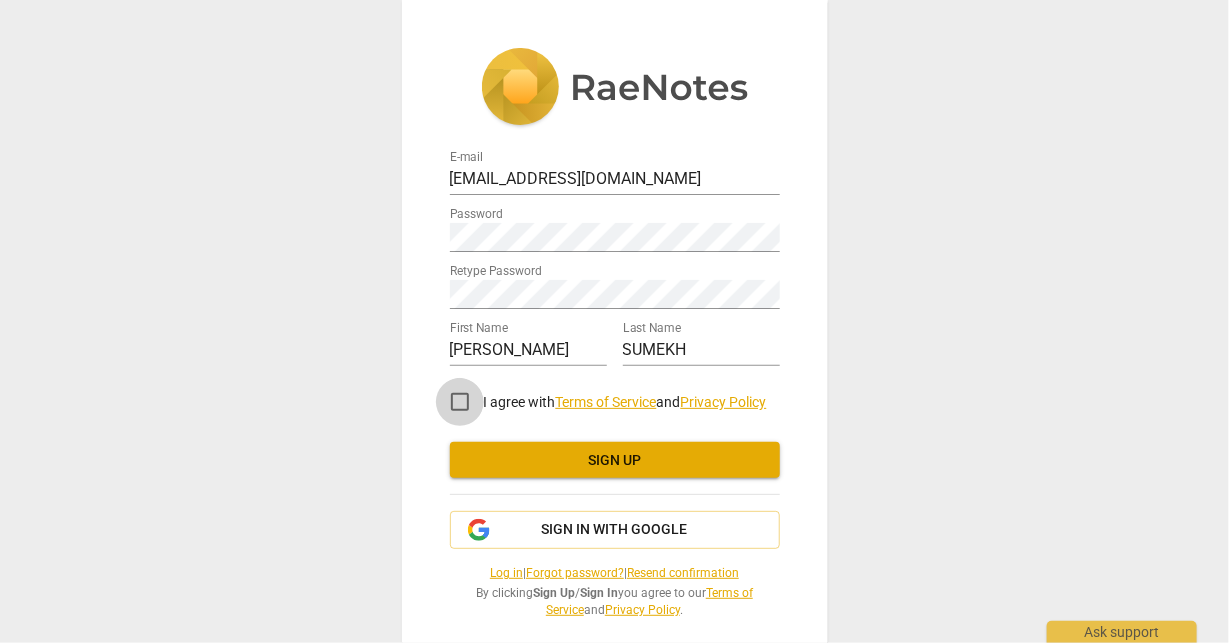 click on "I agree with  Terms of Service  and  Privacy Policy" at bounding box center [460, 402] 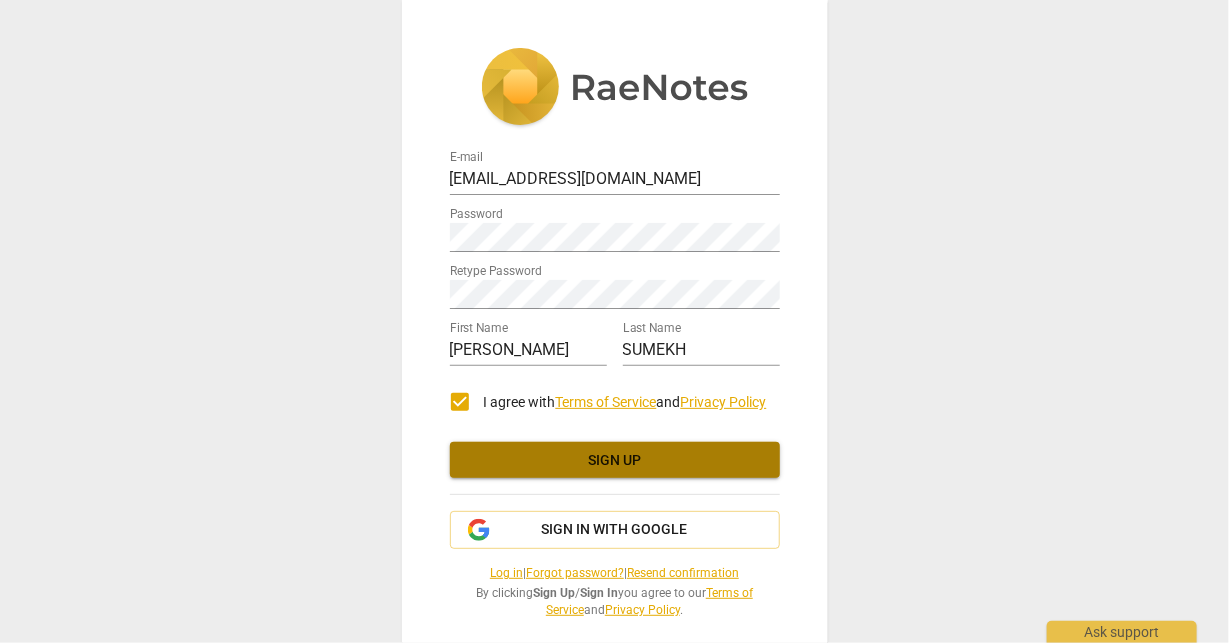 click on "Sign up" at bounding box center (615, 461) 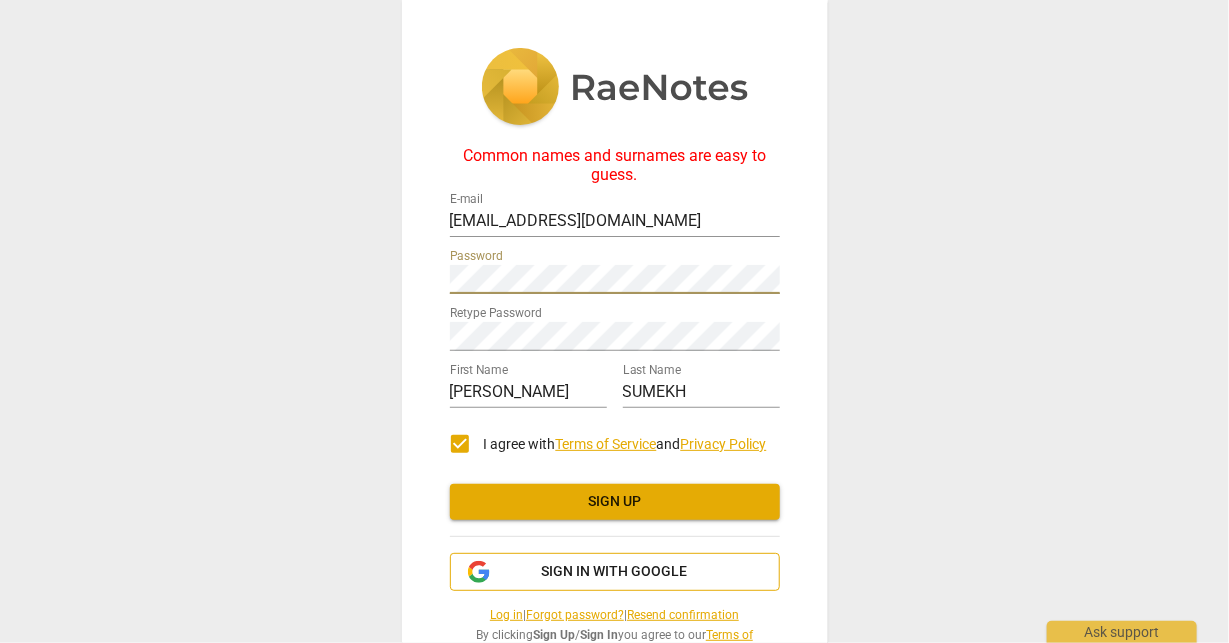 click on "Sign in with Google" at bounding box center [615, 572] 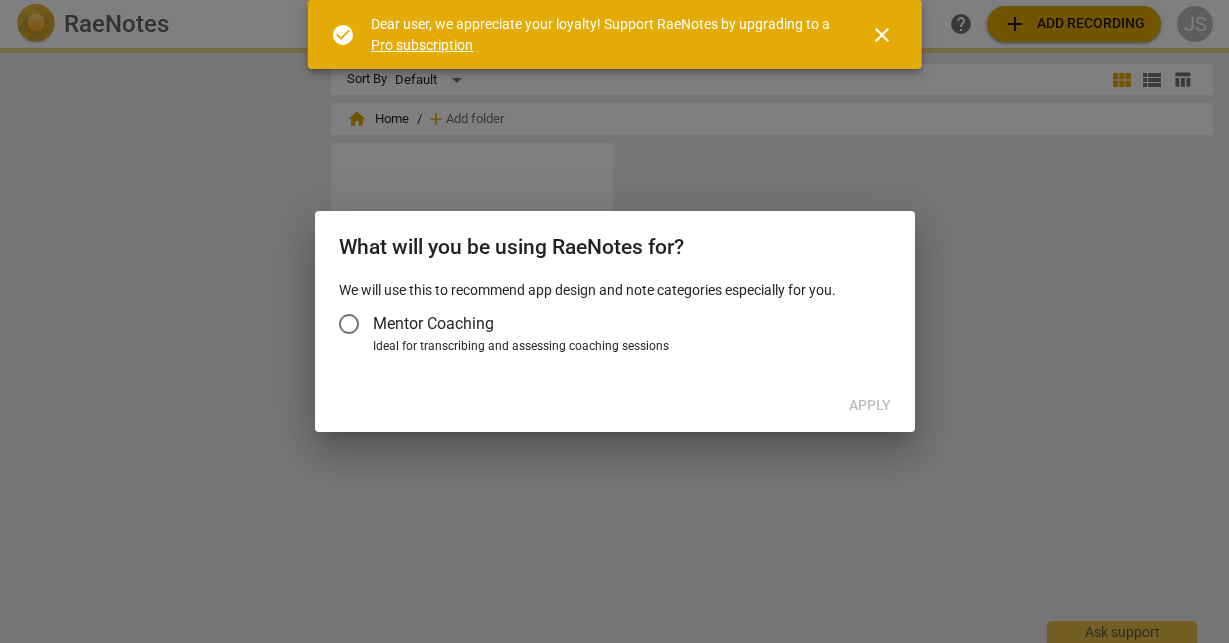 scroll, scrollTop: 0, scrollLeft: 0, axis: both 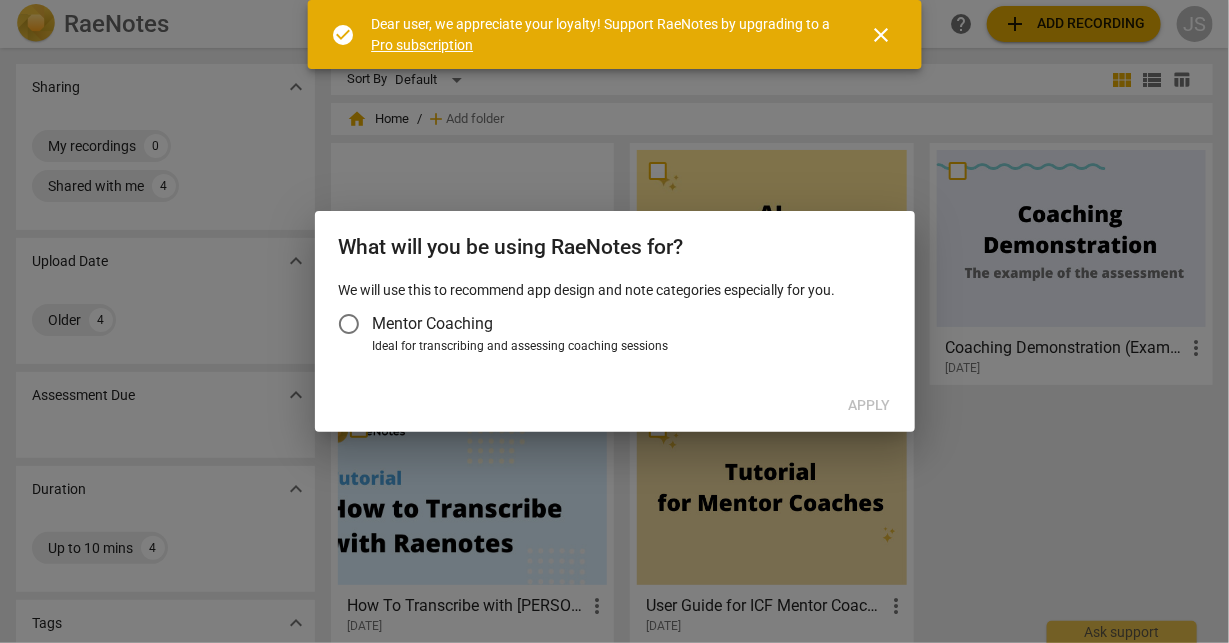 click on "Mentor Coaching" at bounding box center (433, 323) 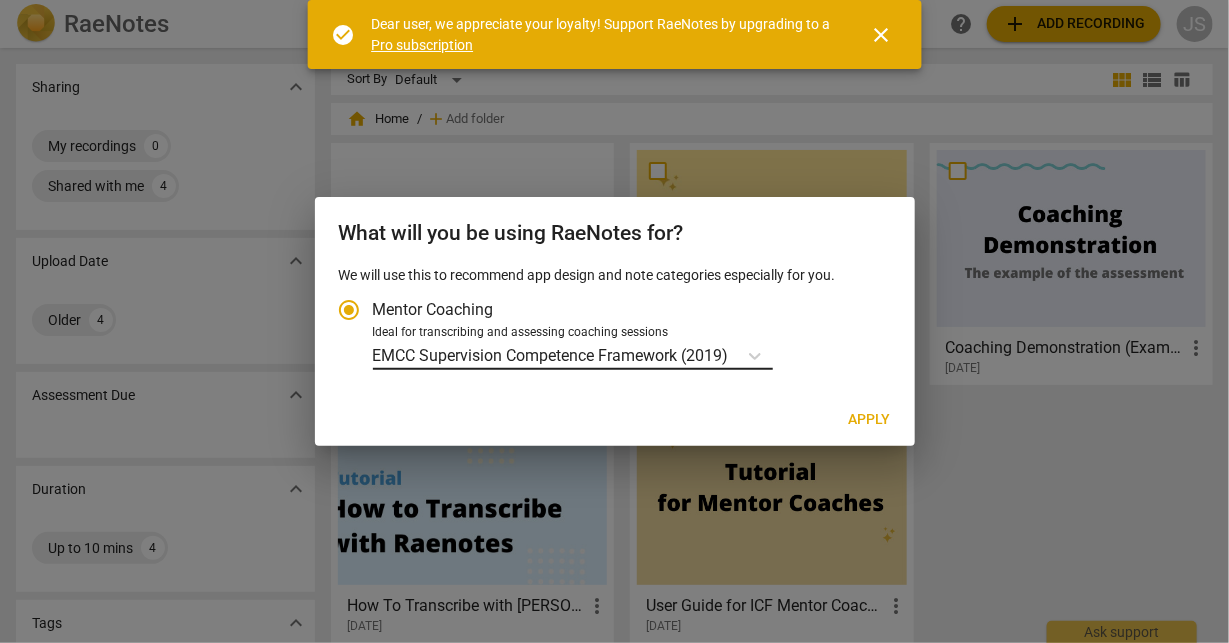 click on "Ideal for transcribing and assessing coaching sessions EMCC Supervision Competence Framework (2019)" at bounding box center (733, 355) 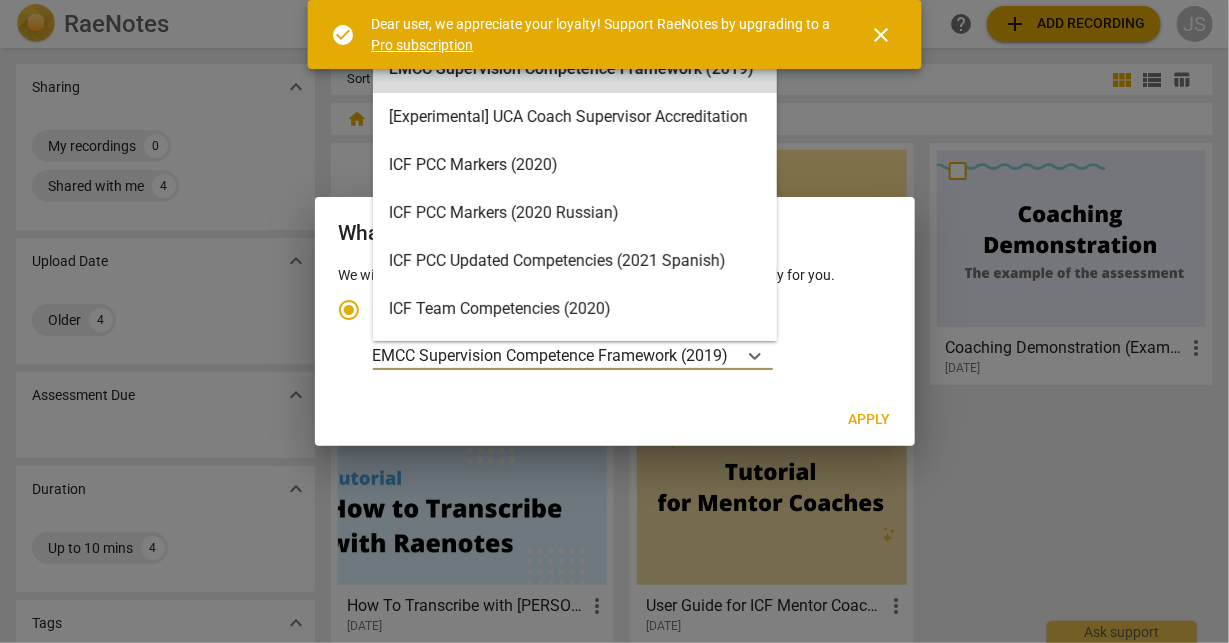 click on "close" at bounding box center (882, 35) 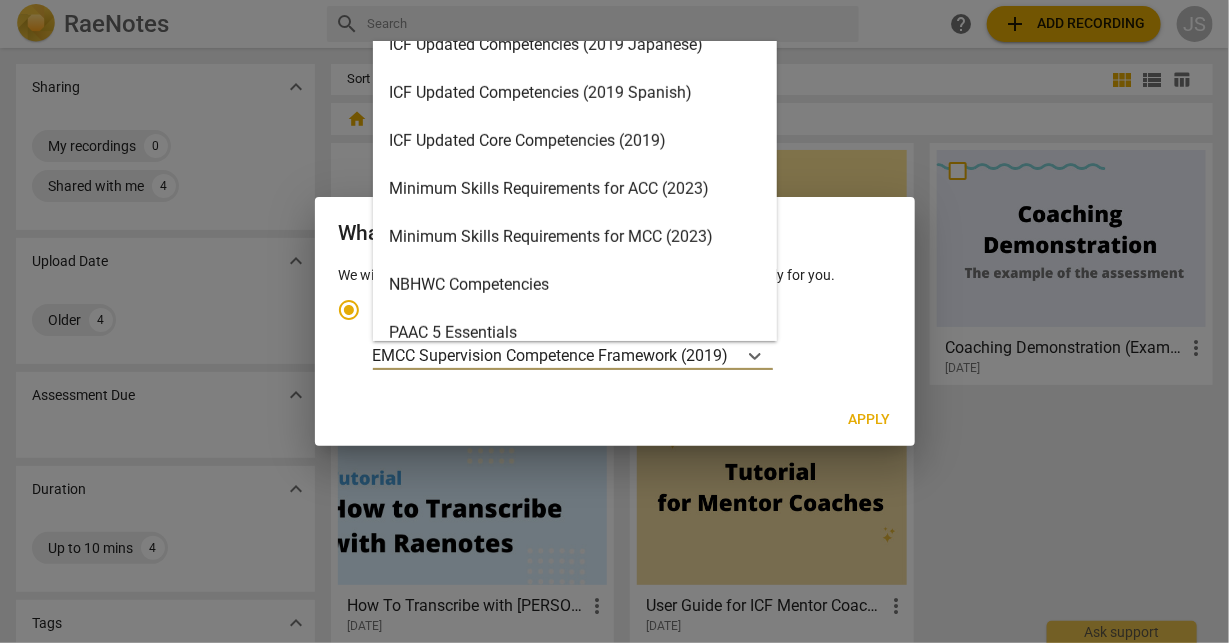 scroll, scrollTop: 312, scrollLeft: 0, axis: vertical 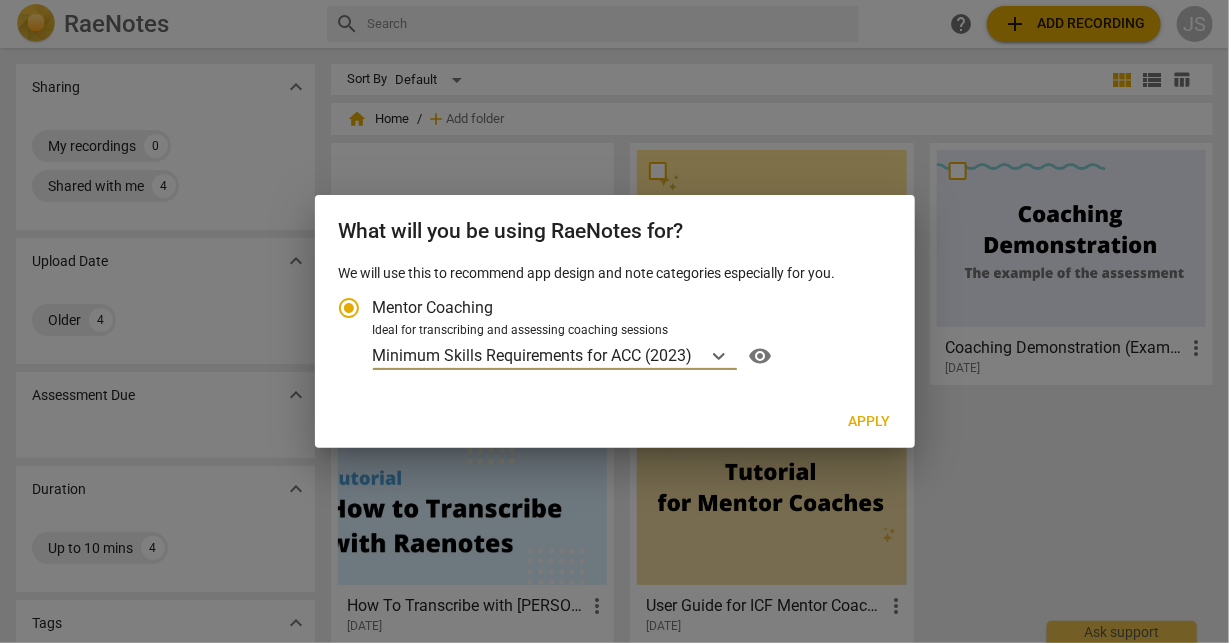 click on "Apply" at bounding box center [870, 422] 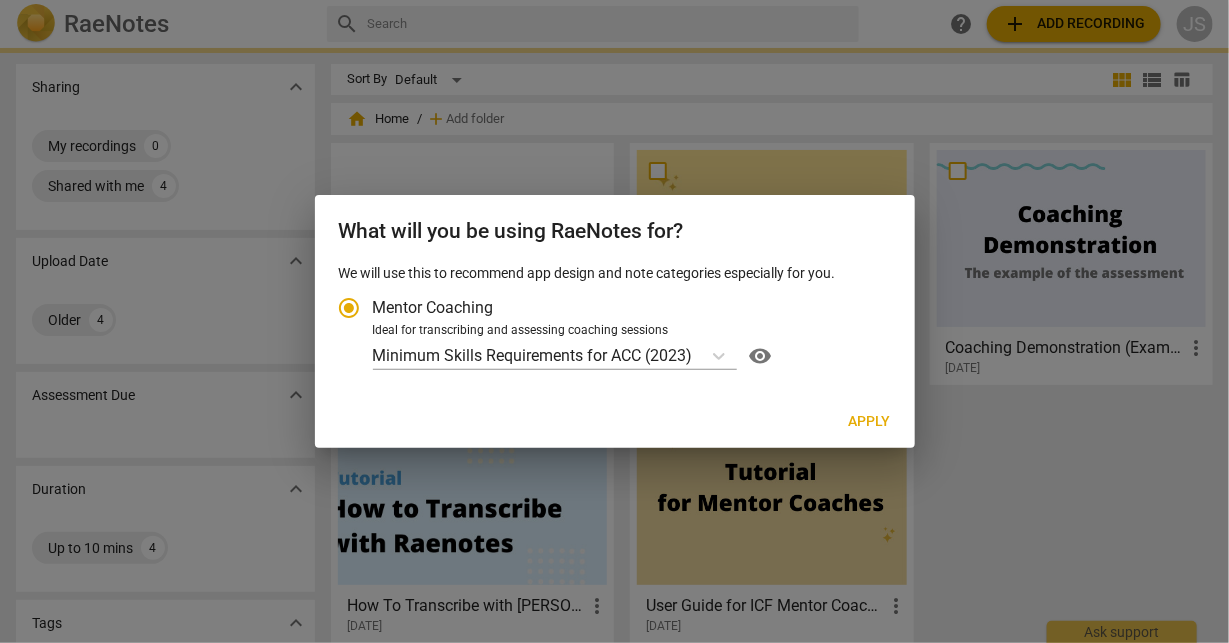 radio on "false" 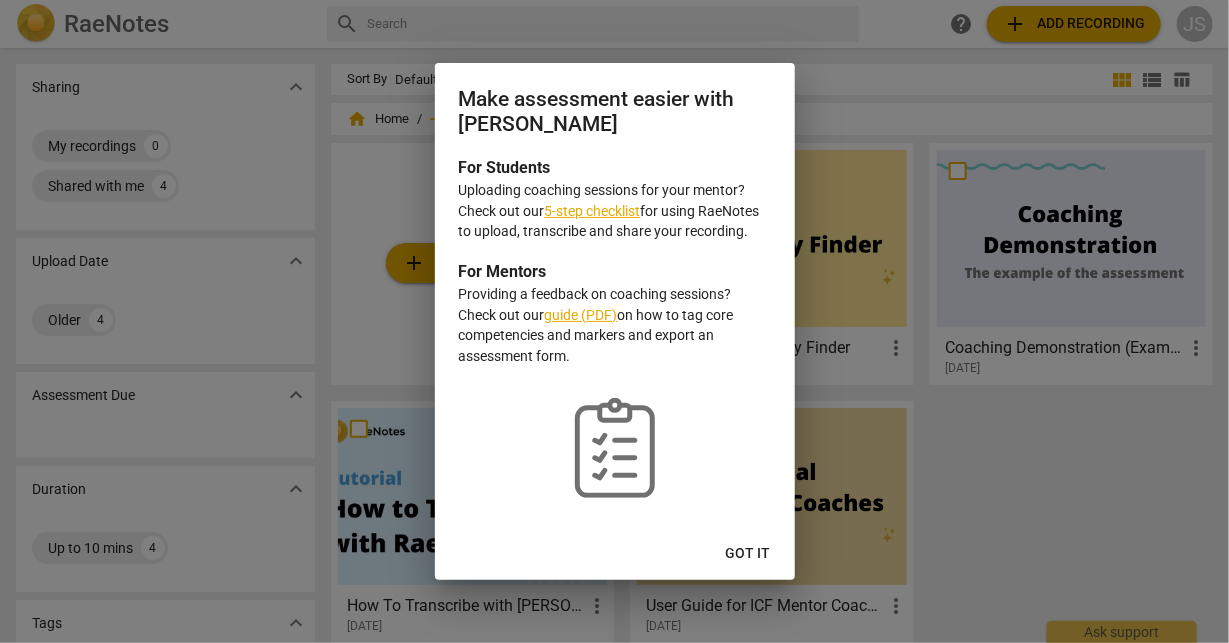click on "Make assessment easier with RaeNotes For Students Uploading coaching sessions for your mentor? Check out our  5-step checklist  for using RaeNotes to upload, transcribe and share your recording. For Mentors Providing a feedback on coaching sessions? Check out our  guide (PDF)  on how to tag core competencies and markers and export an assessment form. checklist-outline Got it" at bounding box center [615, 321] 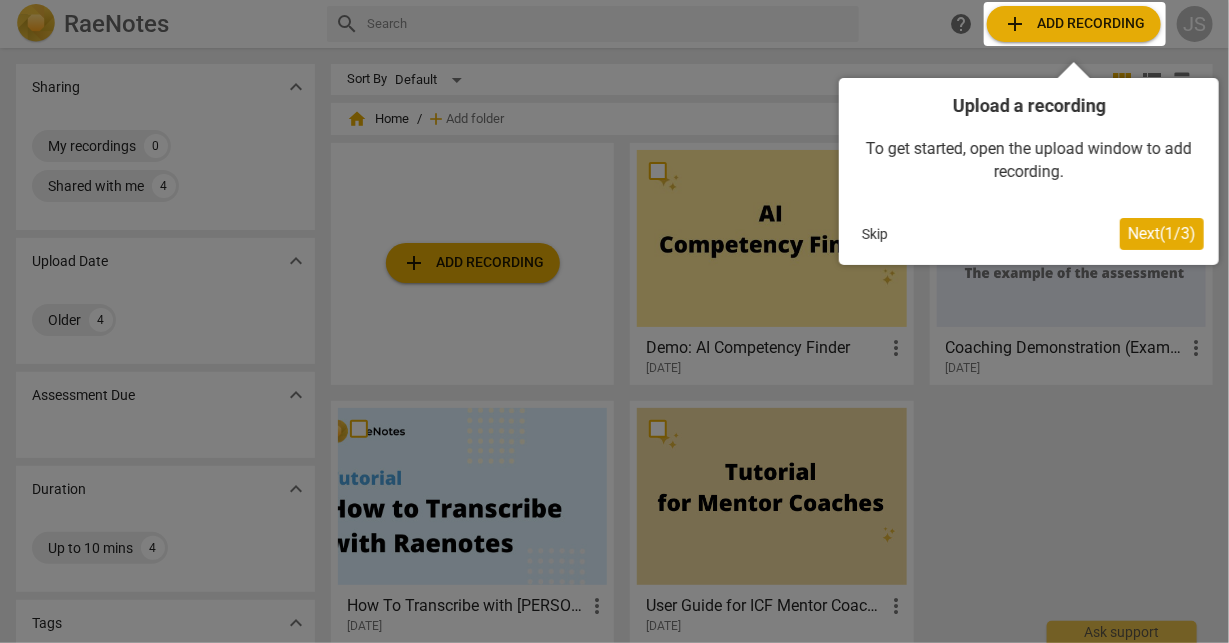 click on "Next  ( 1 / 3 )" at bounding box center (1162, 233) 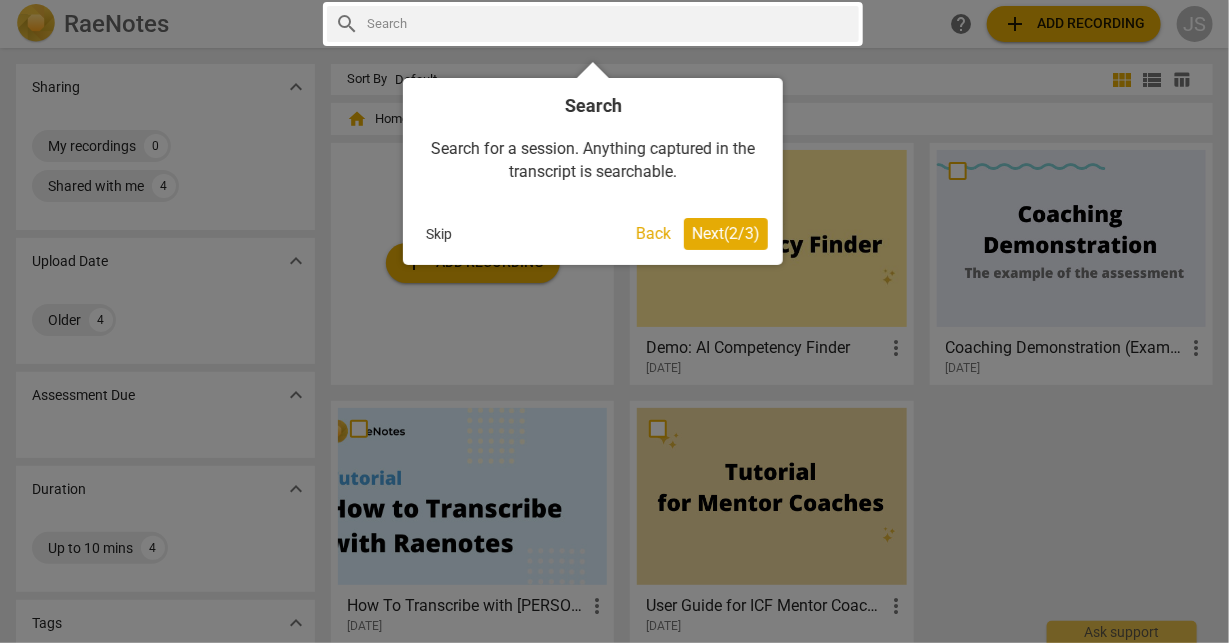 click on "Next  ( 2 / 3 )" at bounding box center (726, 233) 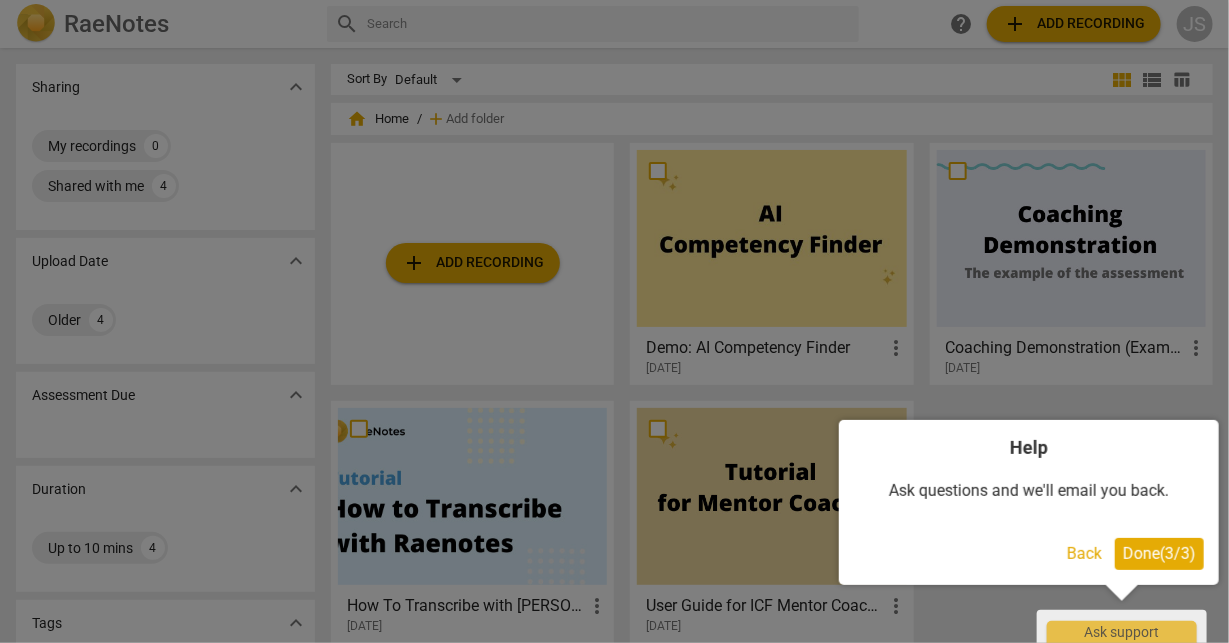 click on "Done  ( 3 / 3 )" at bounding box center [1159, 553] 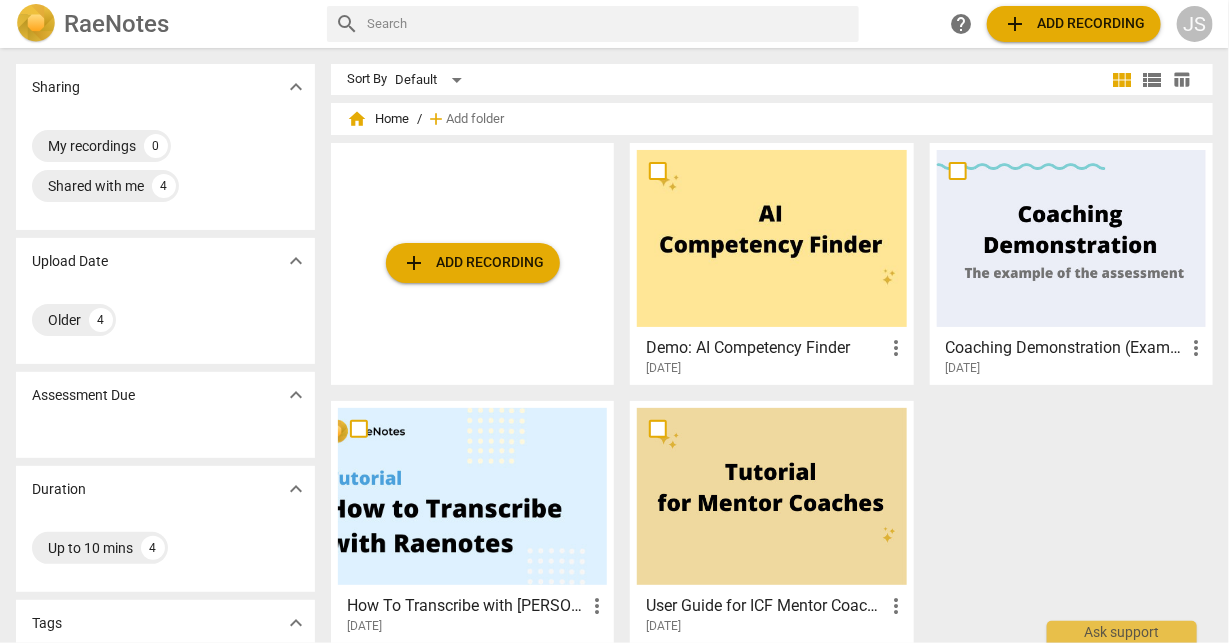 click on "add   Add recording" at bounding box center (1074, 24) 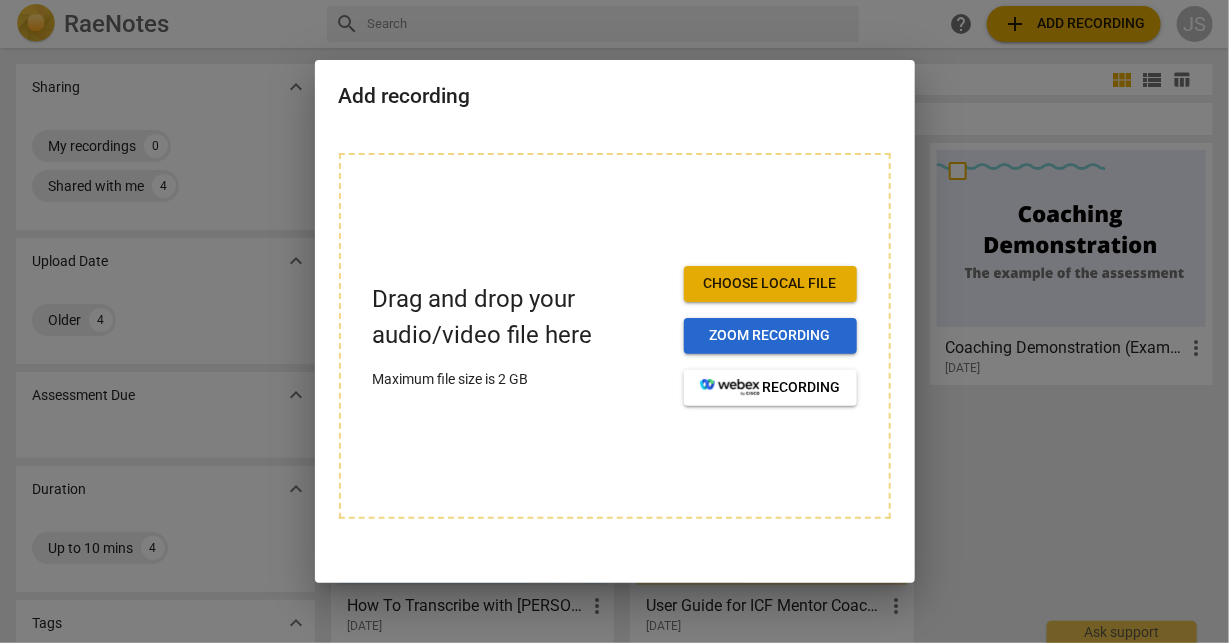 click on "Zoom recording" at bounding box center (770, 336) 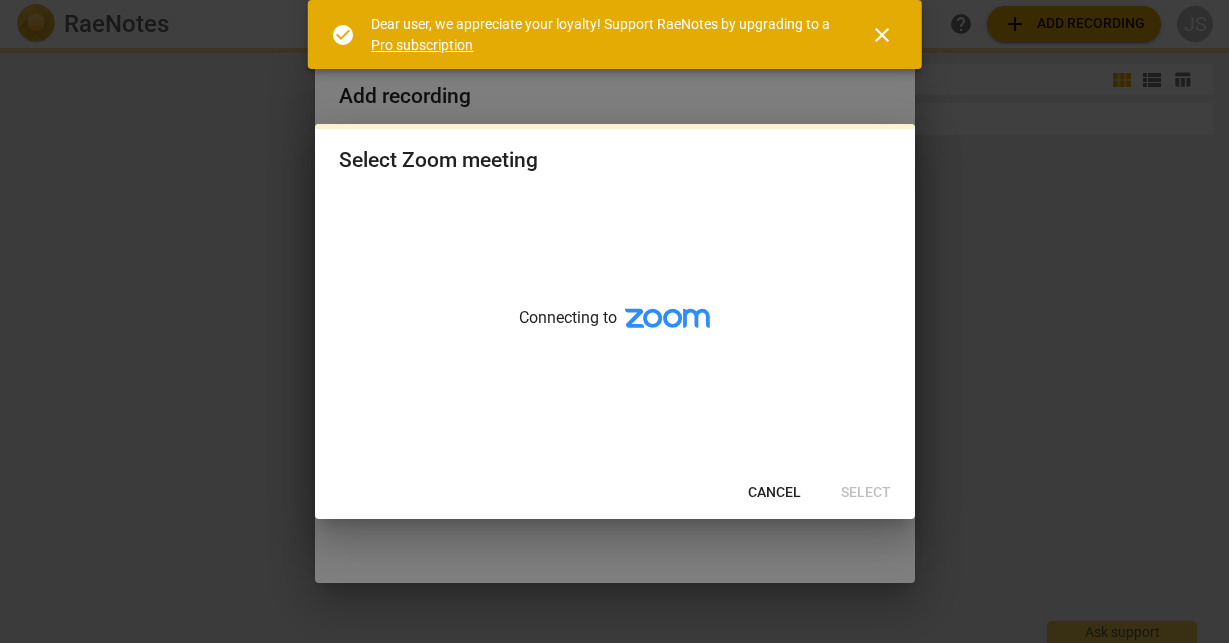 scroll, scrollTop: 0, scrollLeft: 0, axis: both 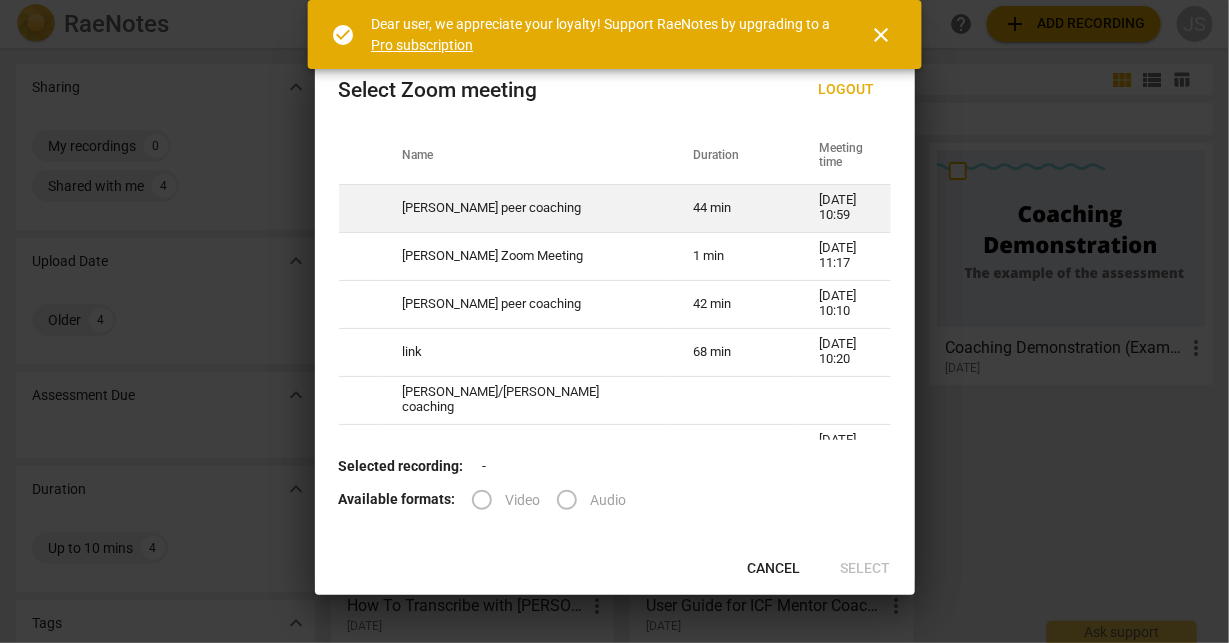 click on "07-10-2025 10:59" at bounding box center (843, 208) 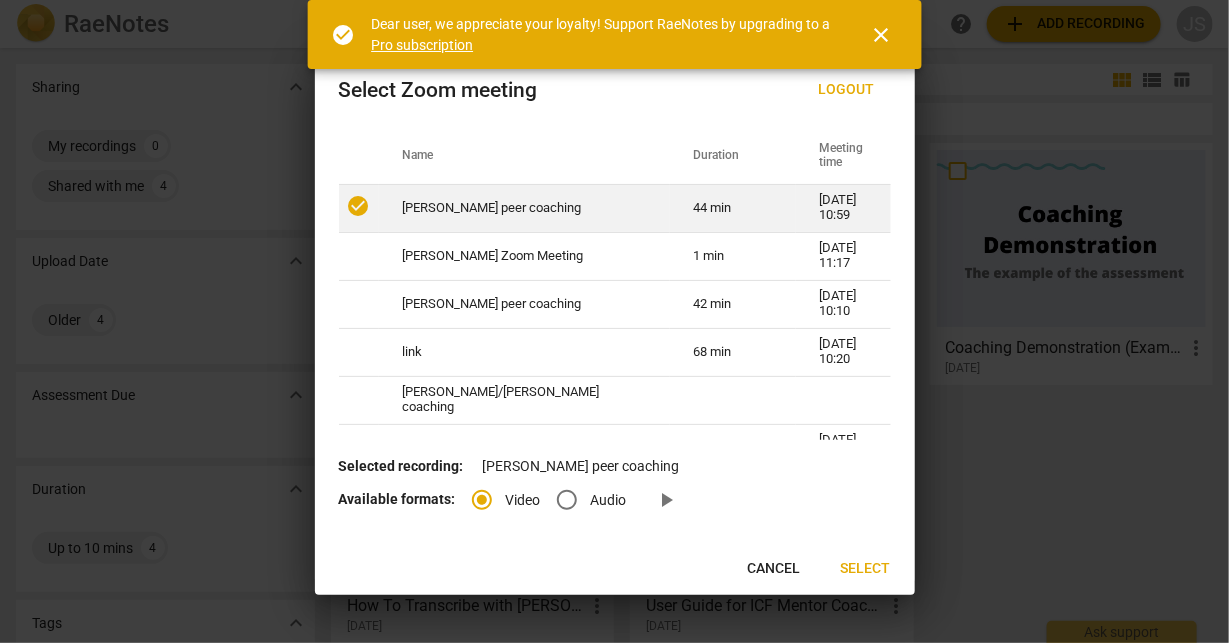 click on "Select" at bounding box center [866, 569] 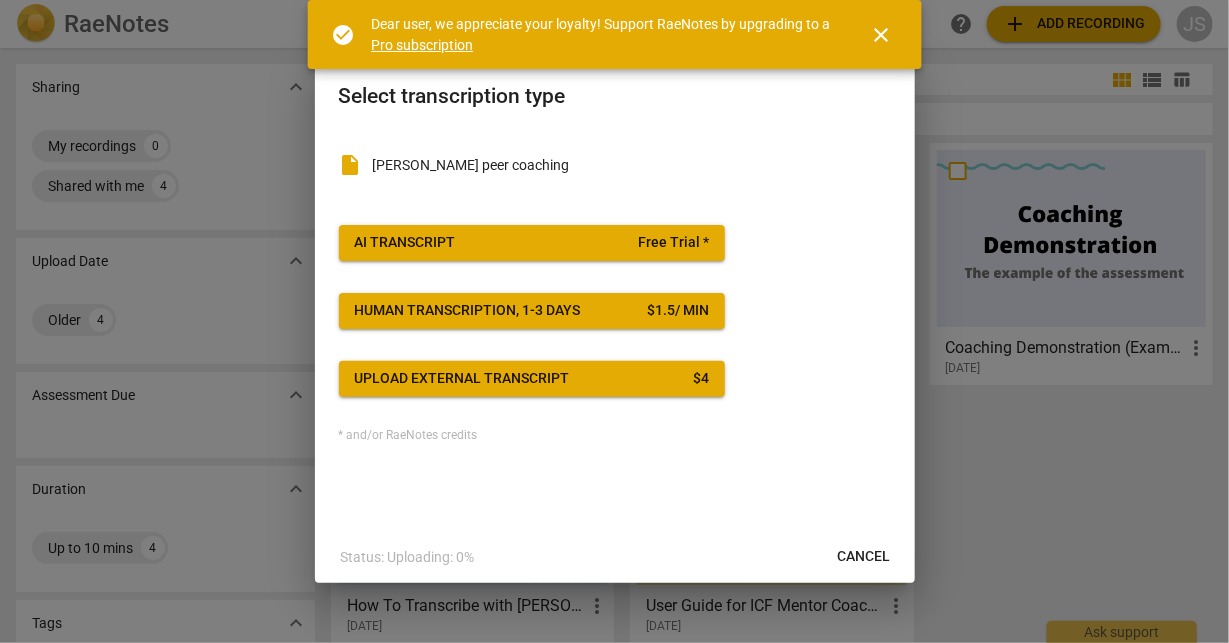 click on "close" at bounding box center (882, 35) 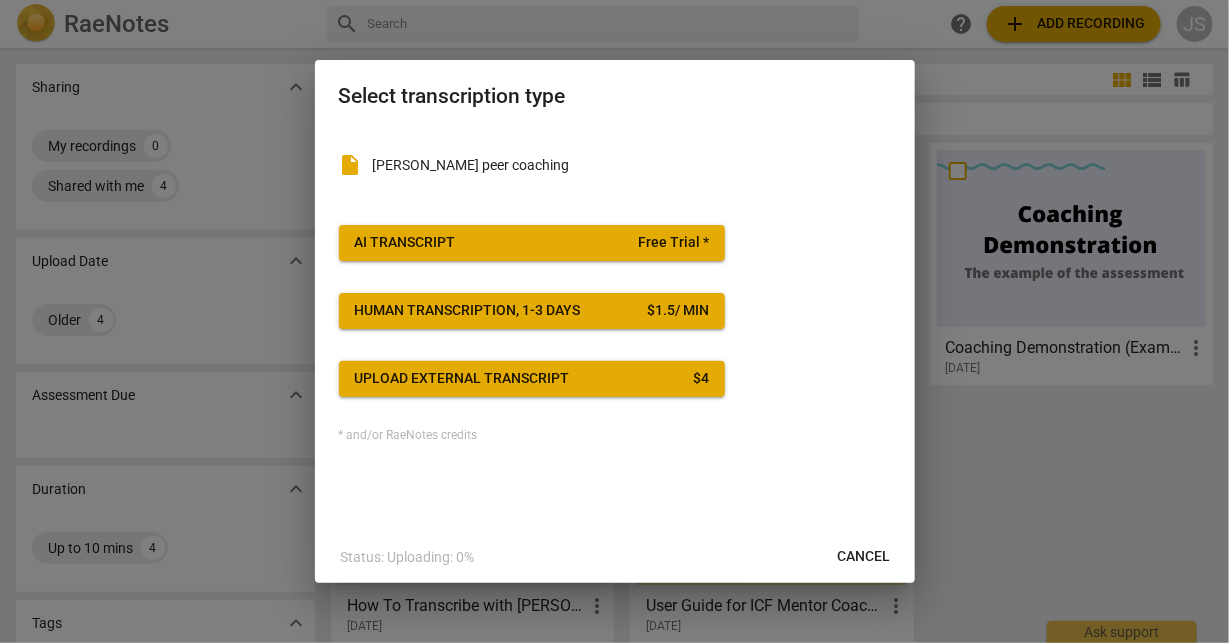 click on "AI Transcript Free Trial *" at bounding box center [532, 243] 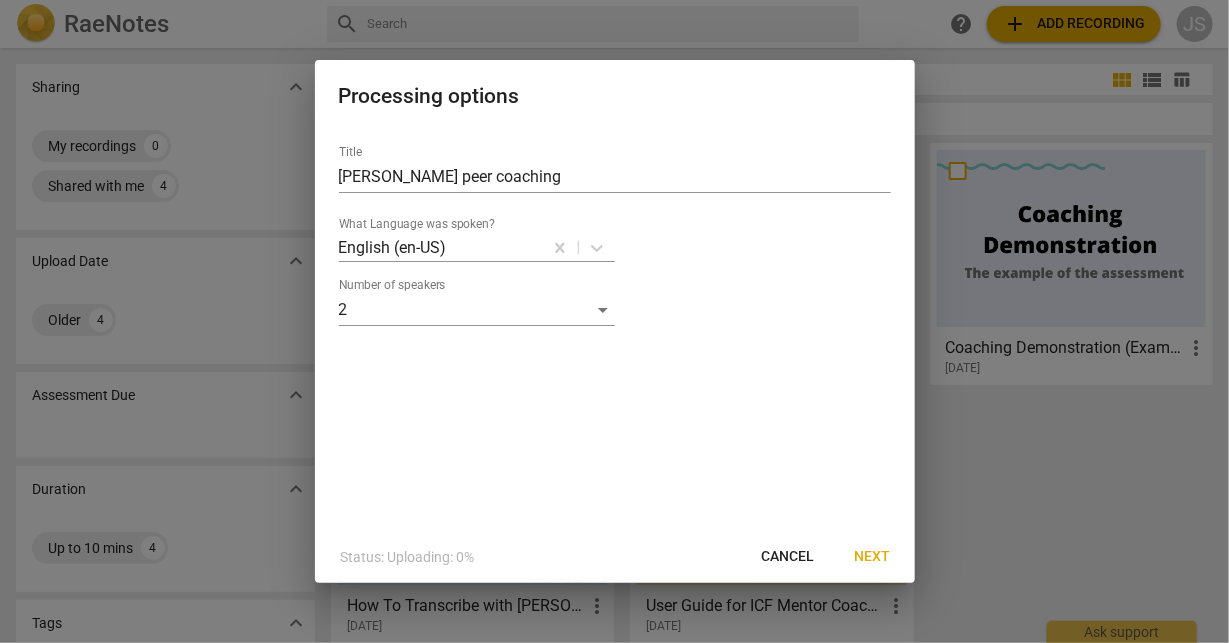 click on "Next" at bounding box center (873, 557) 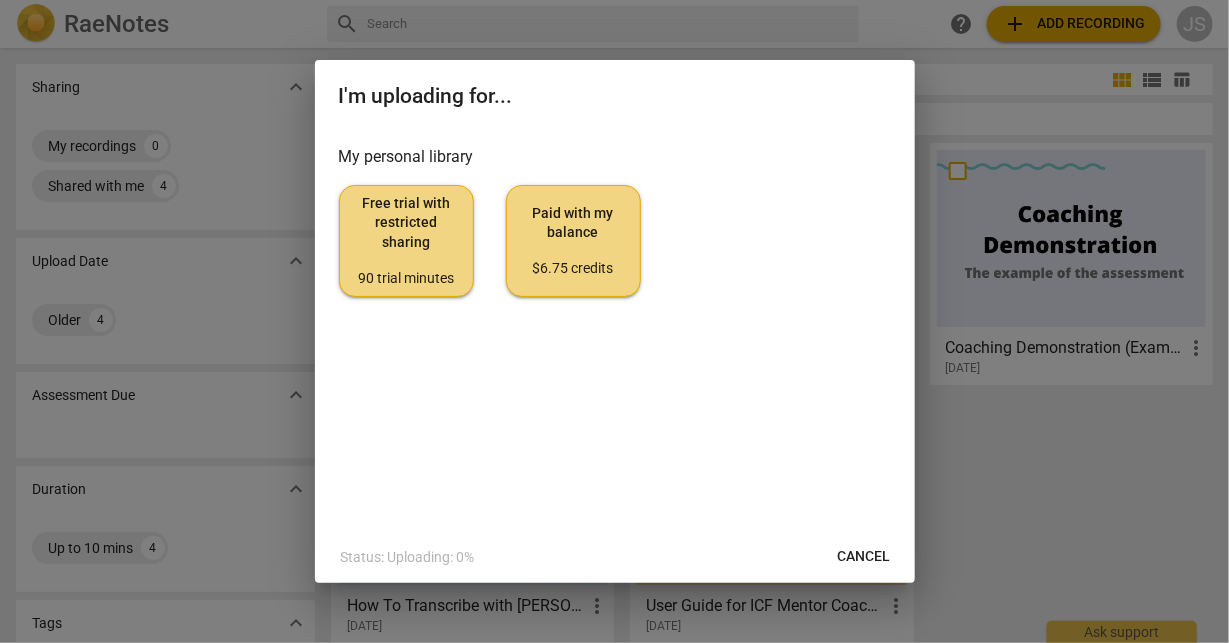 click on "Free trial with restricted sharing 90 trial minutes" at bounding box center [406, 241] 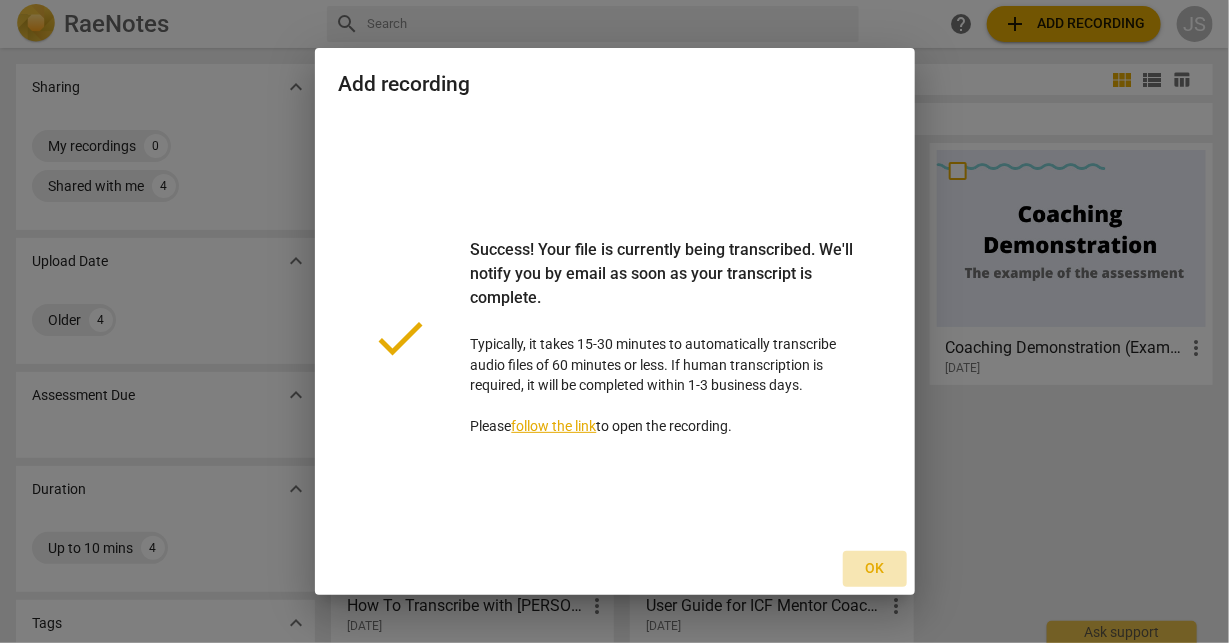 click on "Ok" at bounding box center [875, 569] 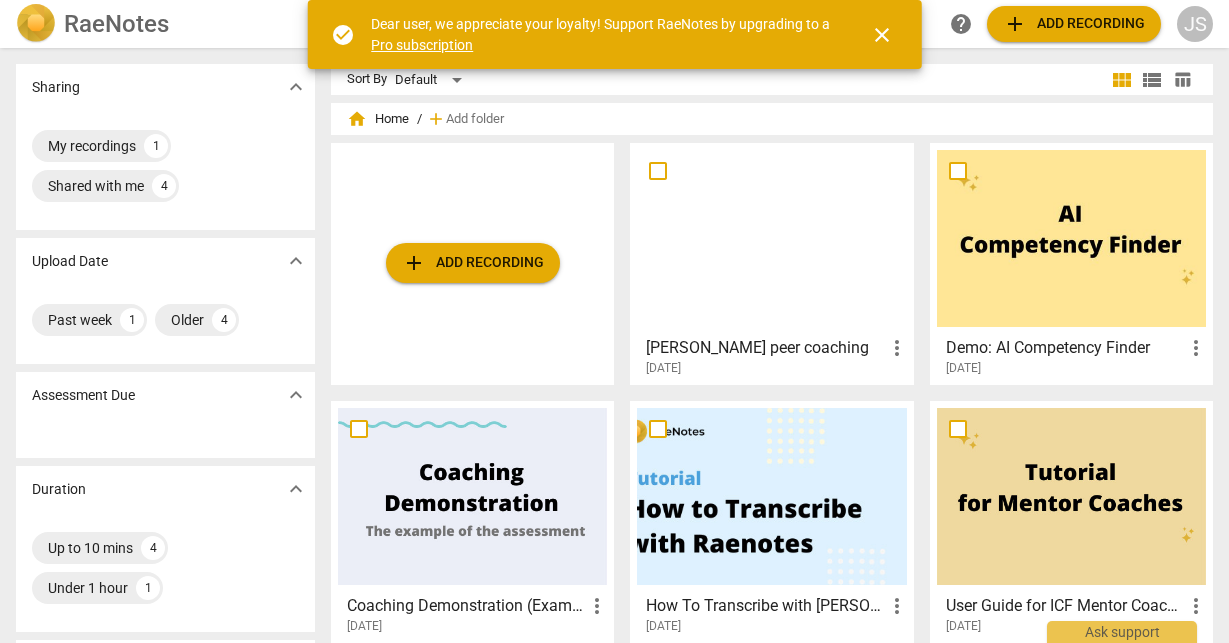 scroll, scrollTop: 0, scrollLeft: 0, axis: both 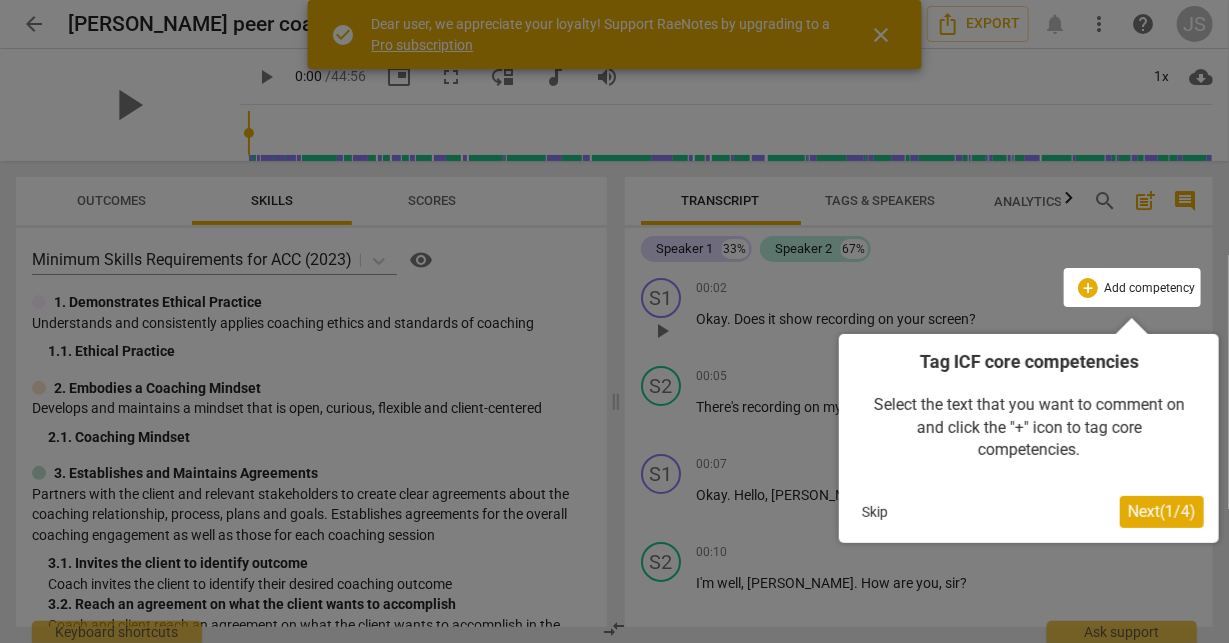 click on "Next  ( 1 / 4 )" at bounding box center [1162, 511] 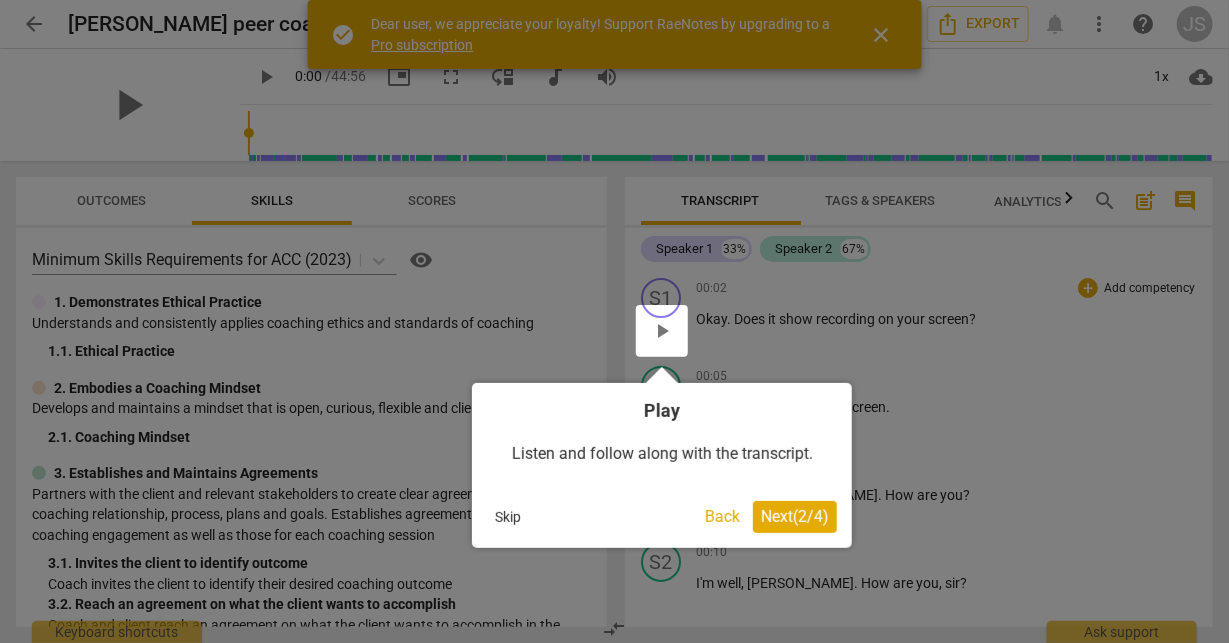 click on "Next  ( 2 / 4 )" at bounding box center [795, 517] 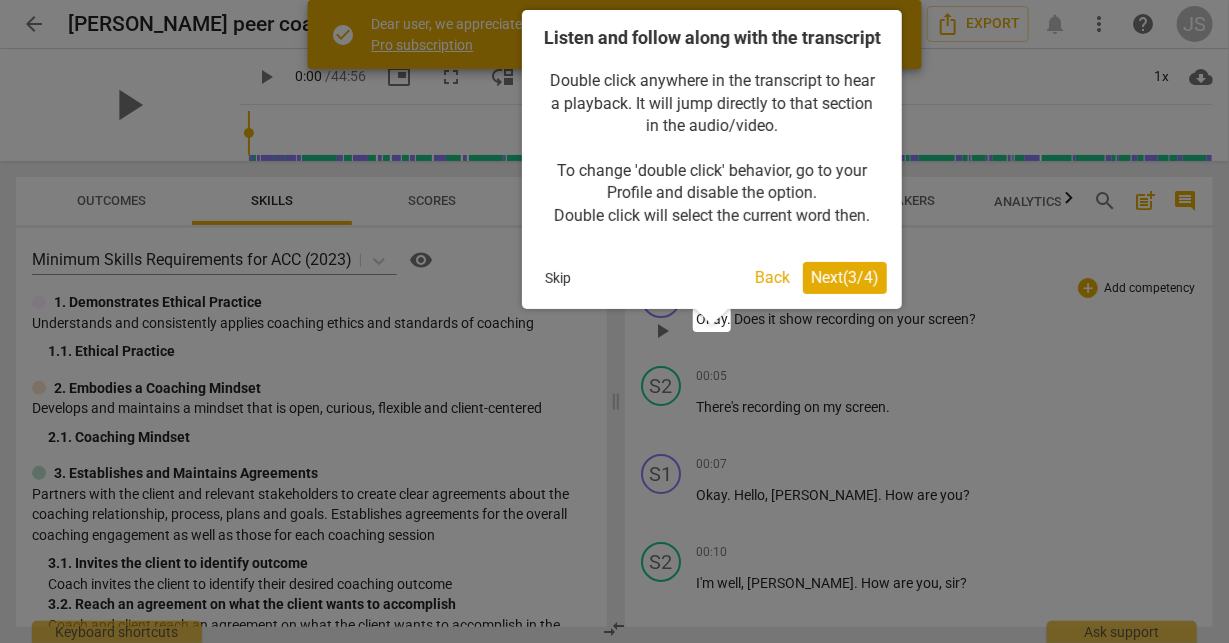 click on "Next  ( 3 / 4 )" at bounding box center (845, 277) 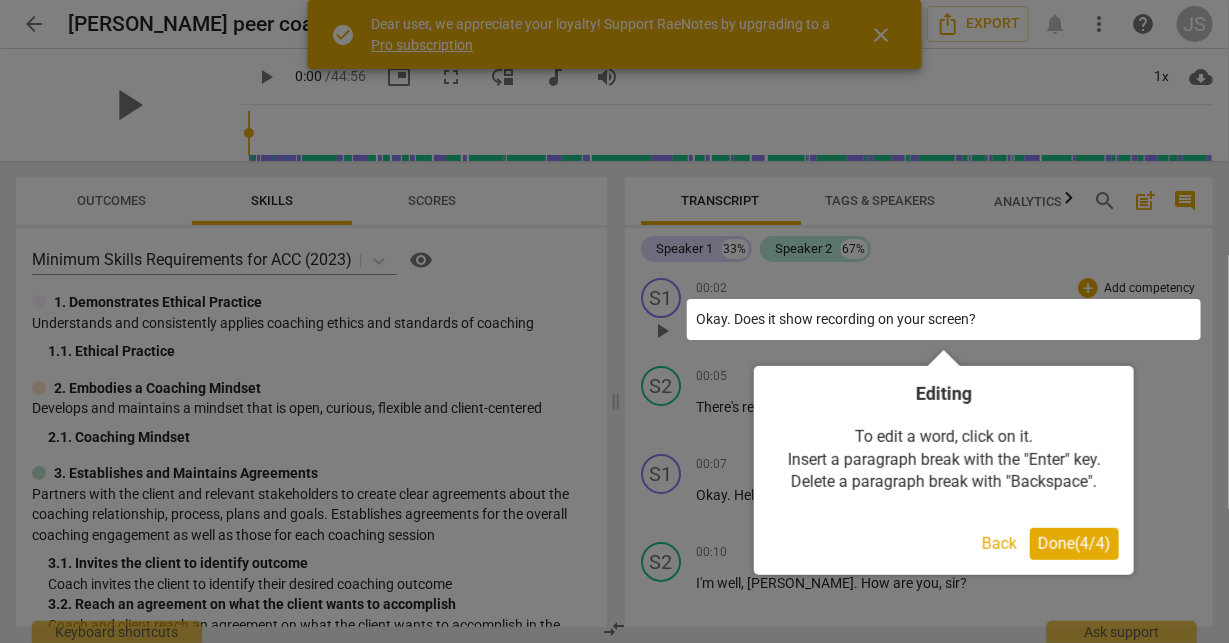 click on "Editing To edit a word, click on it. Insert a paragraph break with the "Enter" key. Delete a paragraph break with "Backspace". Back Done  ( 4 / 4 )" at bounding box center [944, 470] 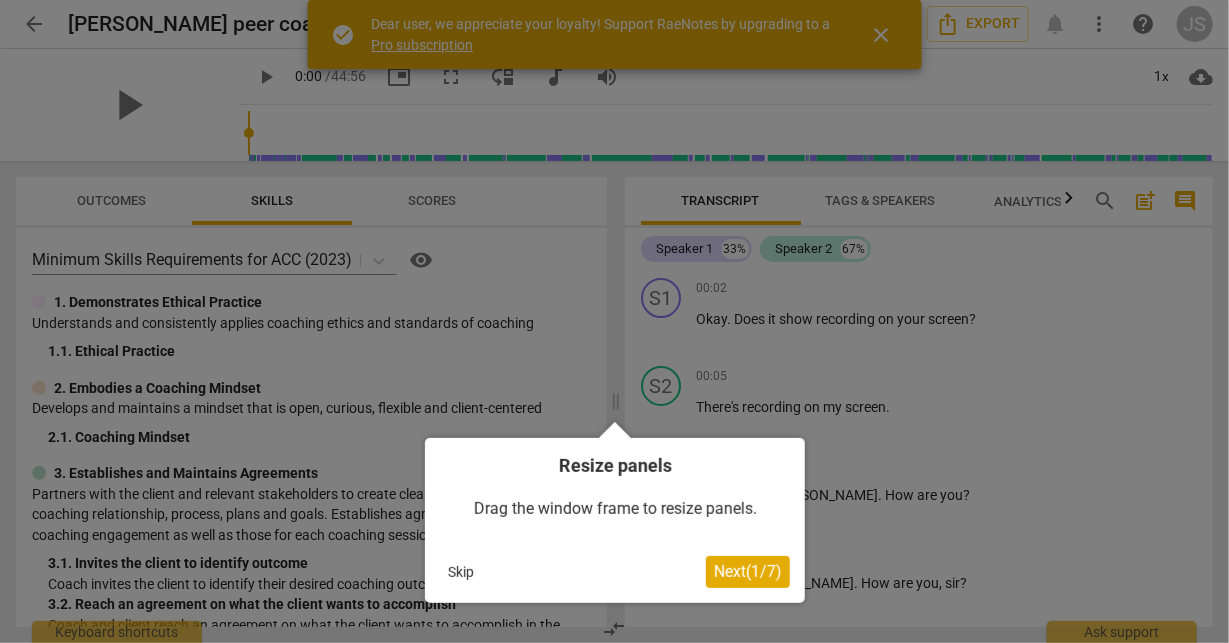 click on "Next  ( 1 / 7 )" at bounding box center (748, 571) 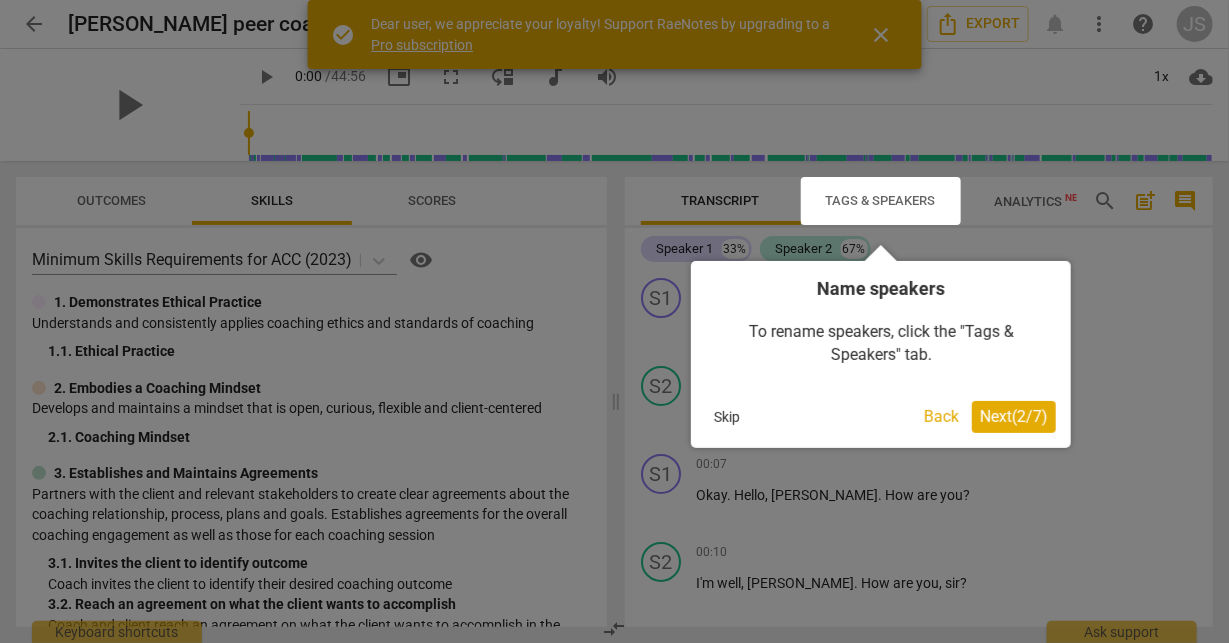 click on "Next  ( 2 / 7 )" at bounding box center (1014, 416) 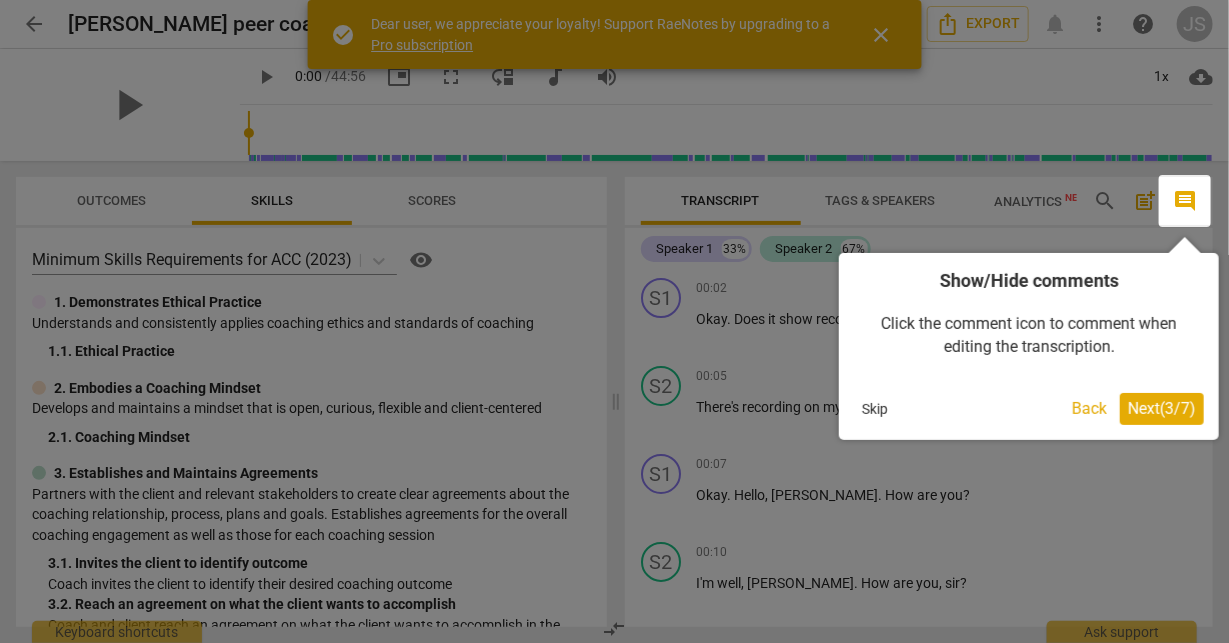 click on "Next  ( 3 / 7 )" at bounding box center (1162, 408) 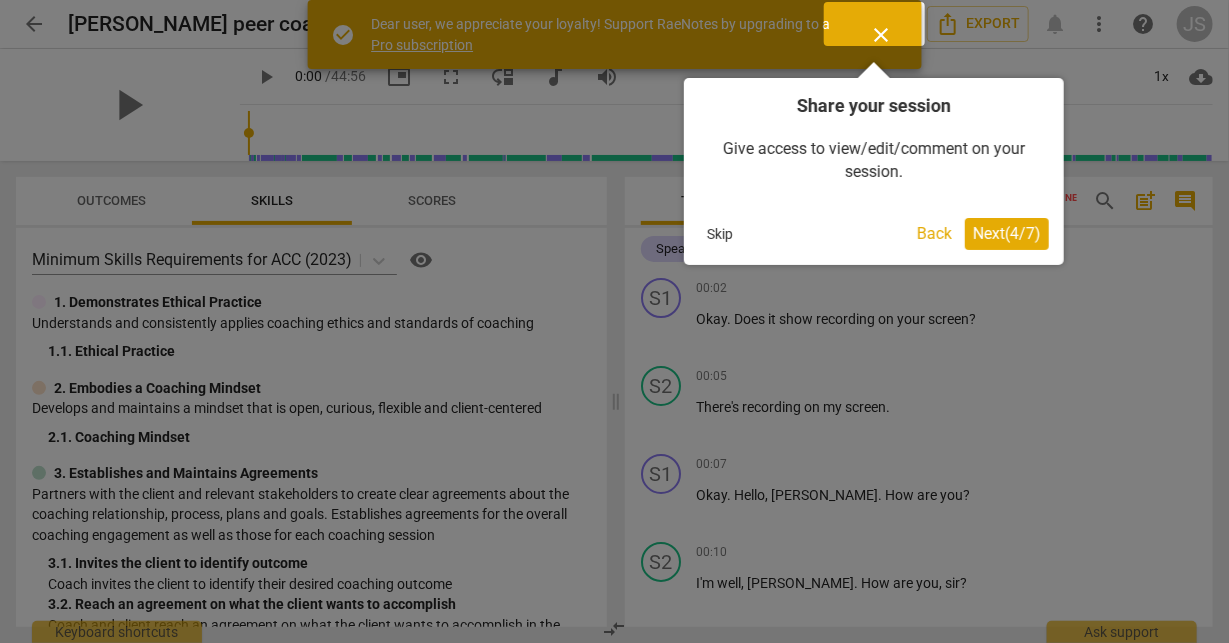 click on "Next  ( 4 / 7 )" at bounding box center [1007, 233] 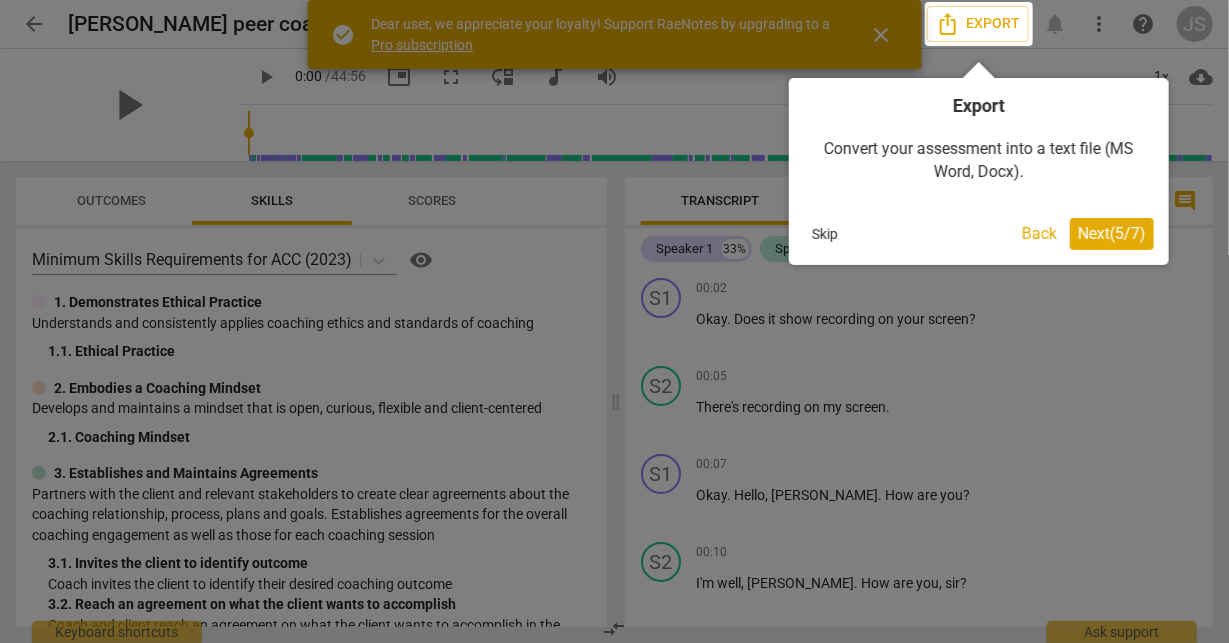 click on "Next  ( 5 / 7 )" at bounding box center (1112, 233) 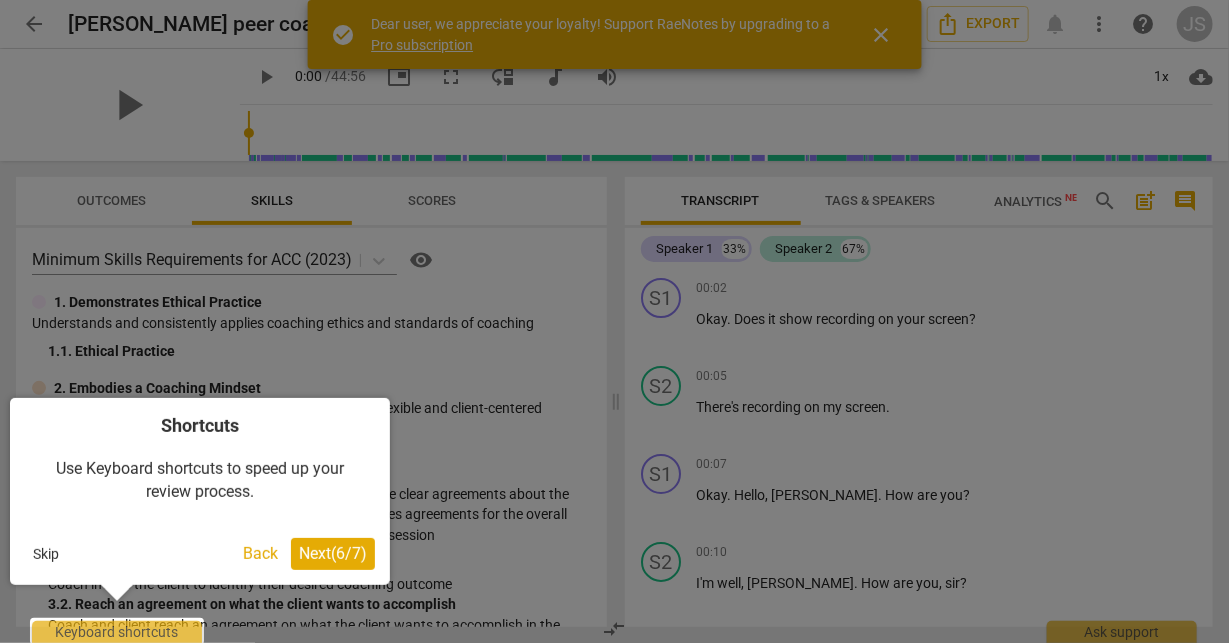 click on "Skip" at bounding box center [46, 554] 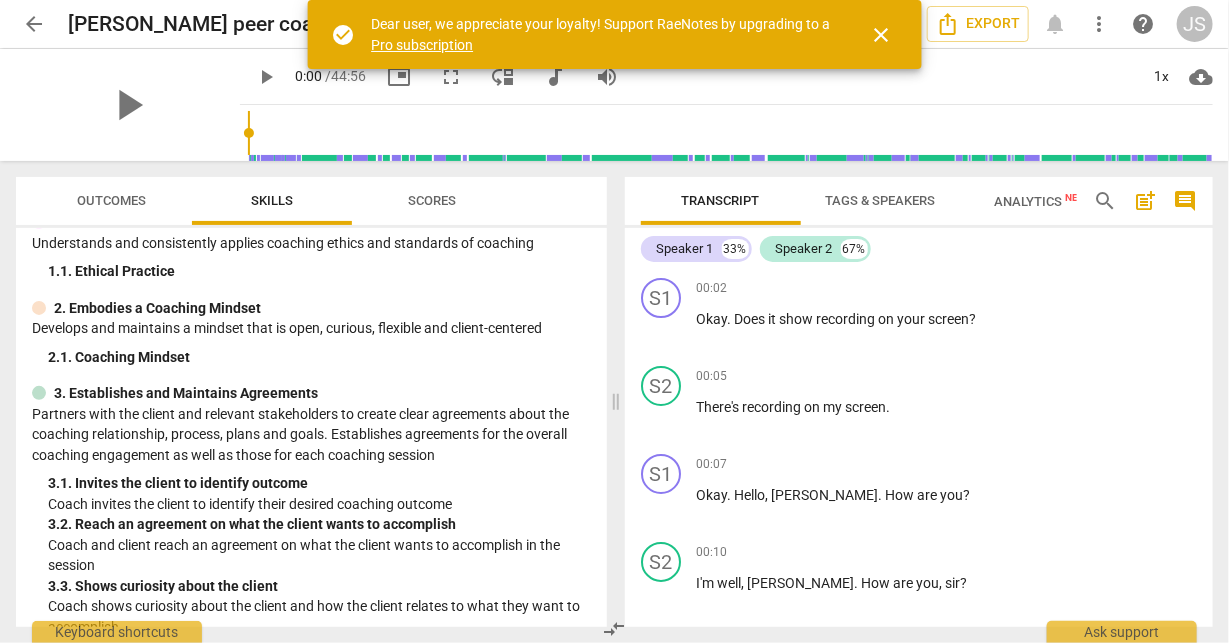 scroll, scrollTop: 0, scrollLeft: 0, axis: both 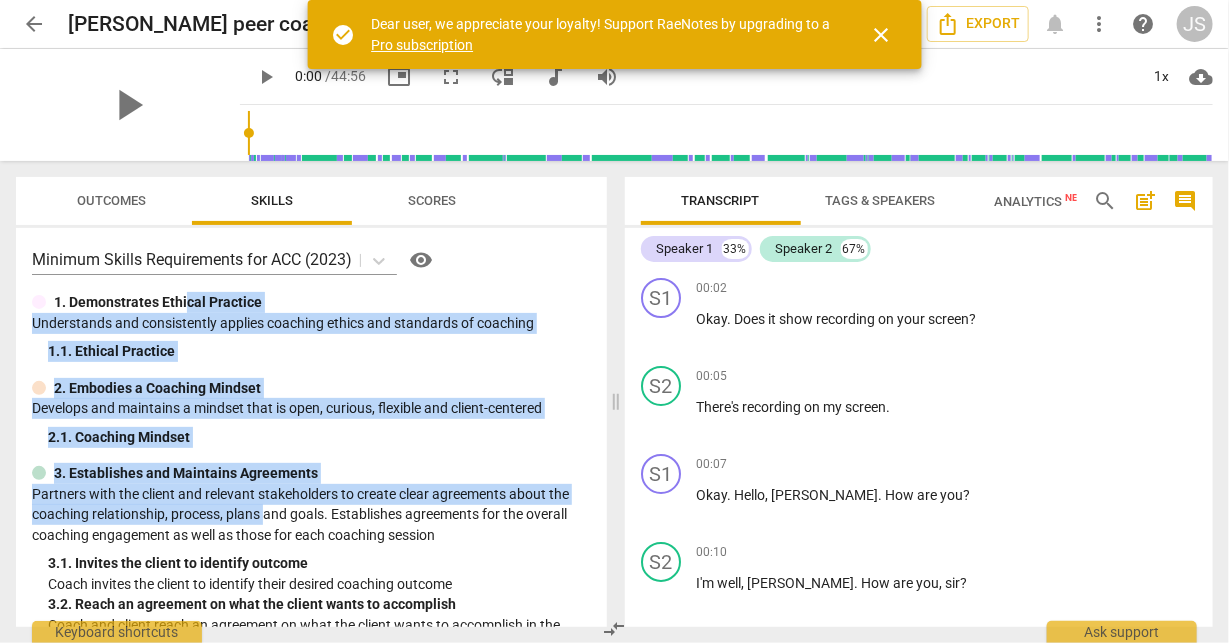 drag, startPoint x: 186, startPoint y: 300, endPoint x: 267, endPoint y: 505, distance: 220.42232 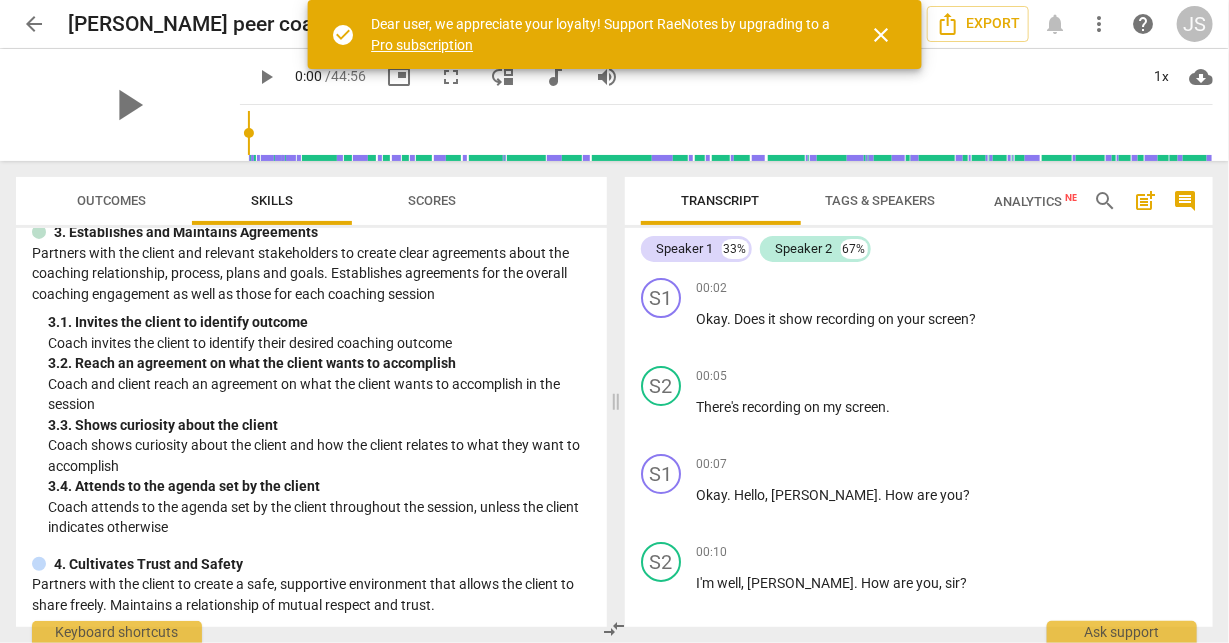 scroll, scrollTop: 245, scrollLeft: 0, axis: vertical 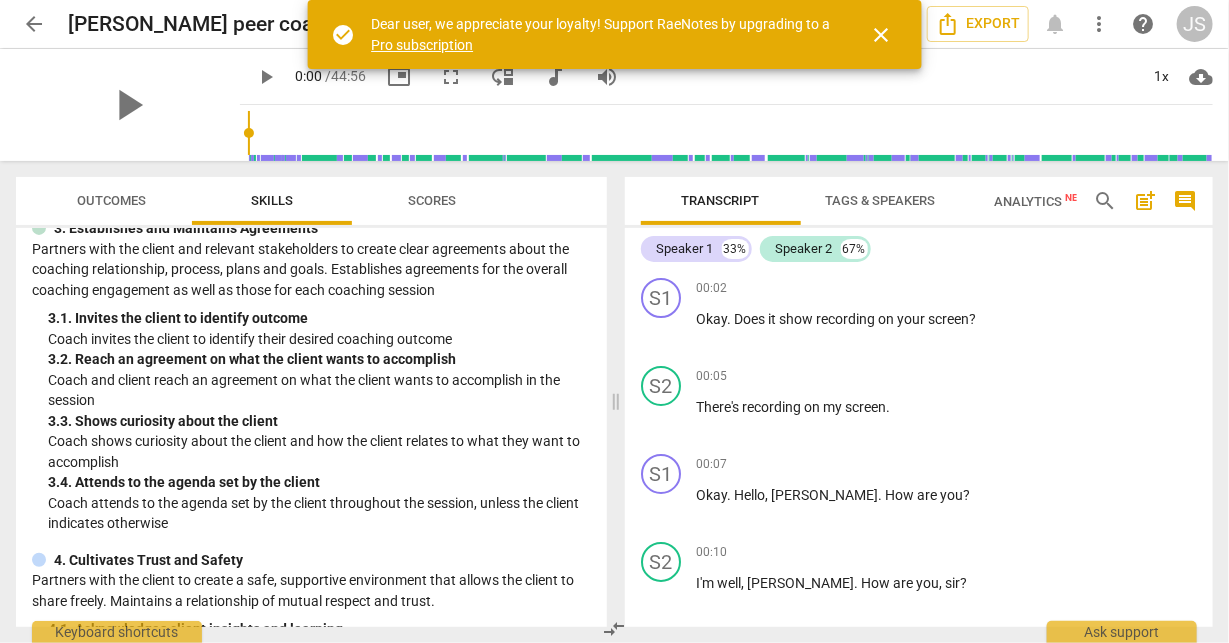 click on "Analytics   New" at bounding box center (1040, 201) 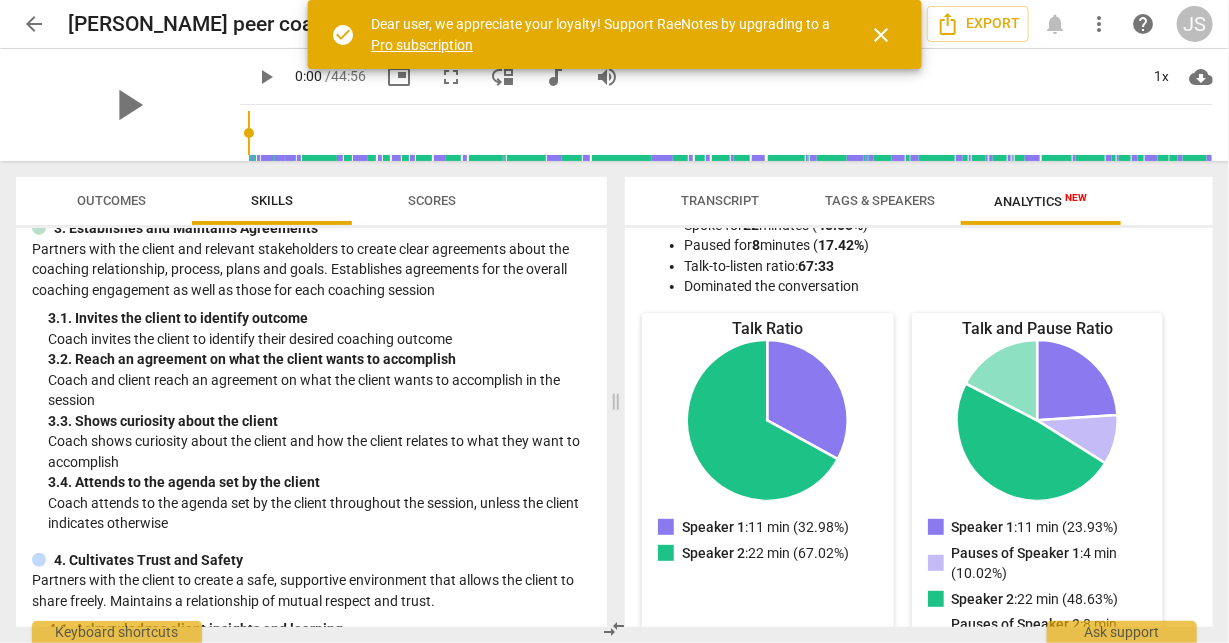 scroll, scrollTop: 152, scrollLeft: 0, axis: vertical 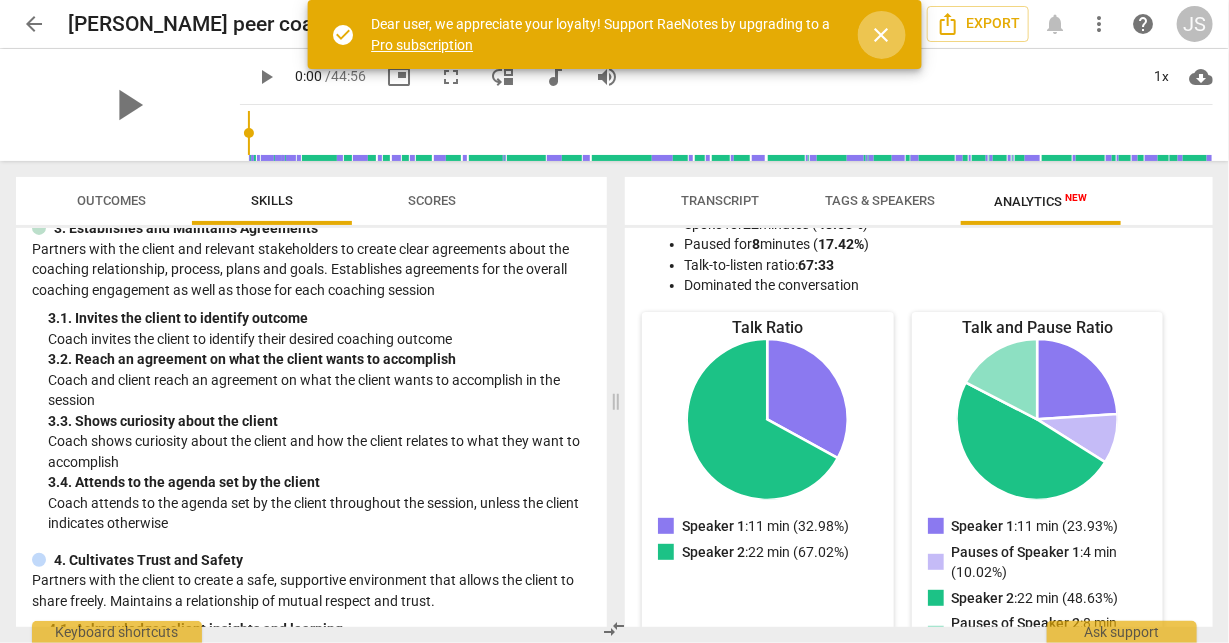 click on "close" at bounding box center (882, 35) 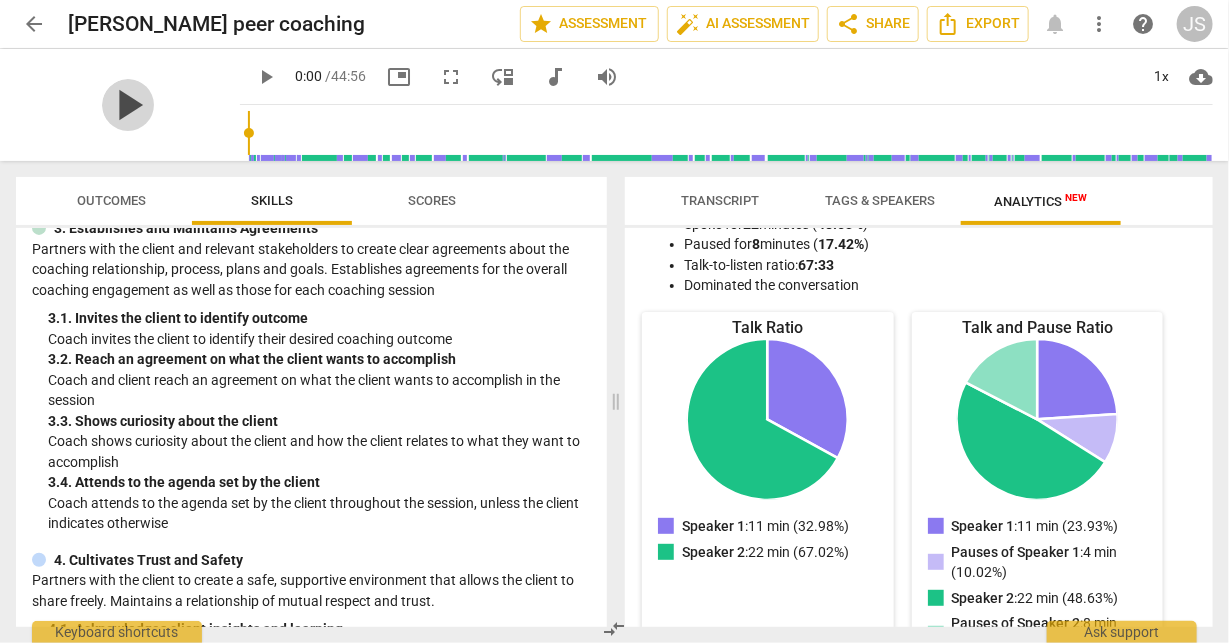 click on "play_arrow" at bounding box center (128, 105) 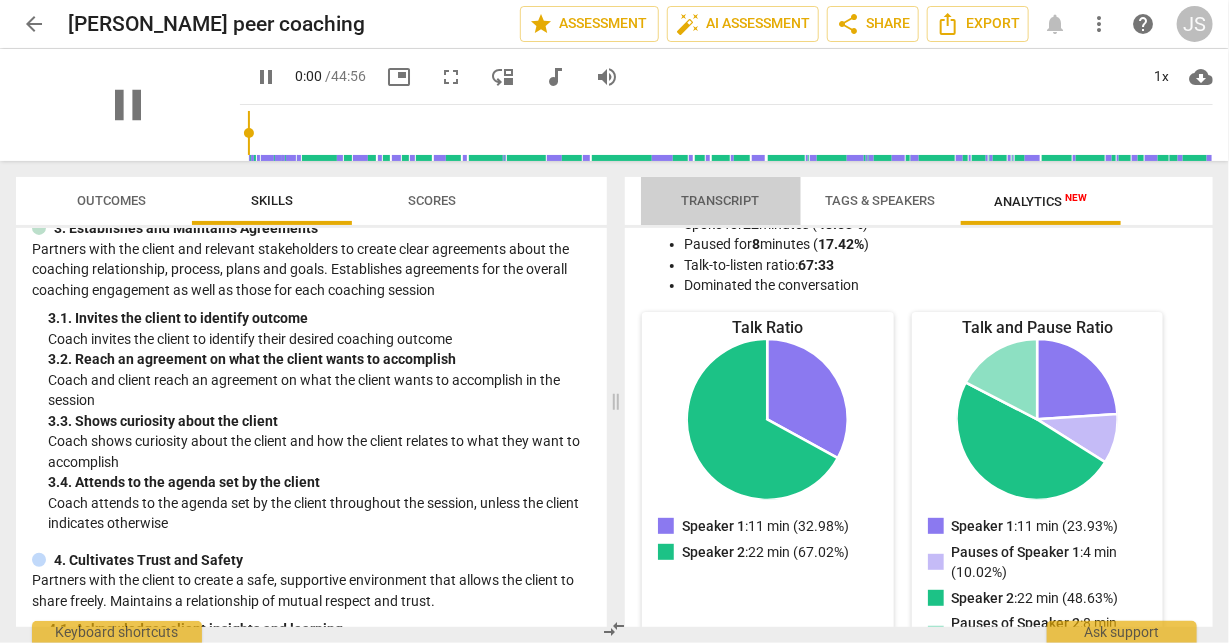 click on "Transcript" at bounding box center [721, 200] 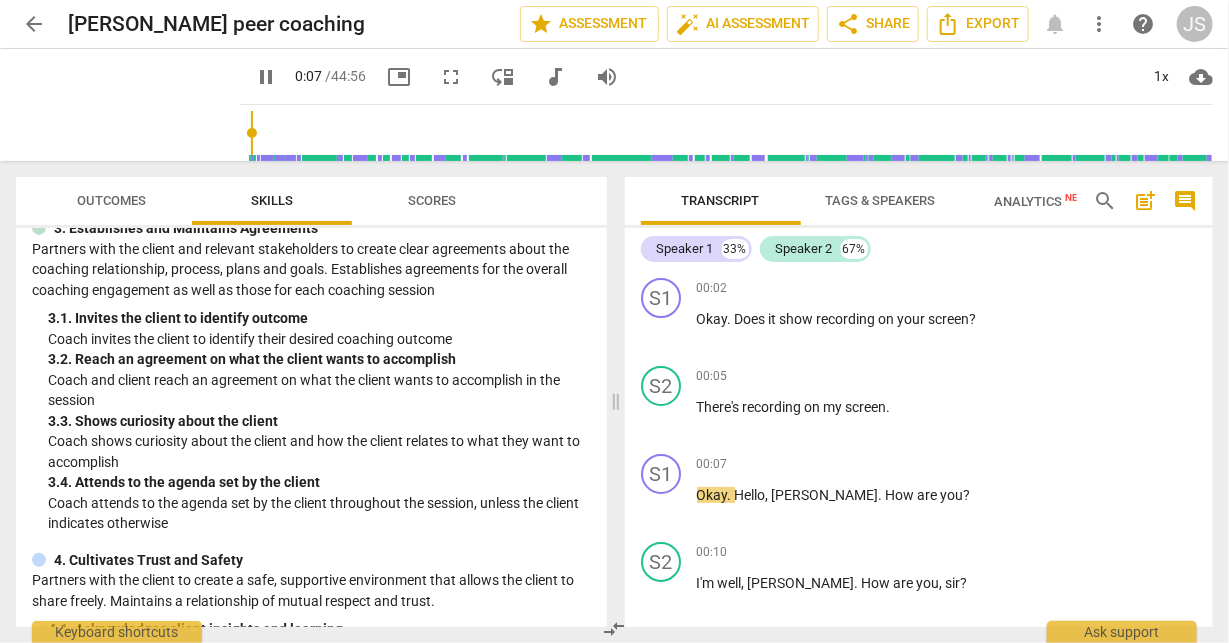 click on "pause" at bounding box center [266, 77] 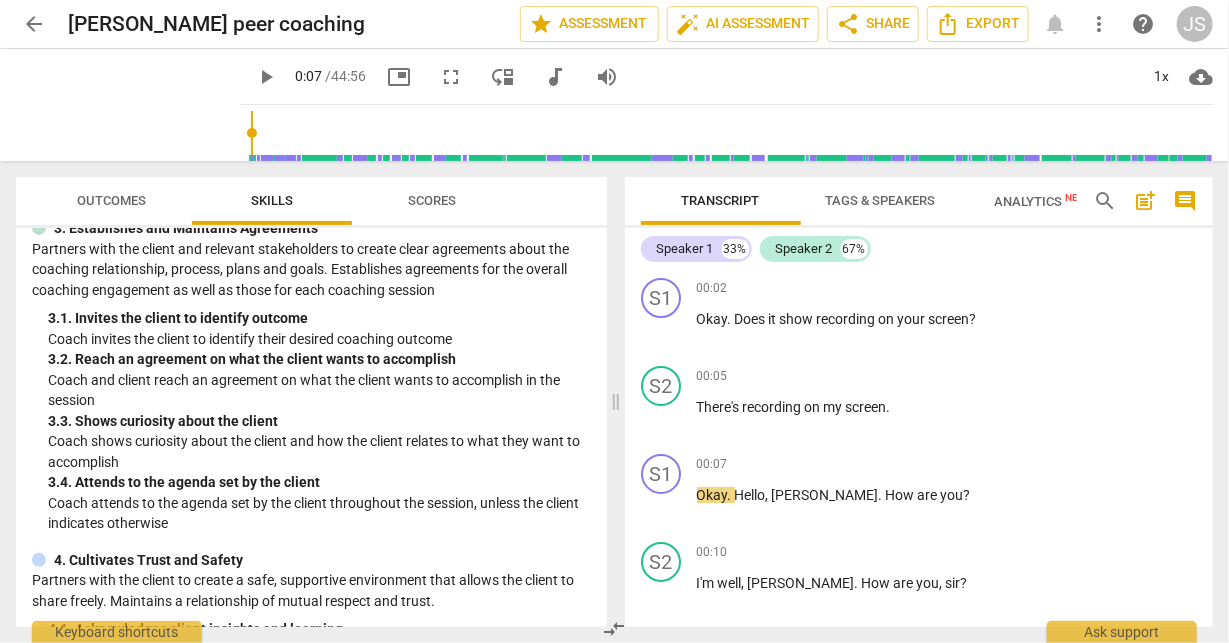 type on "8" 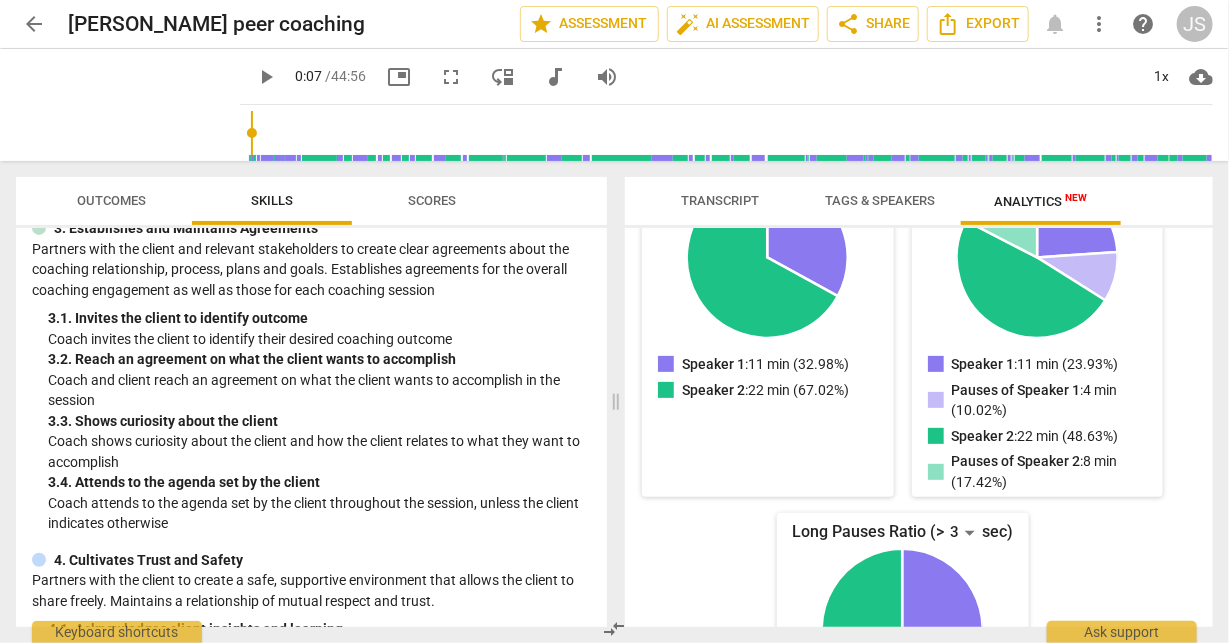 scroll, scrollTop: 0, scrollLeft: 0, axis: both 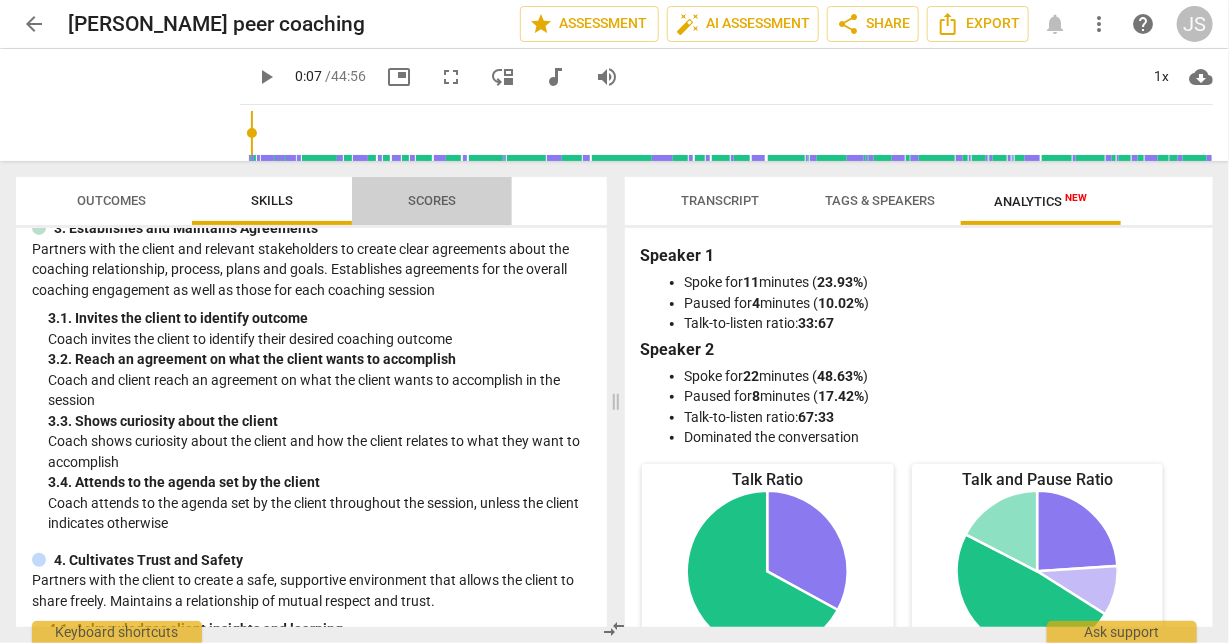 click on "Scores" at bounding box center [432, 200] 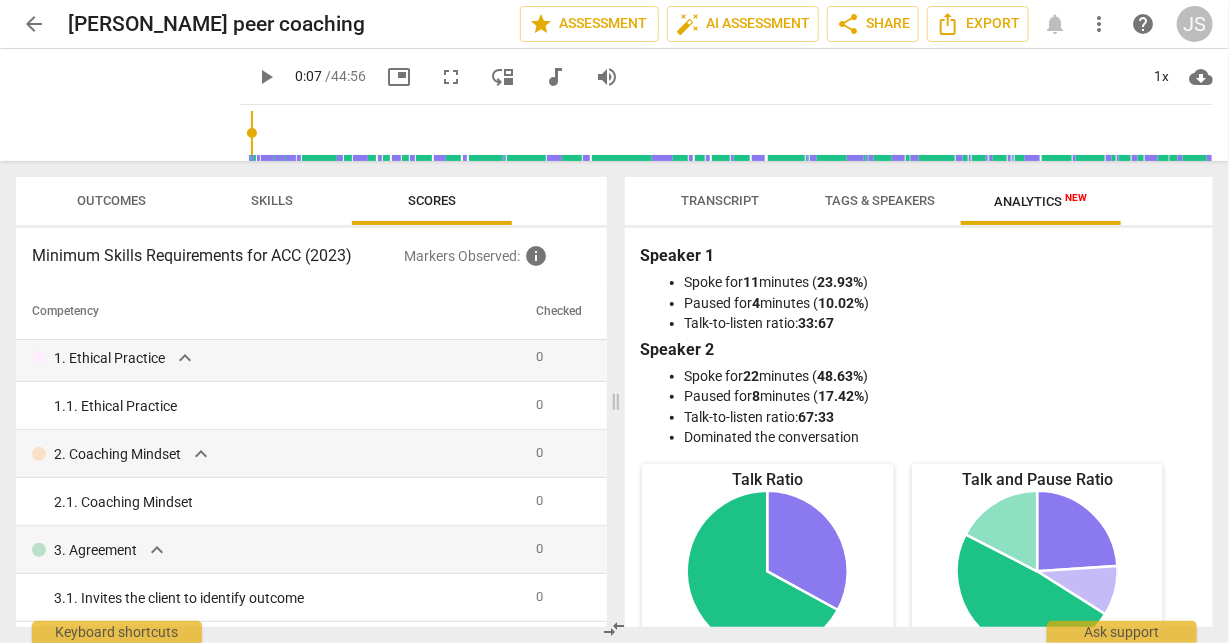 scroll, scrollTop: 0, scrollLeft: 0, axis: both 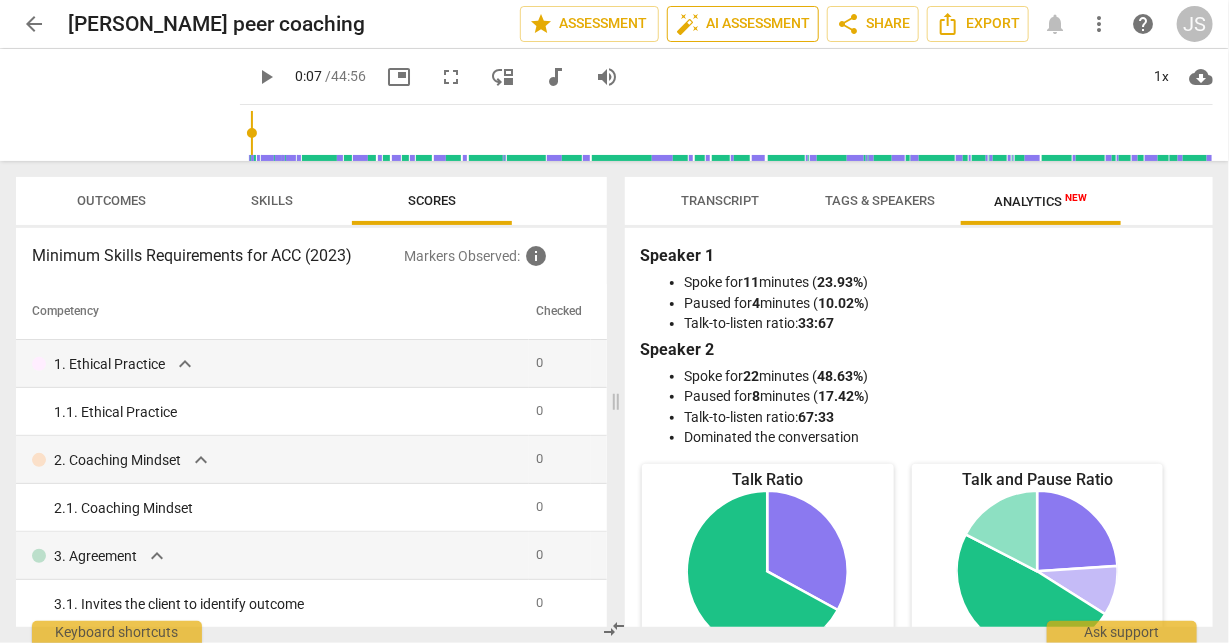 click on "auto_fix_high    AI Assessment" at bounding box center (743, 24) 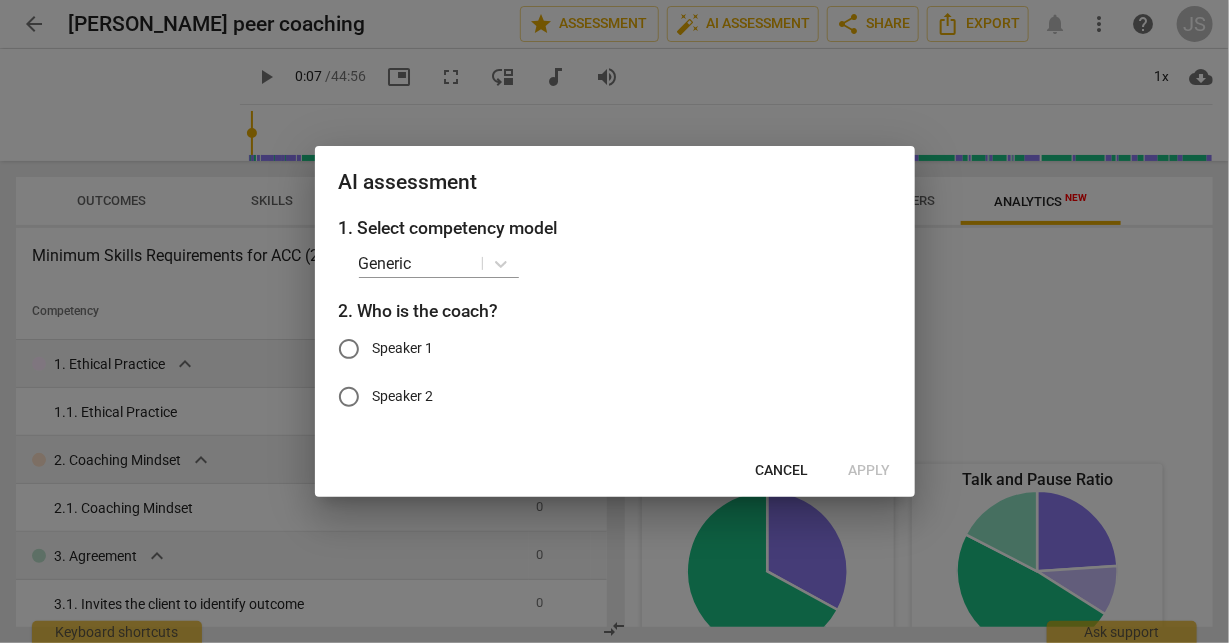 click on "Speaker 1" at bounding box center [403, 348] 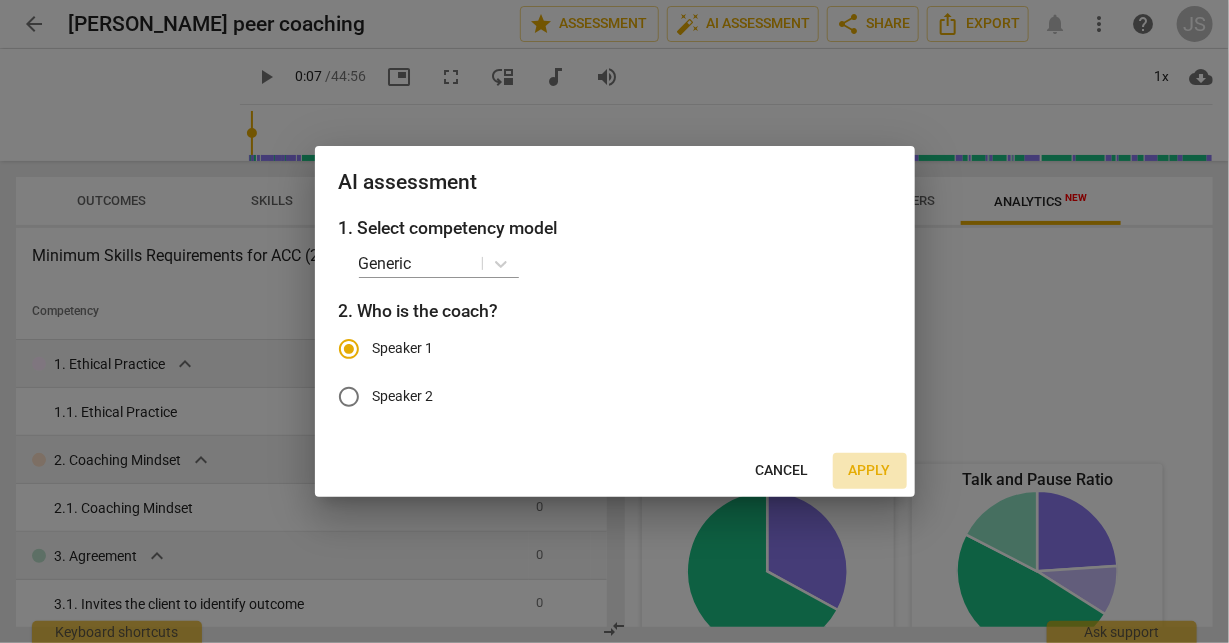 click on "Apply" at bounding box center (870, 471) 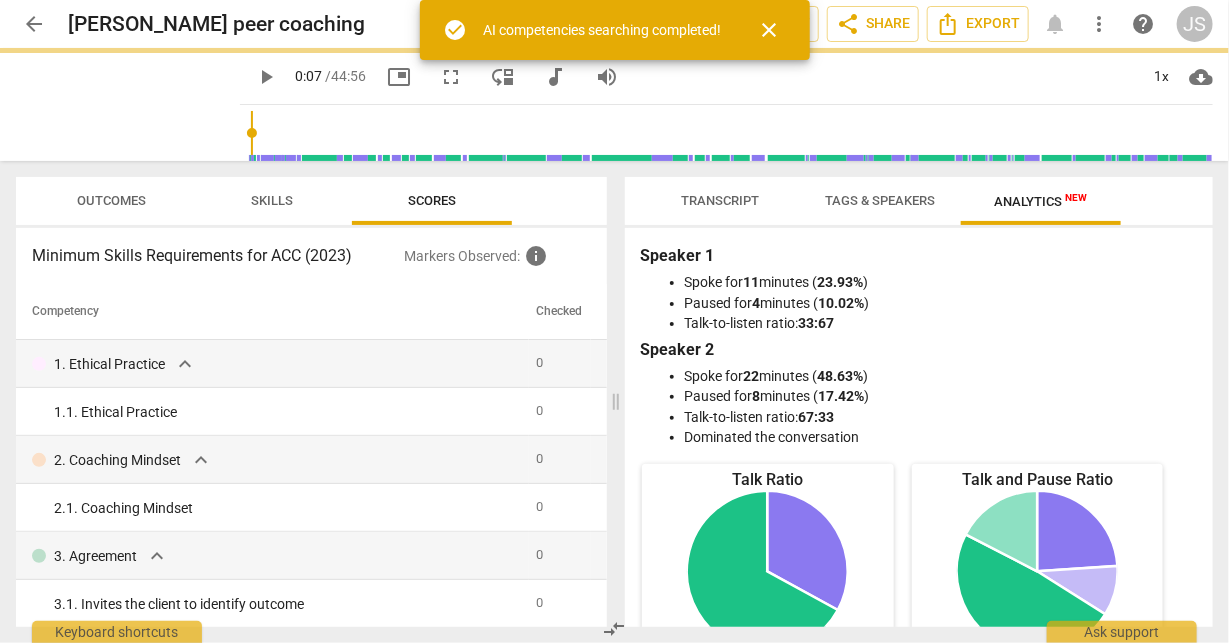 type on "8" 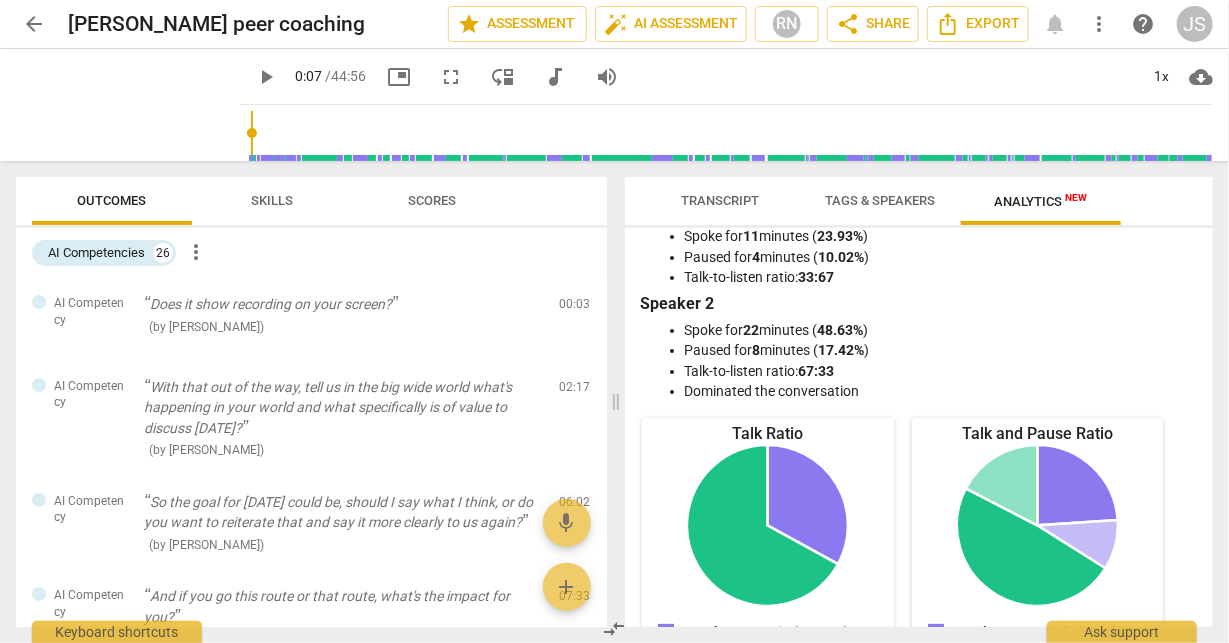 scroll, scrollTop: 46, scrollLeft: 0, axis: vertical 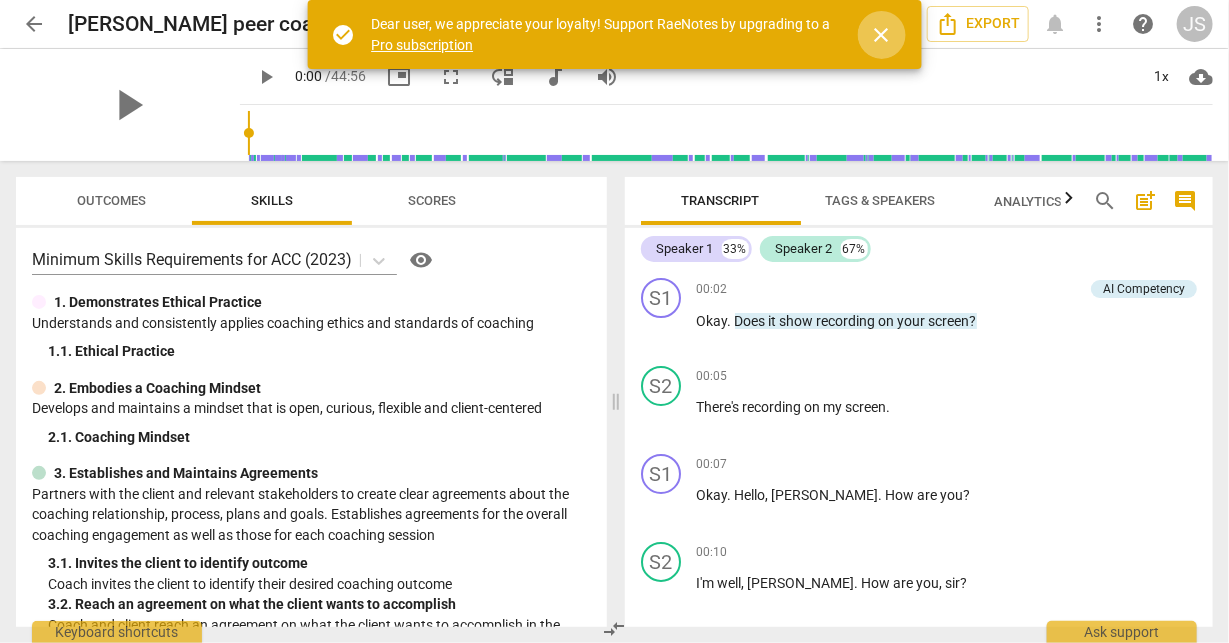 click on "close" at bounding box center [882, 35] 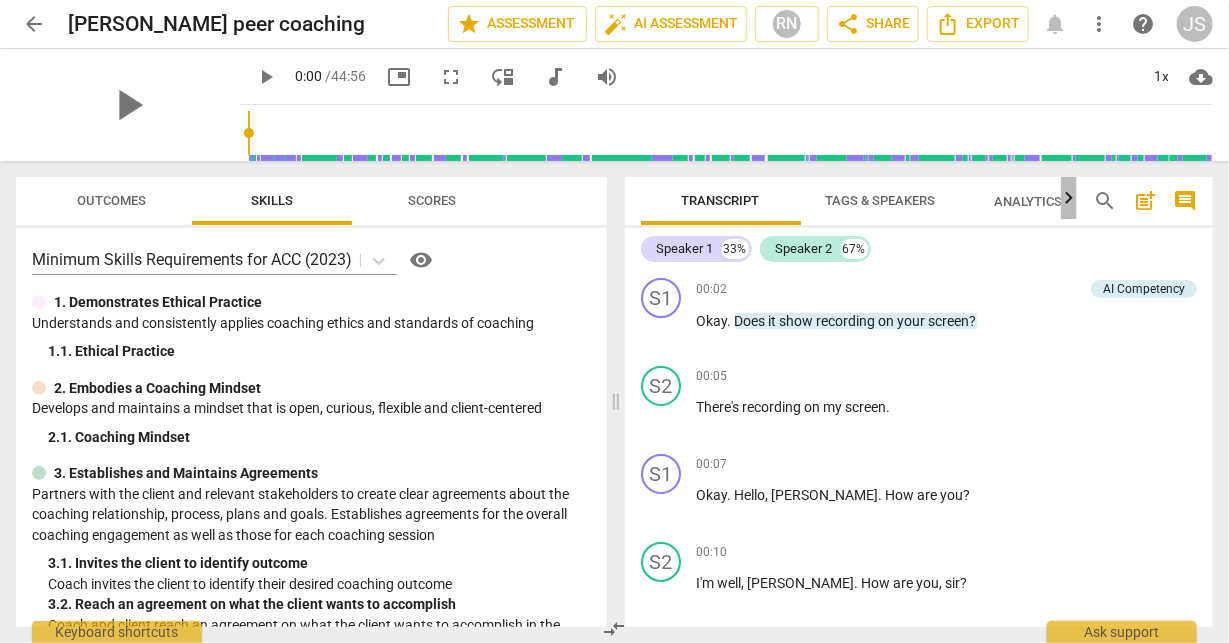 click 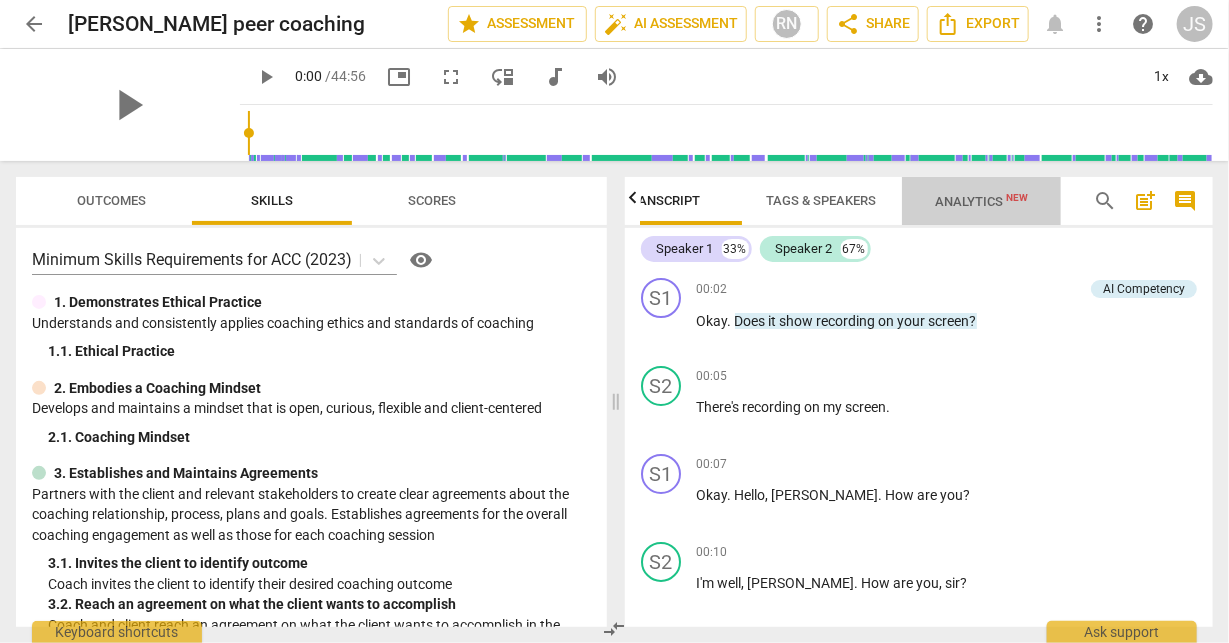 click on "Analytics   New" at bounding box center (982, 201) 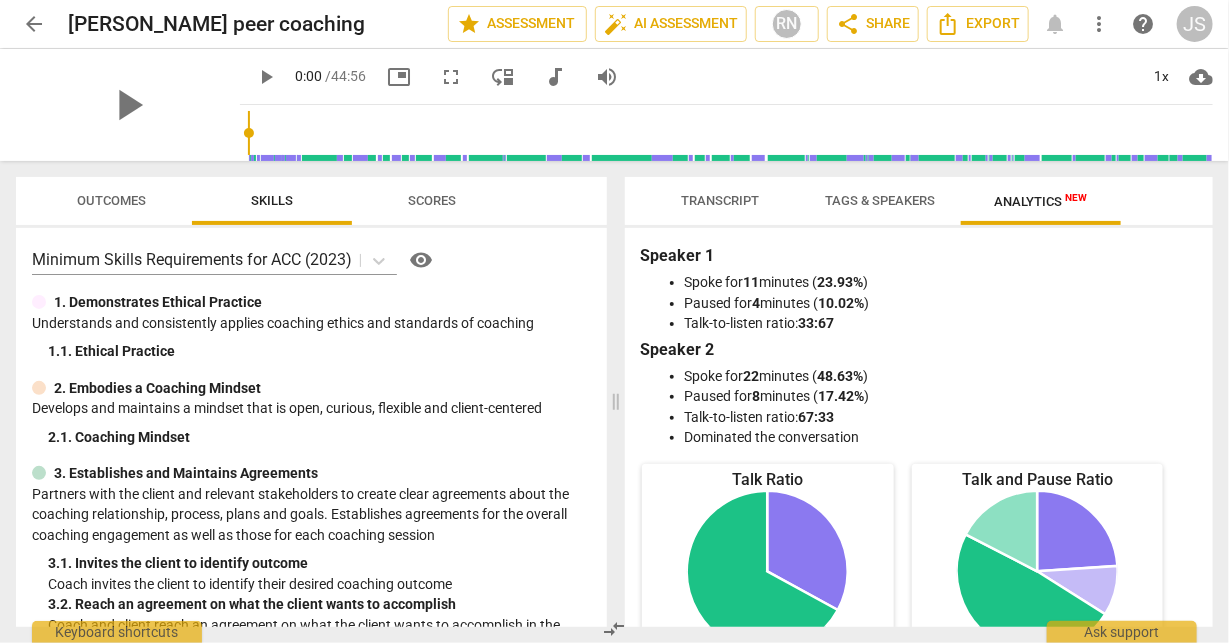 scroll, scrollTop: 0, scrollLeft: 0, axis: both 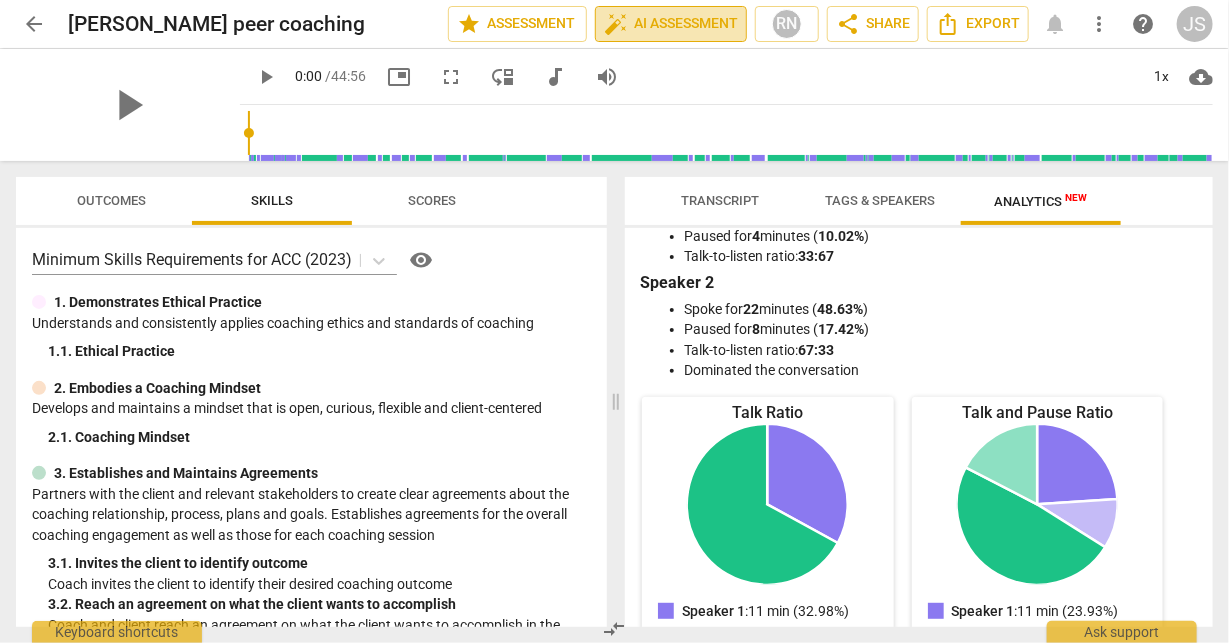 click on "auto_fix_high    AI Assessment" at bounding box center (671, 24) 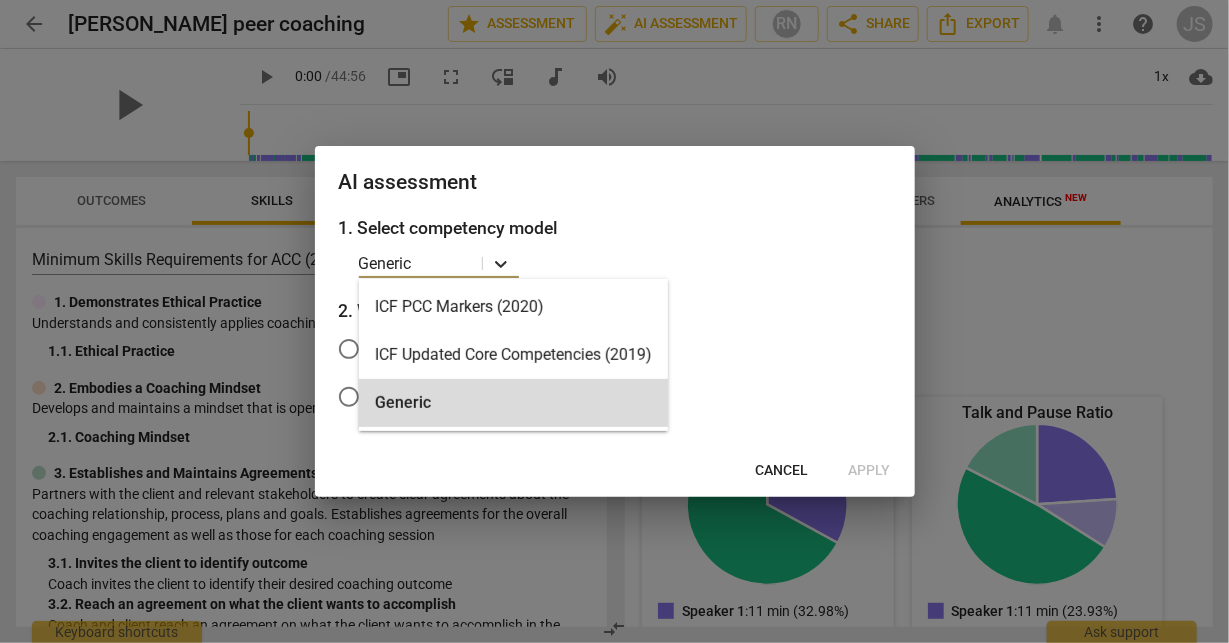 click 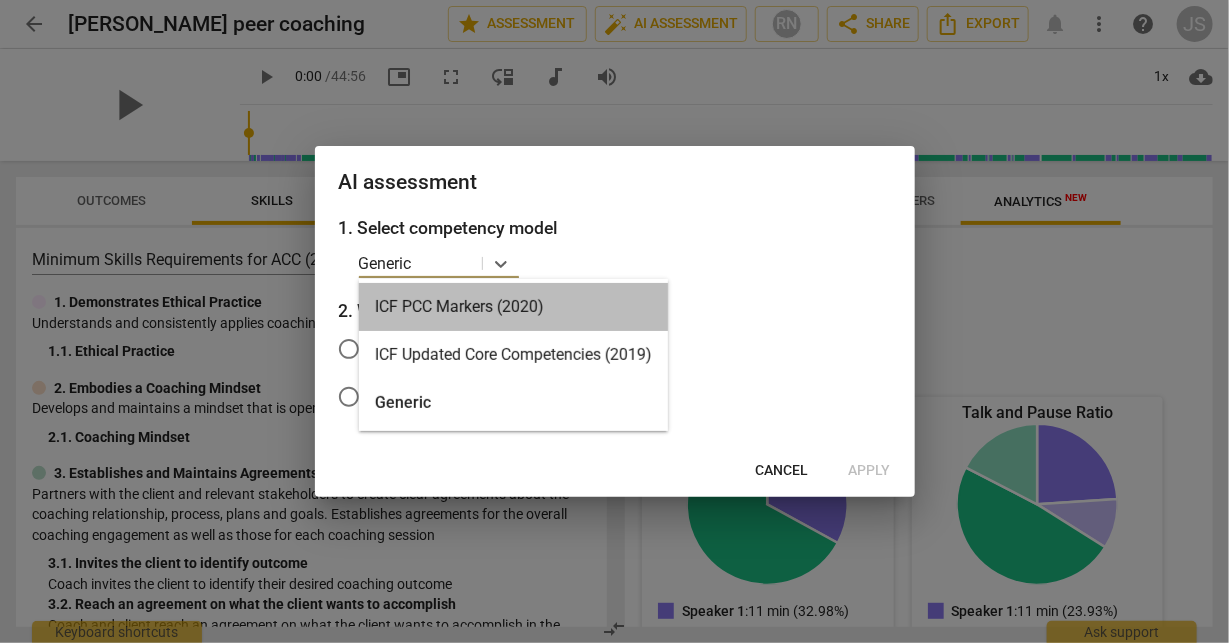 click on "ICF PCC Markers (2020)" at bounding box center (513, 307) 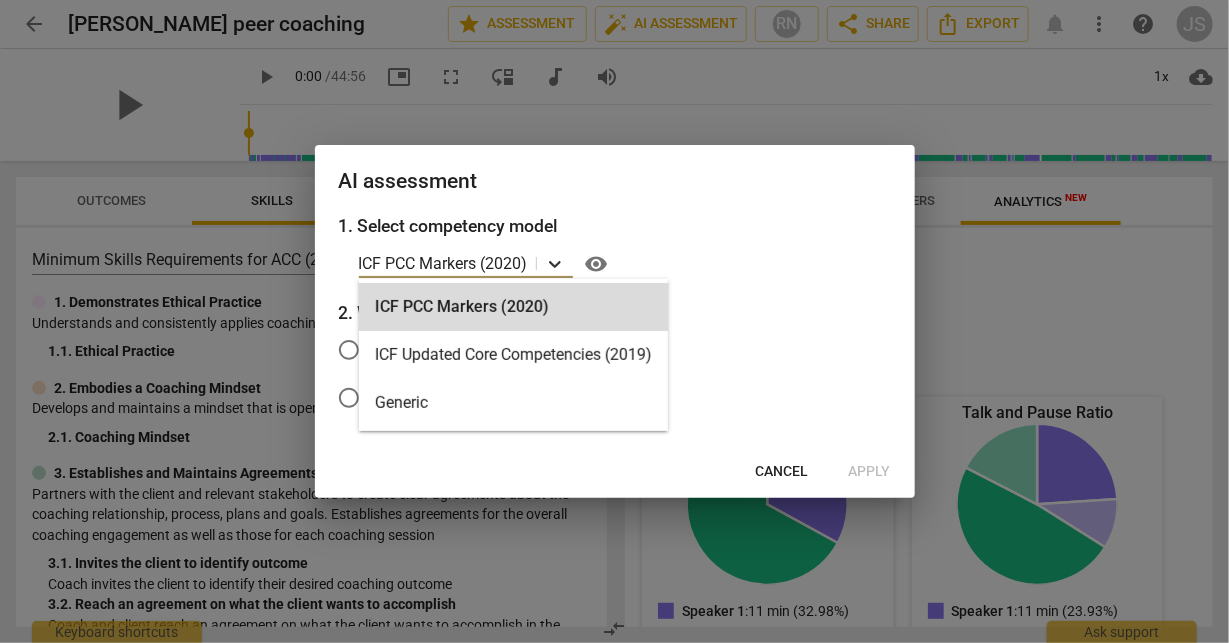 click 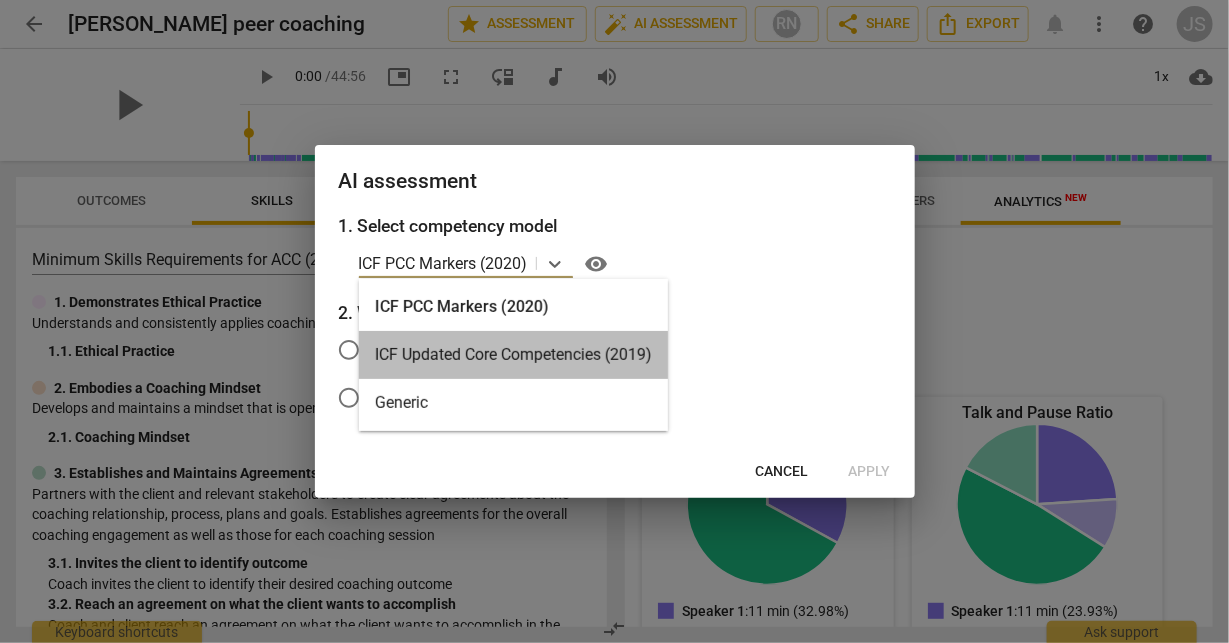 click on "ICF Updated Core Competencies (2019)" at bounding box center [513, 355] 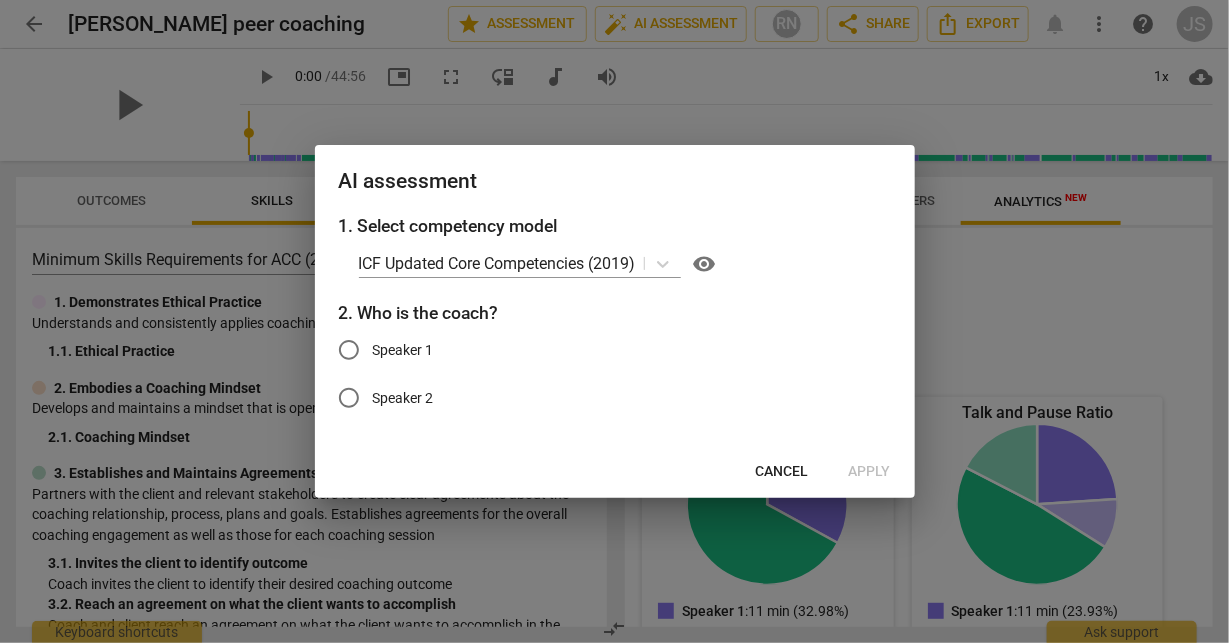 click on "Speaker 1" at bounding box center [600, 350] 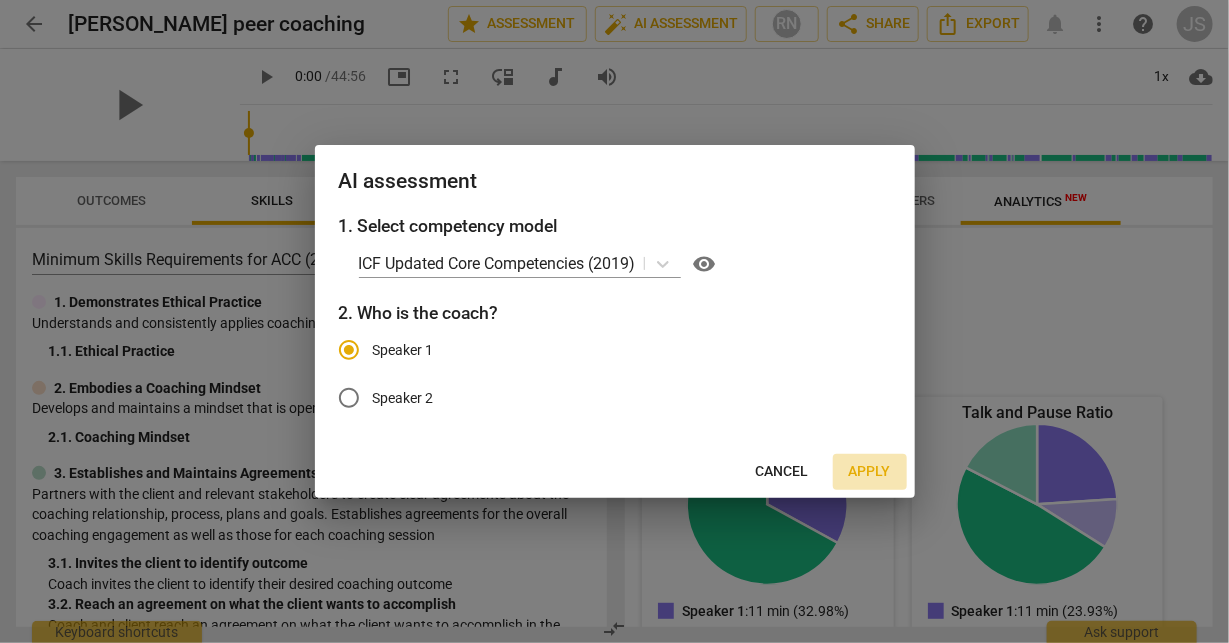 click on "Apply" at bounding box center [870, 472] 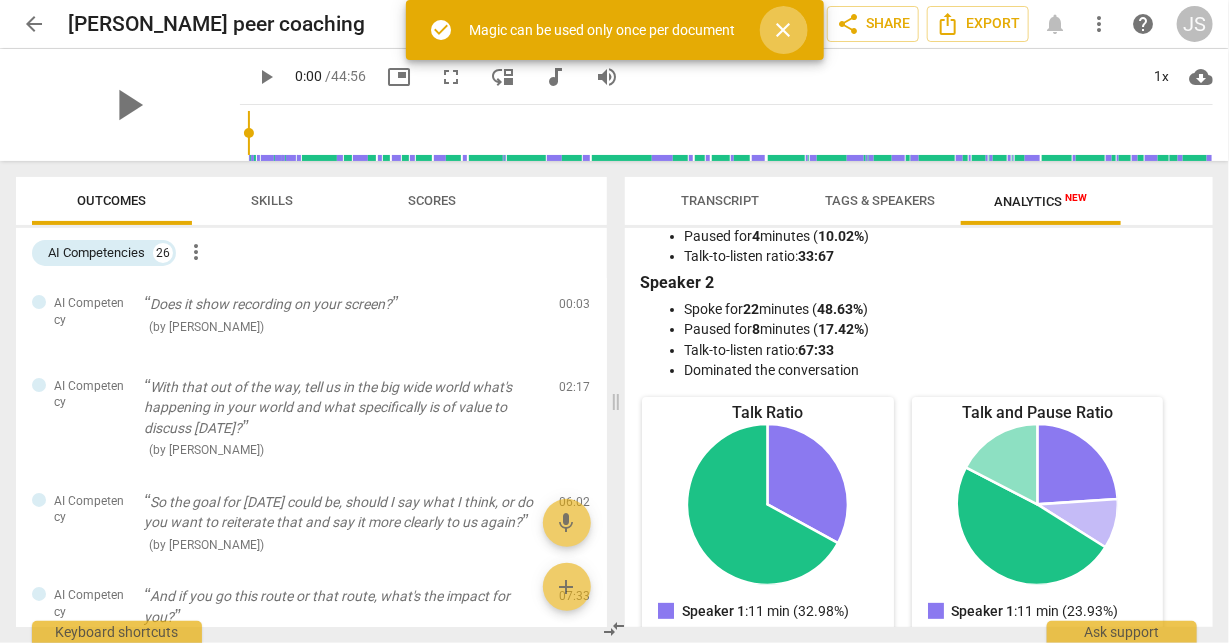 click on "close" at bounding box center (784, 30) 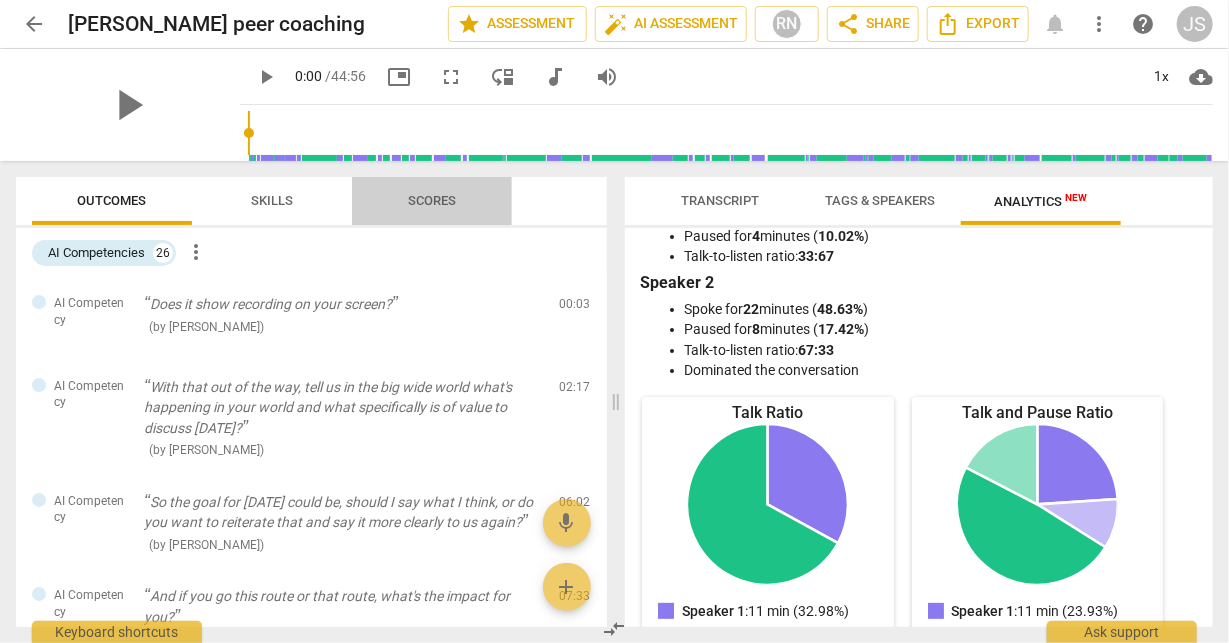 click on "Scores" at bounding box center (432, 200) 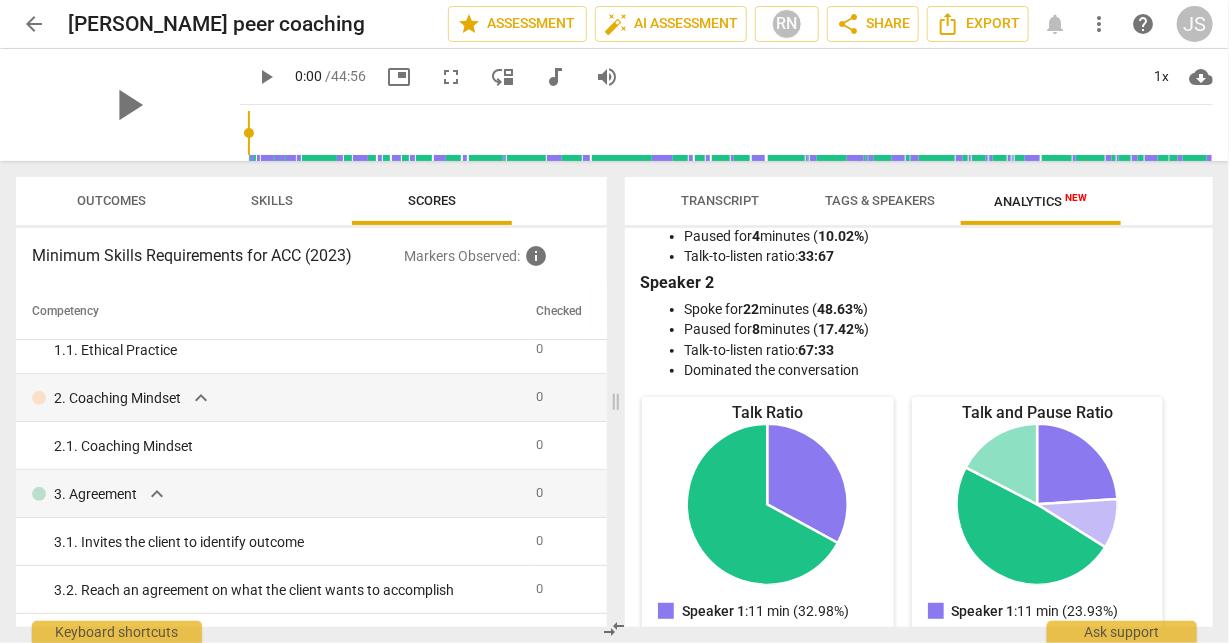 scroll, scrollTop: 0, scrollLeft: 0, axis: both 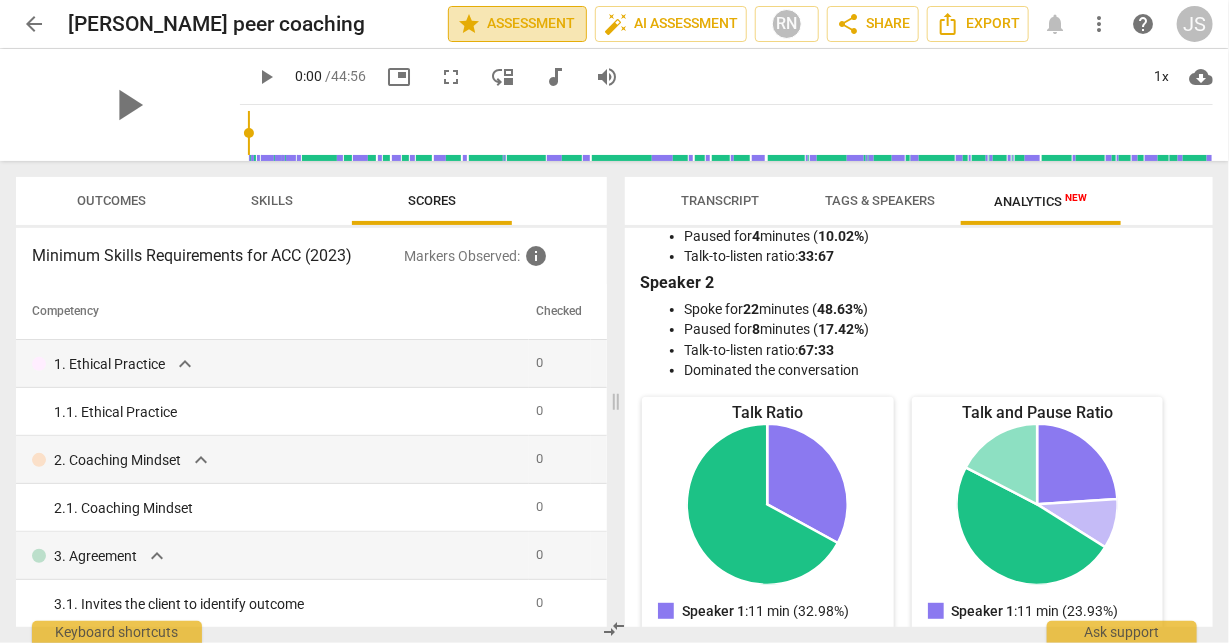 click on "star    Assessment" at bounding box center [517, 24] 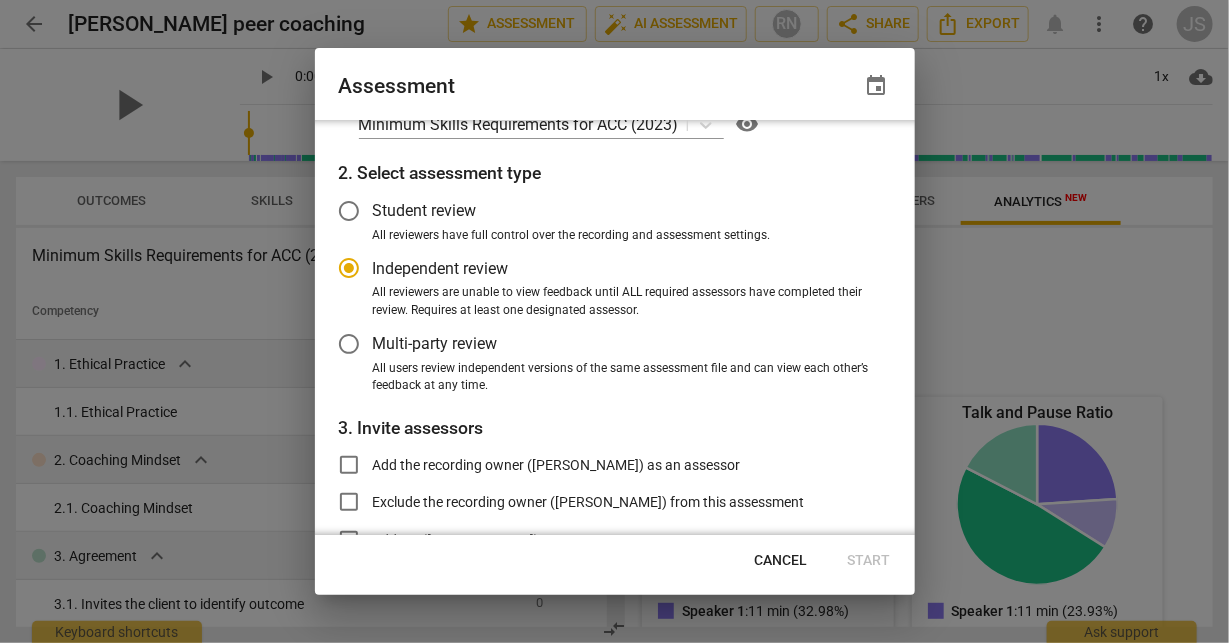radio on "false" 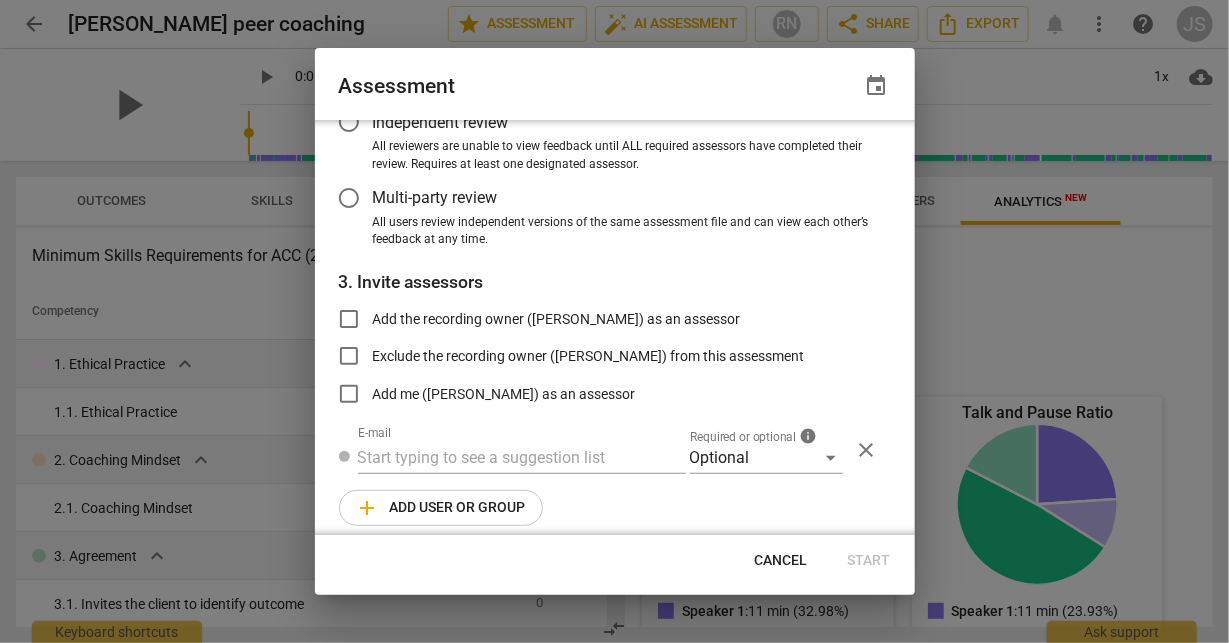 scroll, scrollTop: 193, scrollLeft: 0, axis: vertical 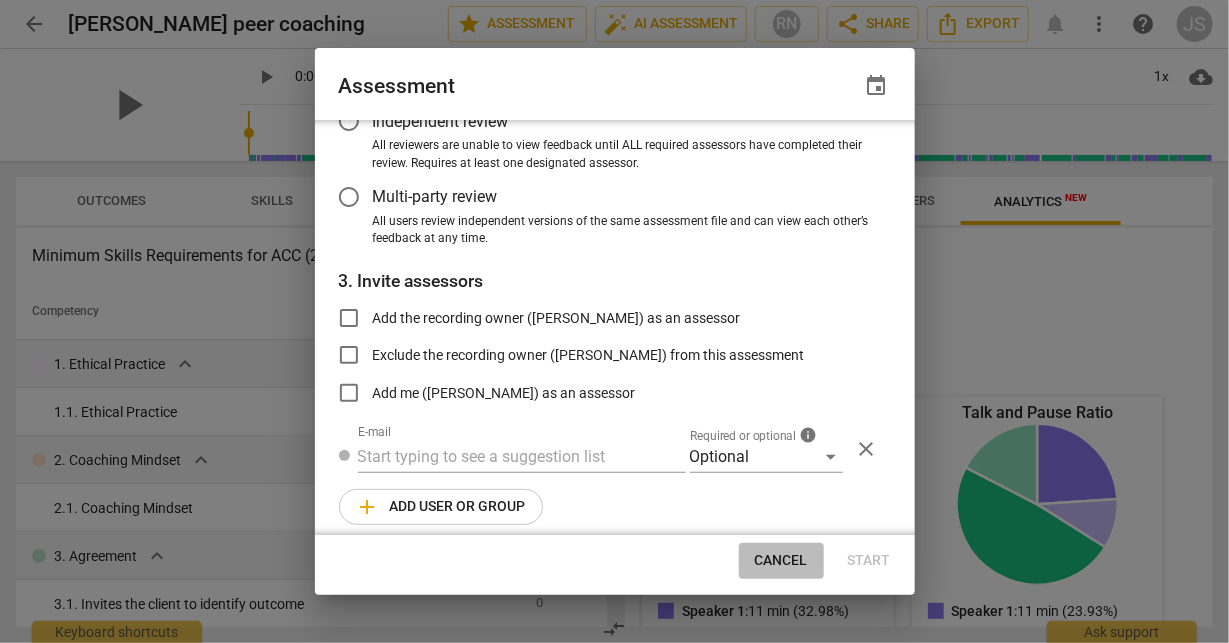 click on "Cancel" at bounding box center (781, 561) 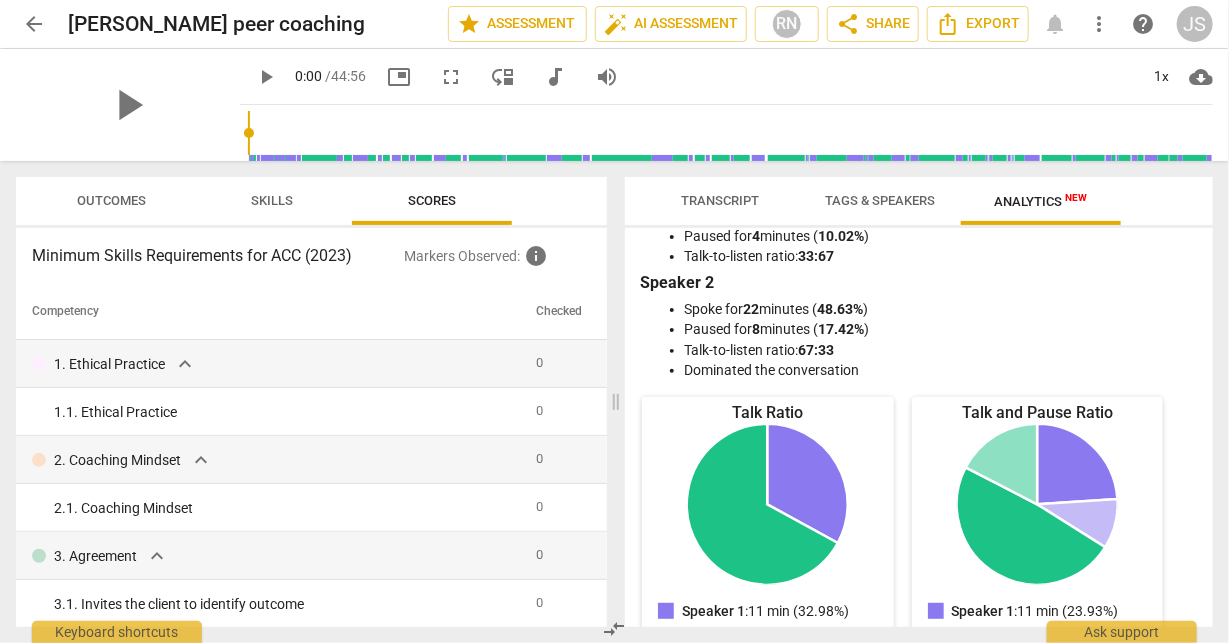 click on "Outcomes" at bounding box center (112, 201) 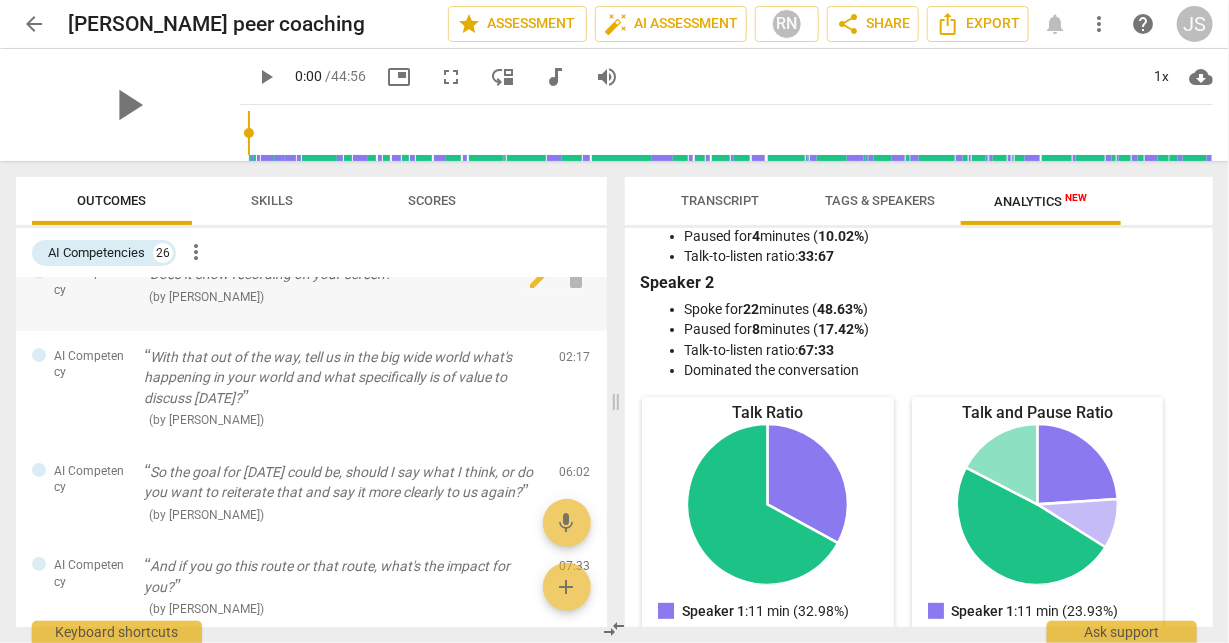 scroll, scrollTop: 37, scrollLeft: 0, axis: vertical 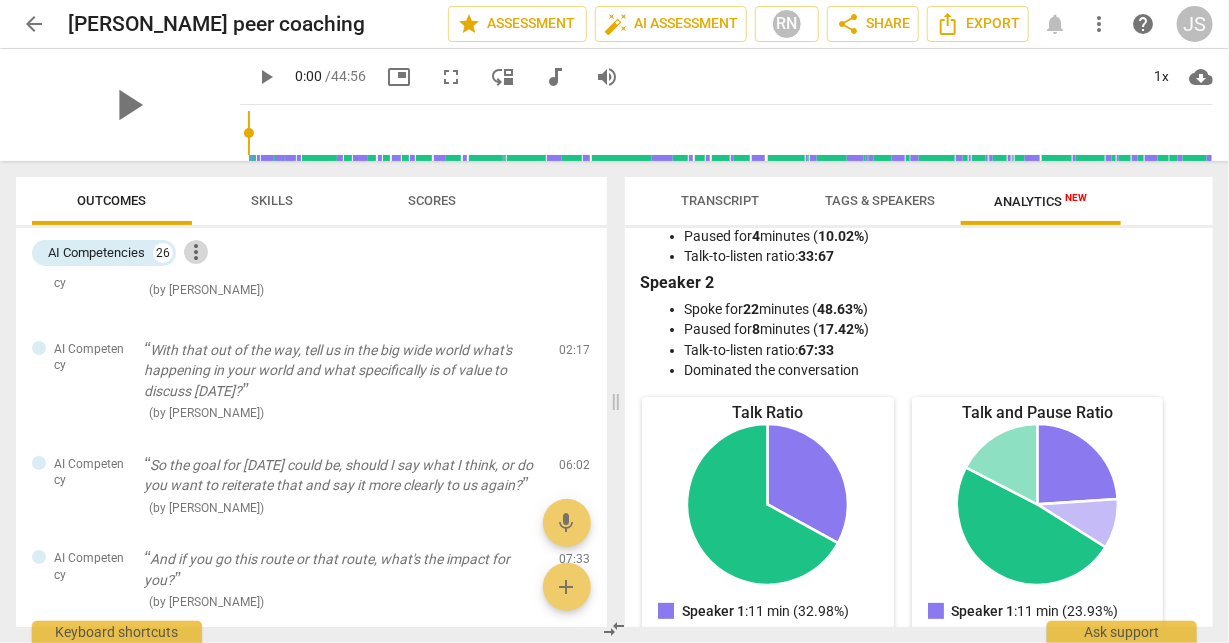 click on "more_vert" at bounding box center [196, 252] 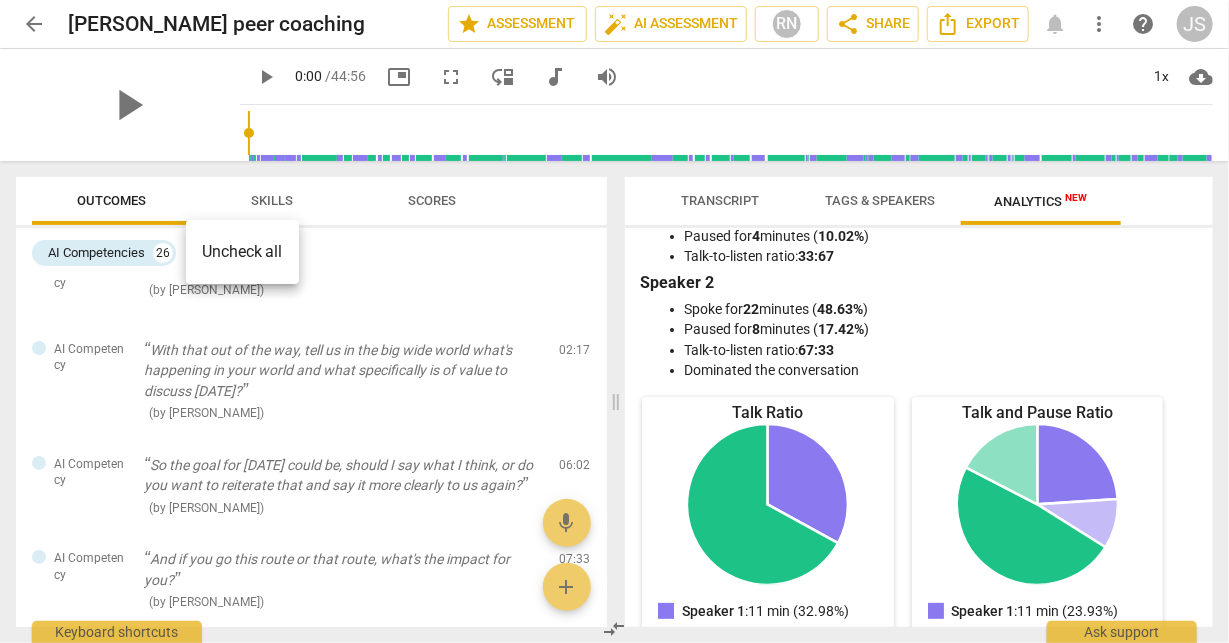 click at bounding box center (614, 321) 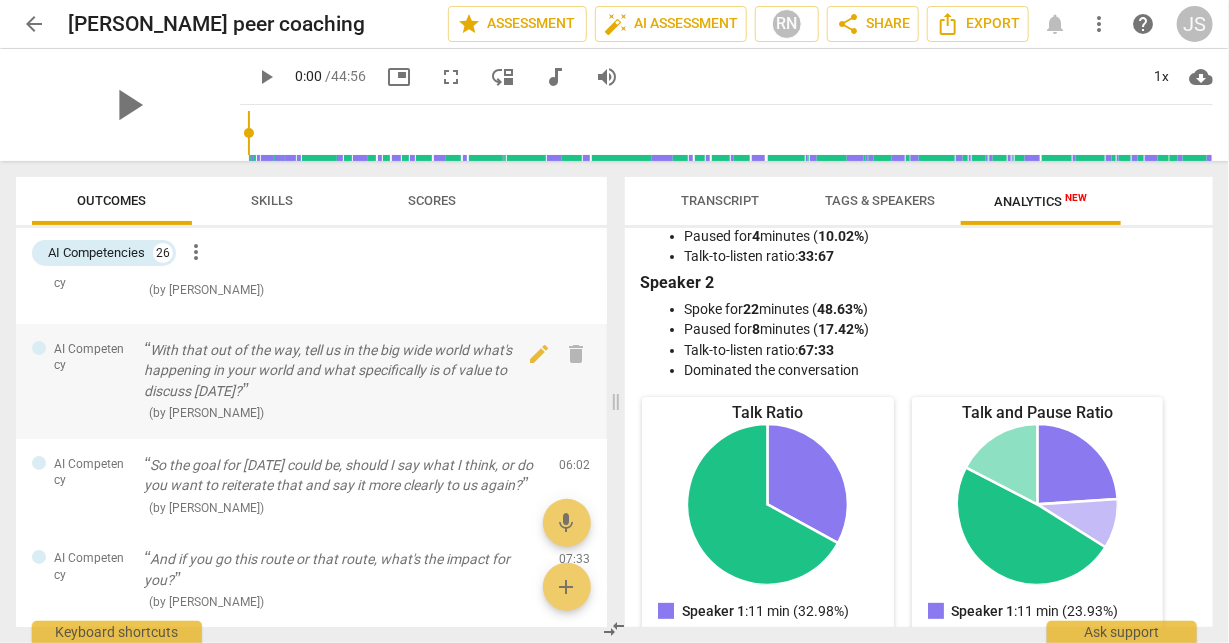 click at bounding box center (39, 348) 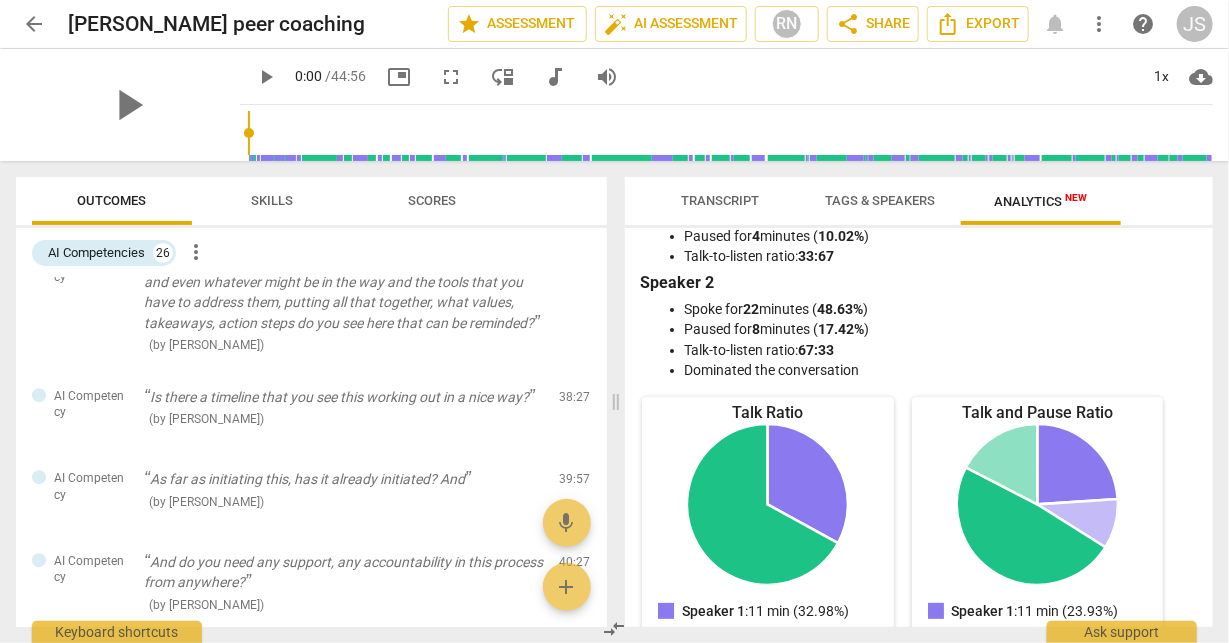 scroll, scrollTop: 2231, scrollLeft: 0, axis: vertical 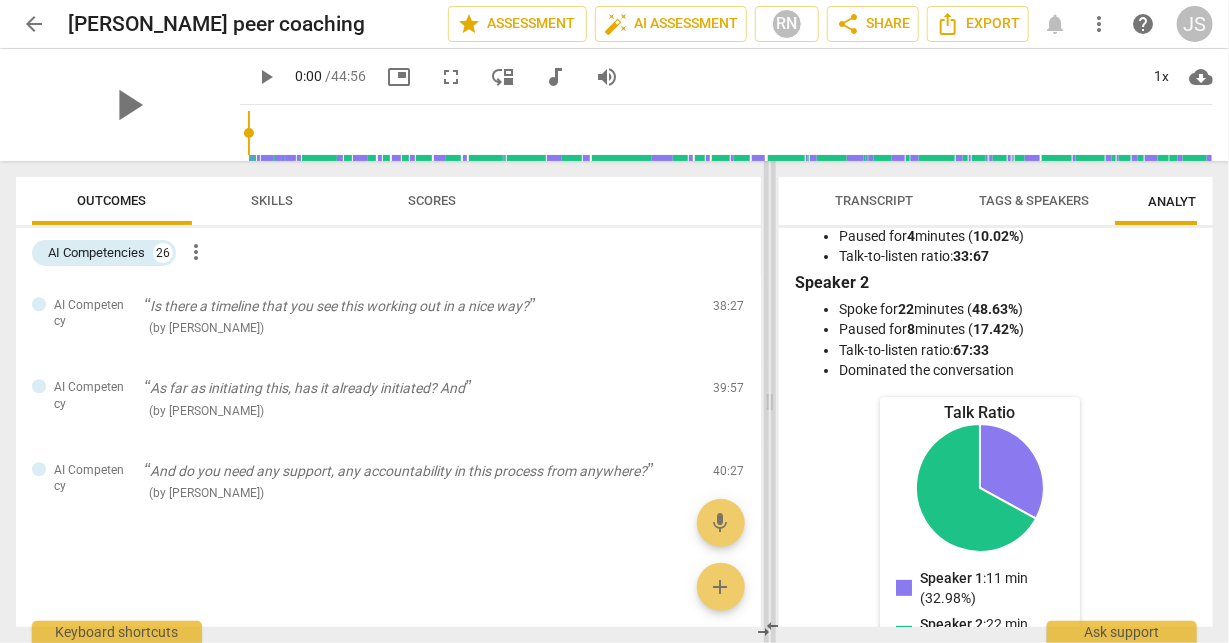 drag, startPoint x: 617, startPoint y: 392, endPoint x: 789, endPoint y: 373, distance: 173.04623 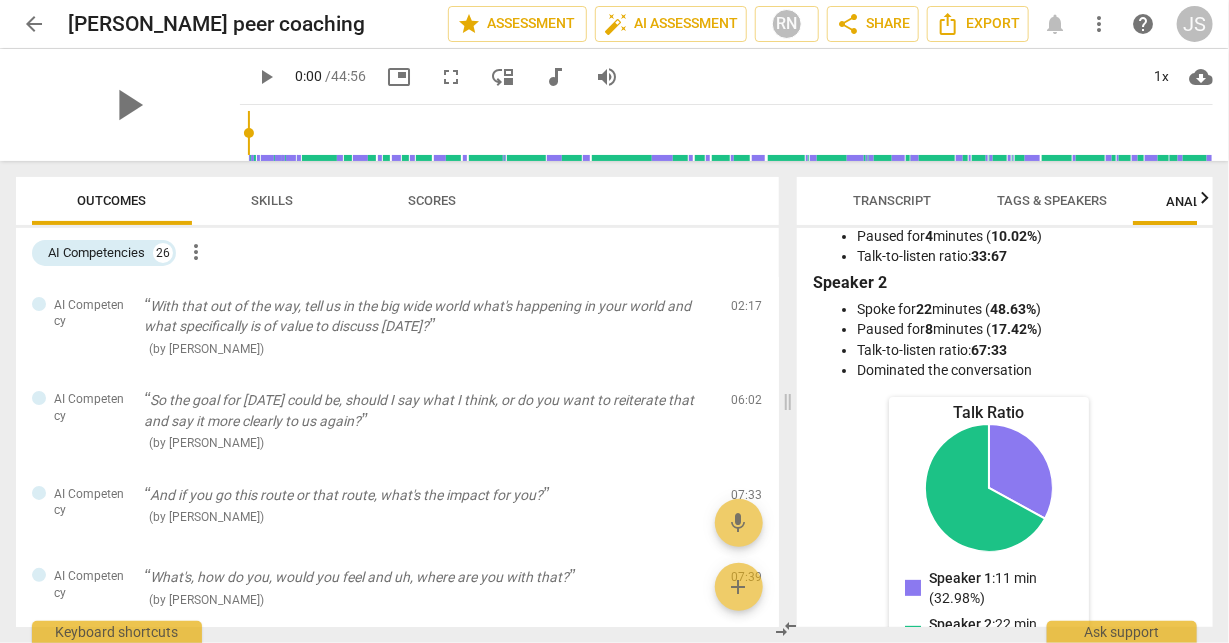 scroll, scrollTop: 0, scrollLeft: 0, axis: both 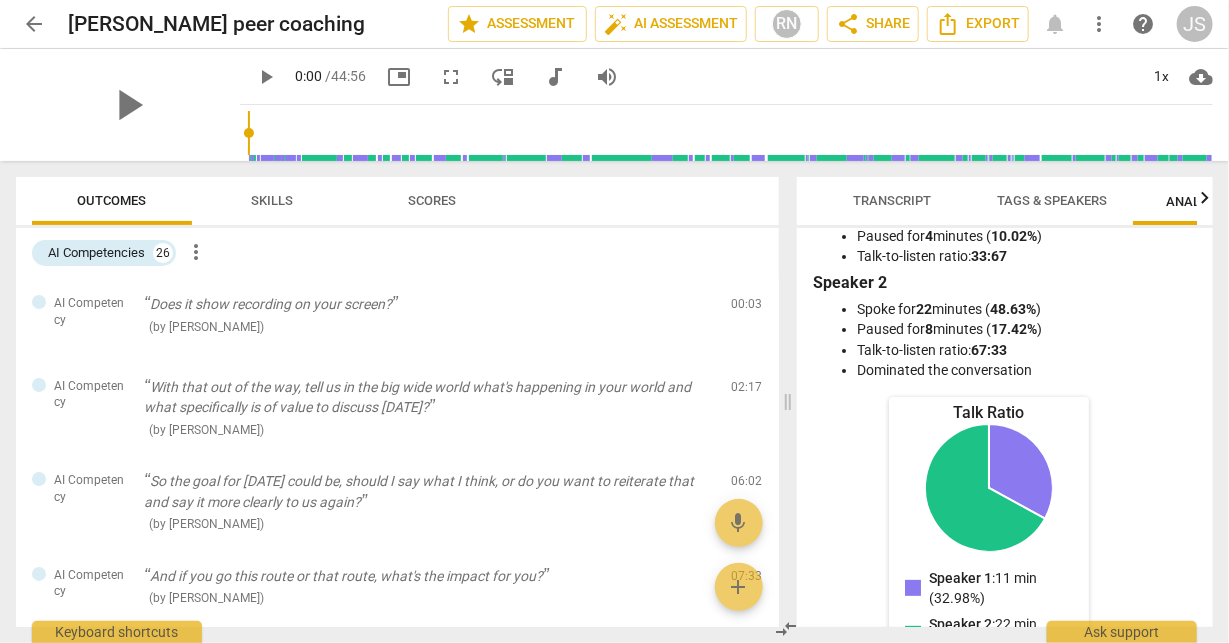 click on "play_arrow" at bounding box center (128, 105) 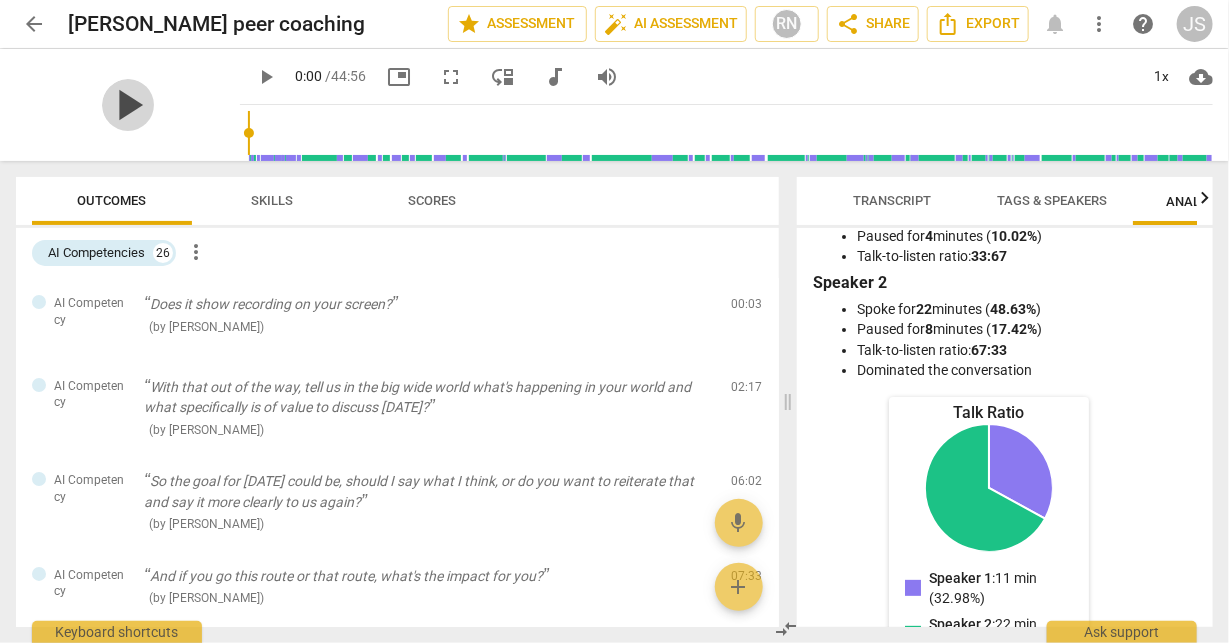 click on "play_arrow" at bounding box center (128, 105) 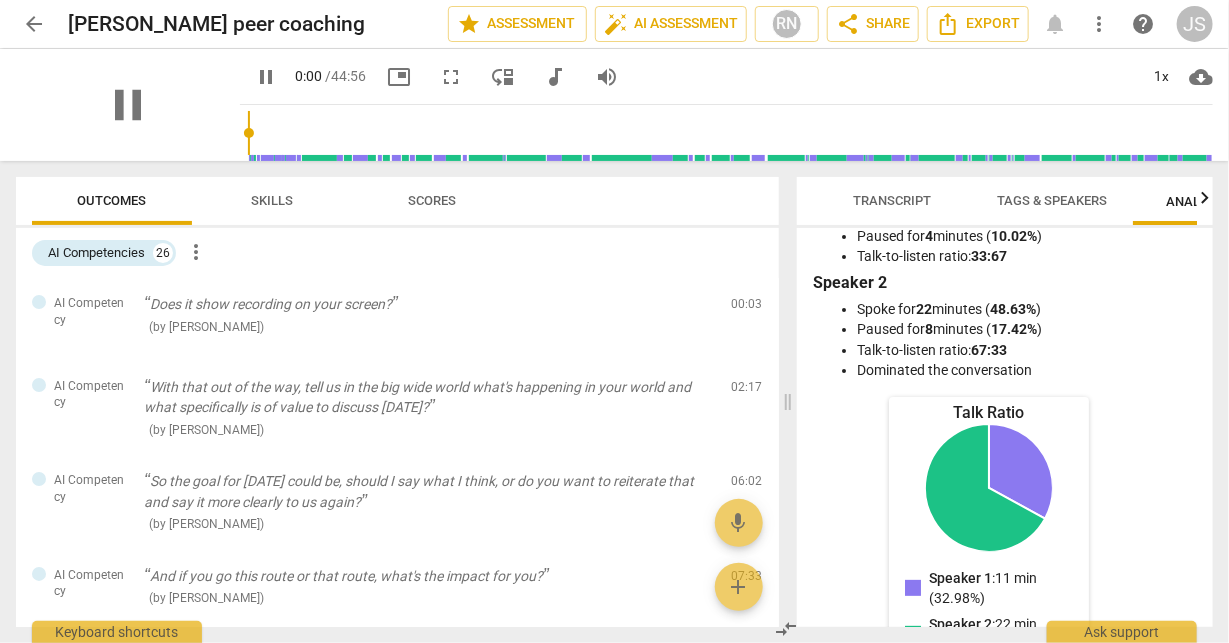 click at bounding box center (730, 133) 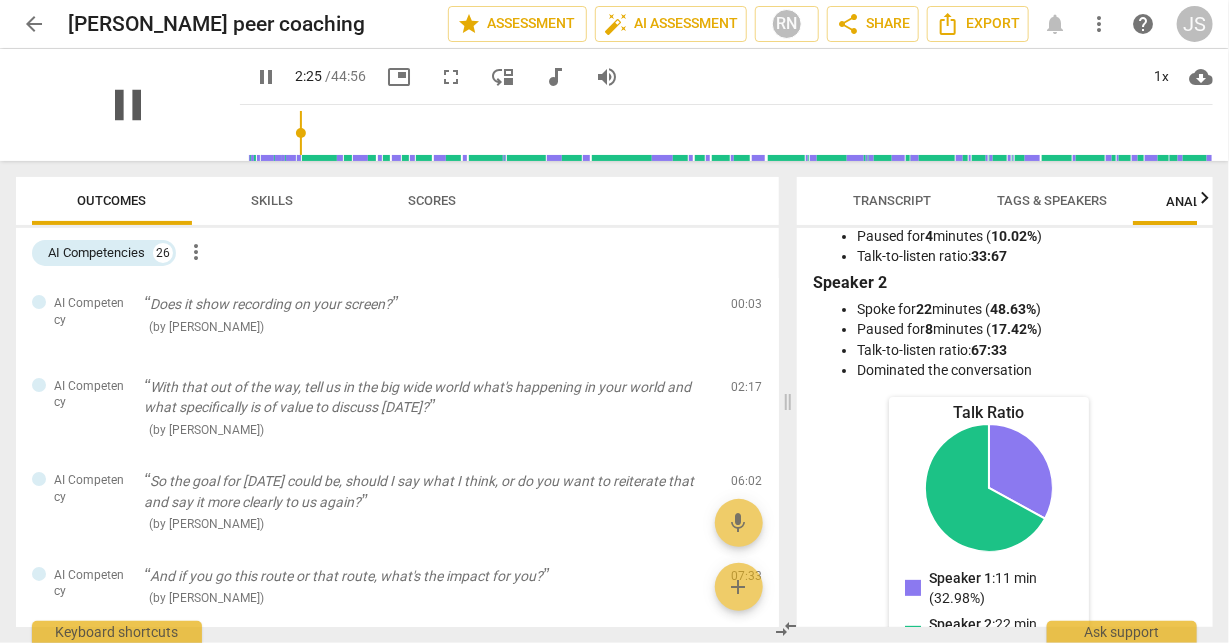 click on "pause" at bounding box center [128, 105] 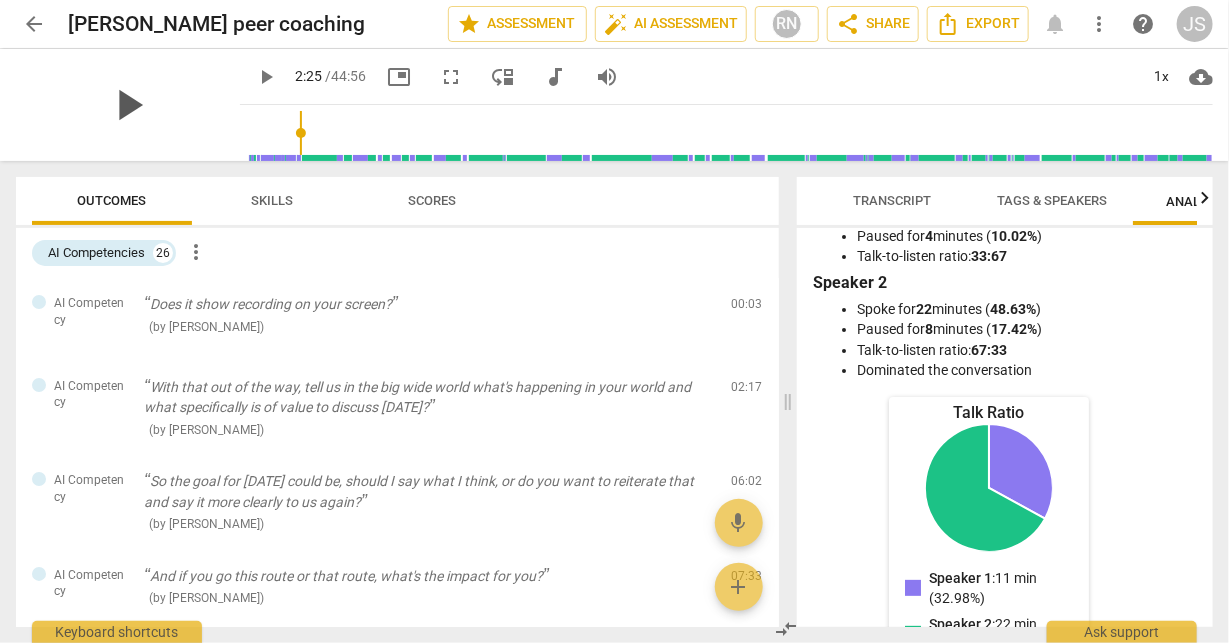 type on "146" 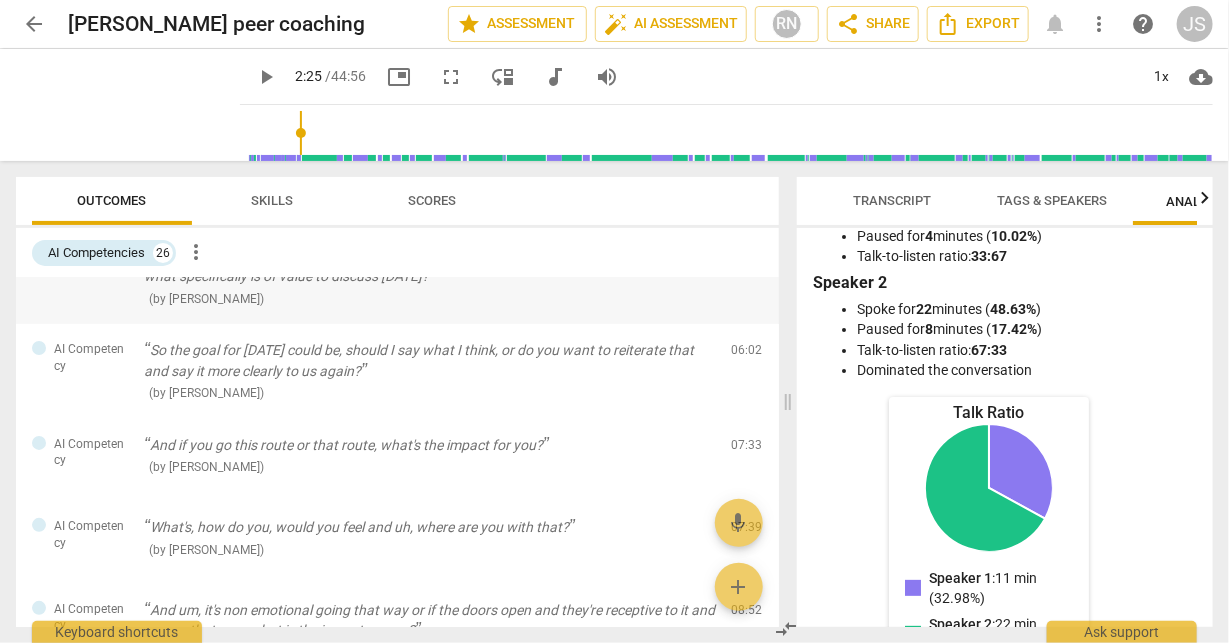 scroll, scrollTop: 0, scrollLeft: 0, axis: both 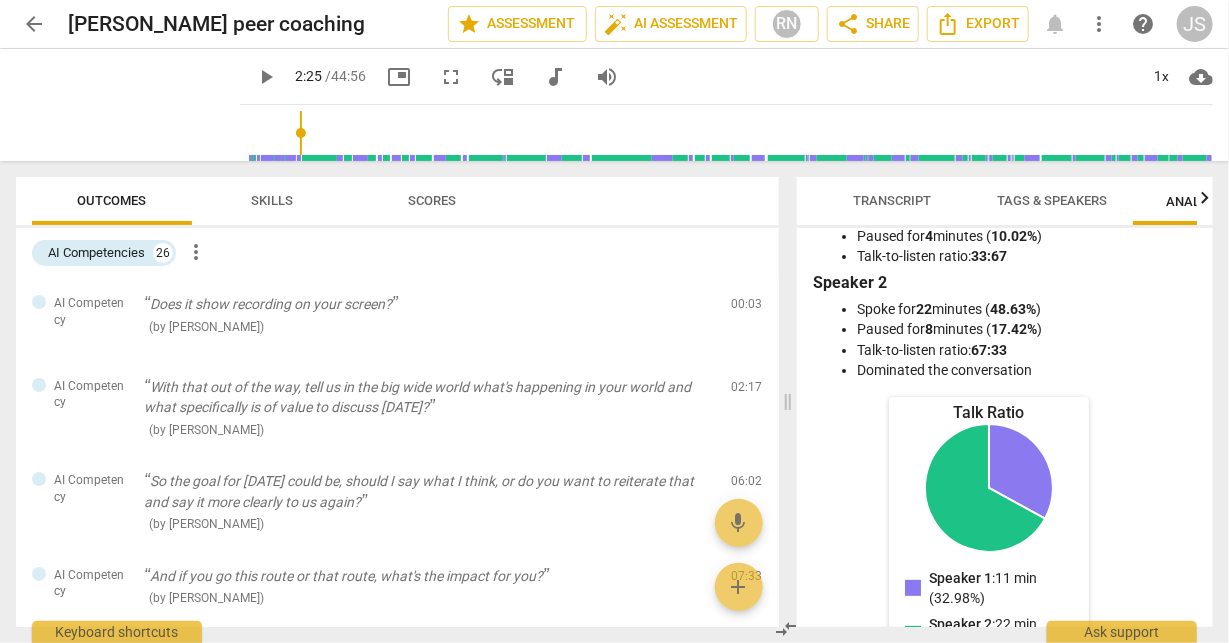 click on "AI Competencies" at bounding box center [96, 253] 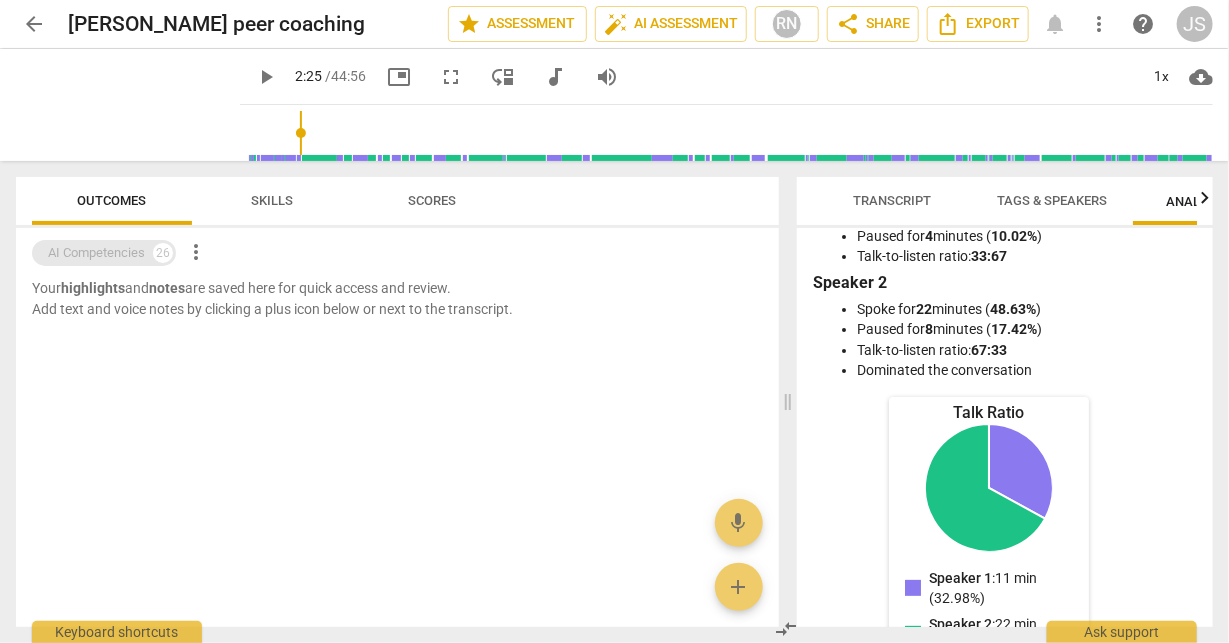 click on "AI Competencies 26" at bounding box center (104, 253) 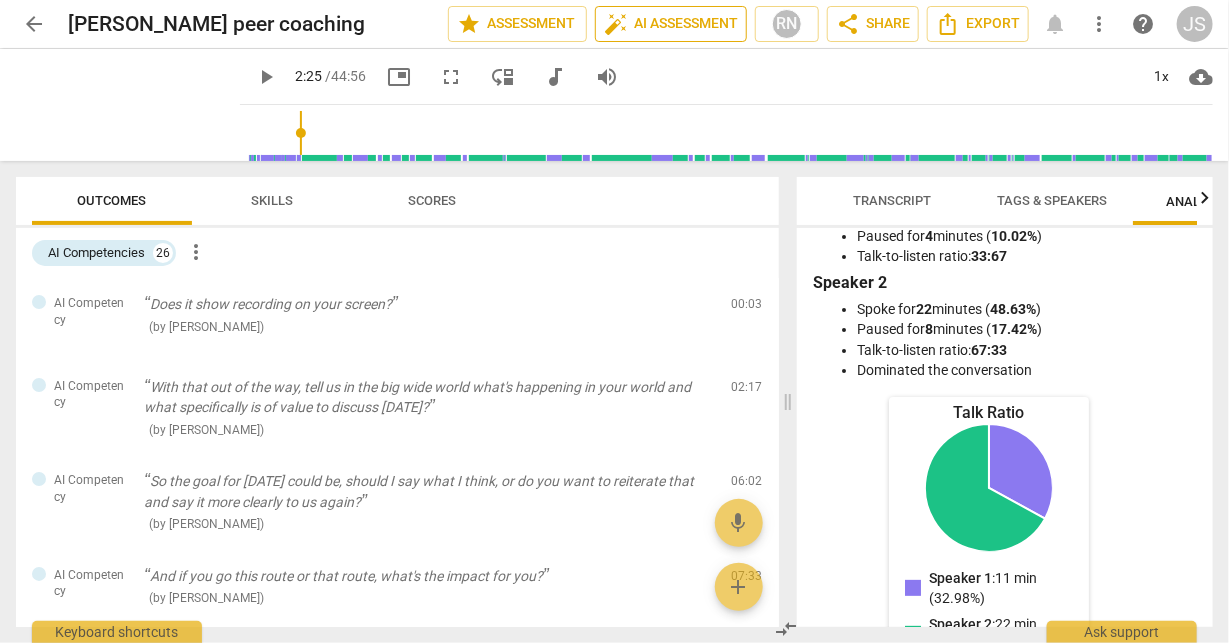 click on "auto_fix_high    AI Assessment" at bounding box center (671, 24) 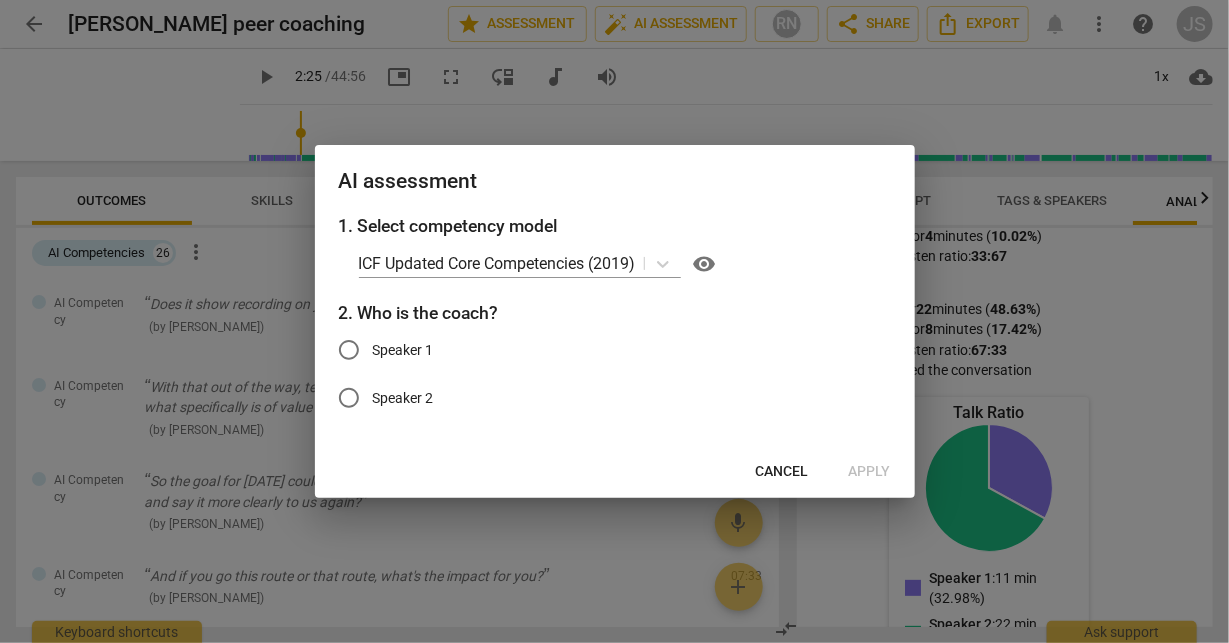 click on "Speaker 1" at bounding box center (403, 350) 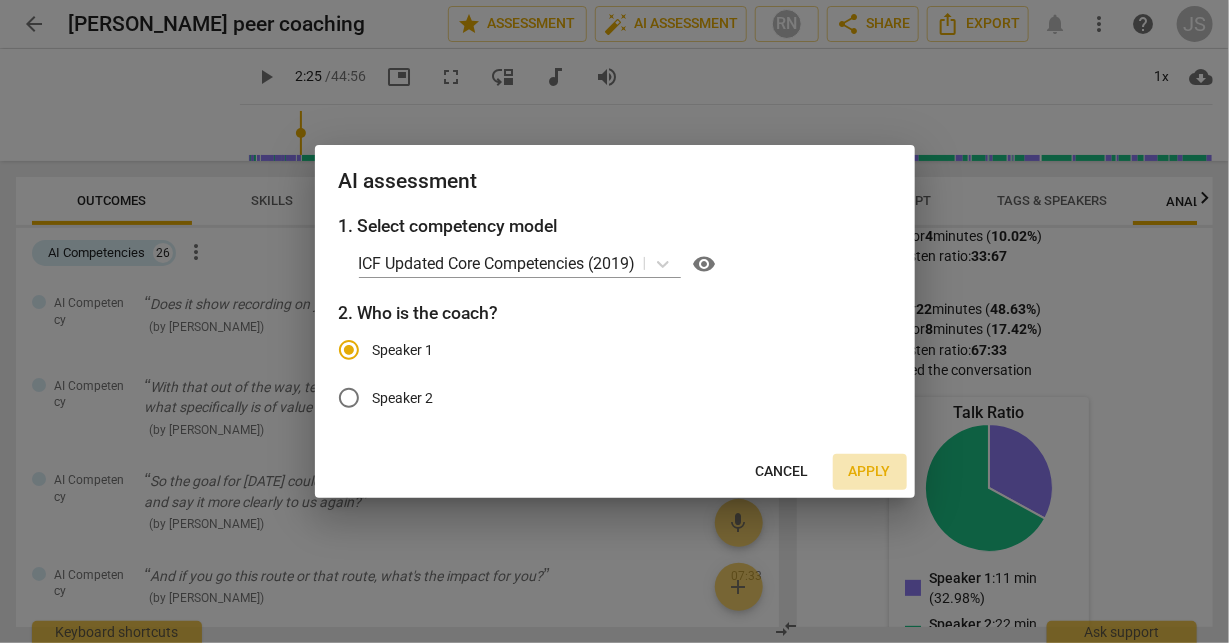 click on "Apply" at bounding box center (870, 472) 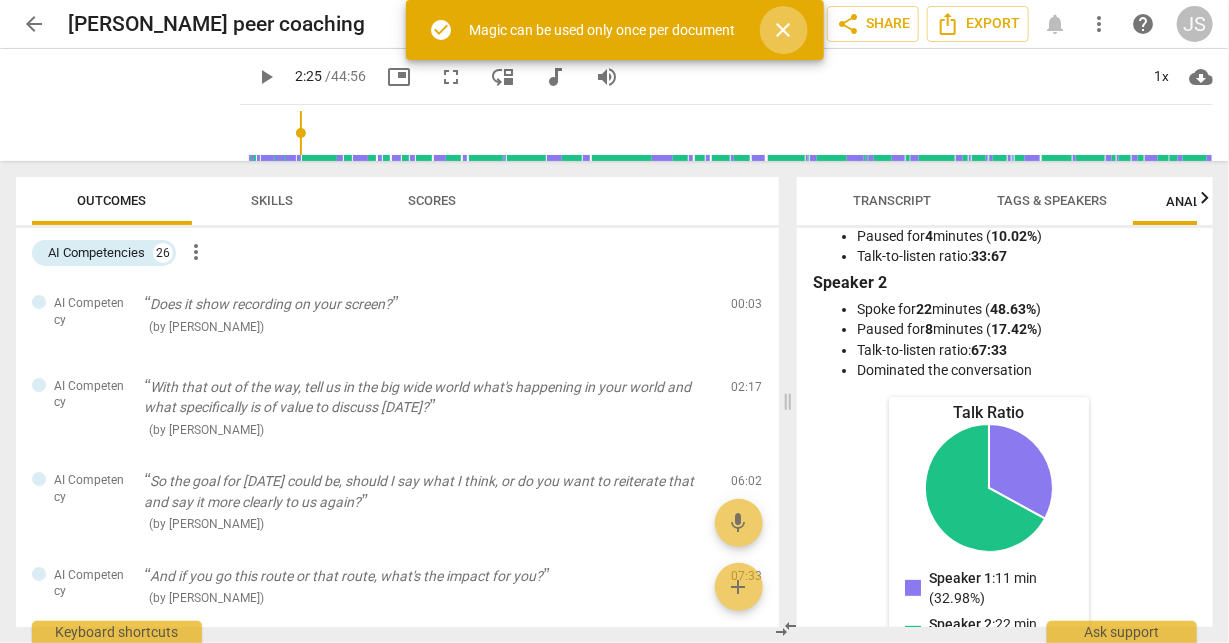 click on "close" at bounding box center (784, 30) 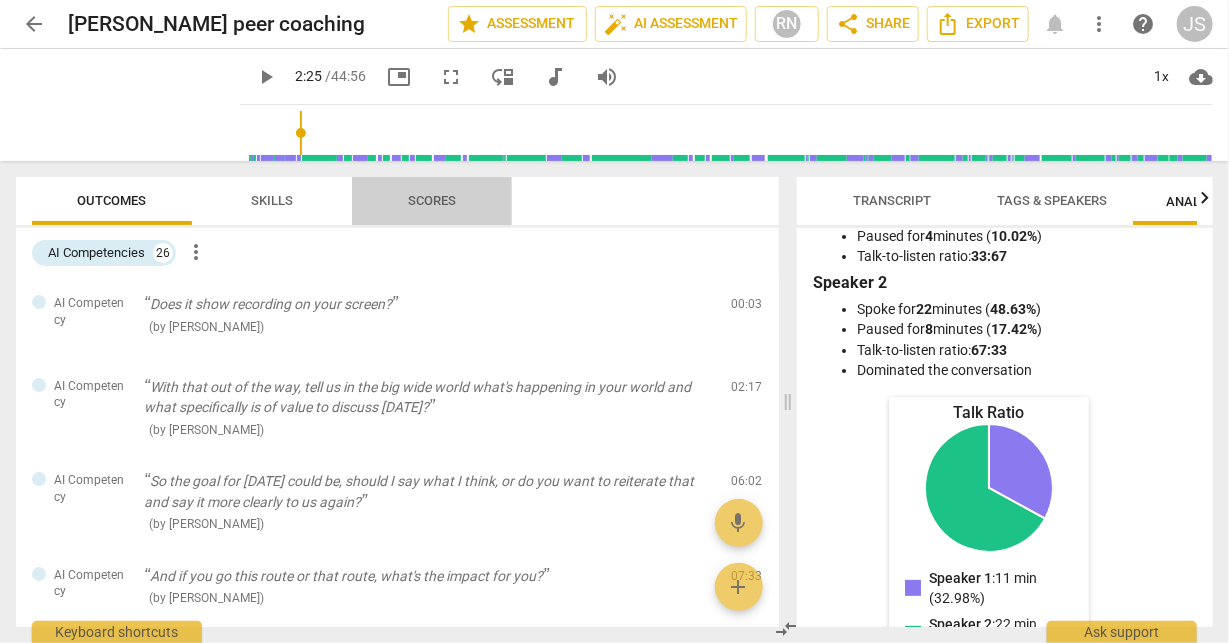 click on "Scores" at bounding box center (432, 201) 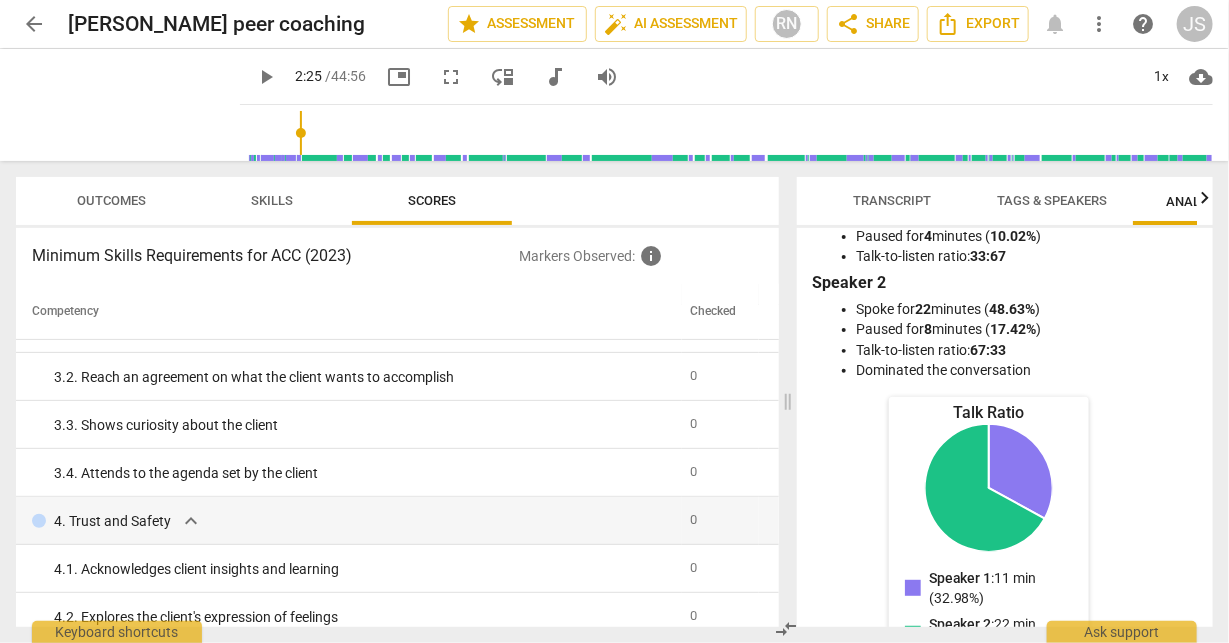scroll, scrollTop: 0, scrollLeft: 0, axis: both 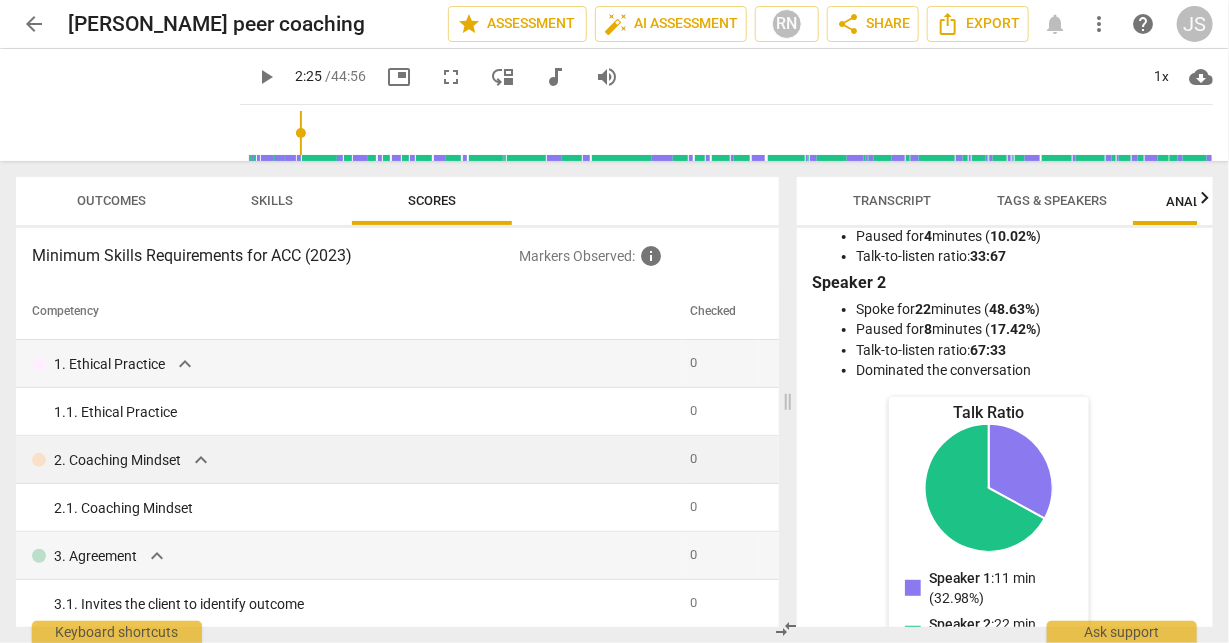 click on "2. Coaching Mindset expand_more" at bounding box center (349, 460) 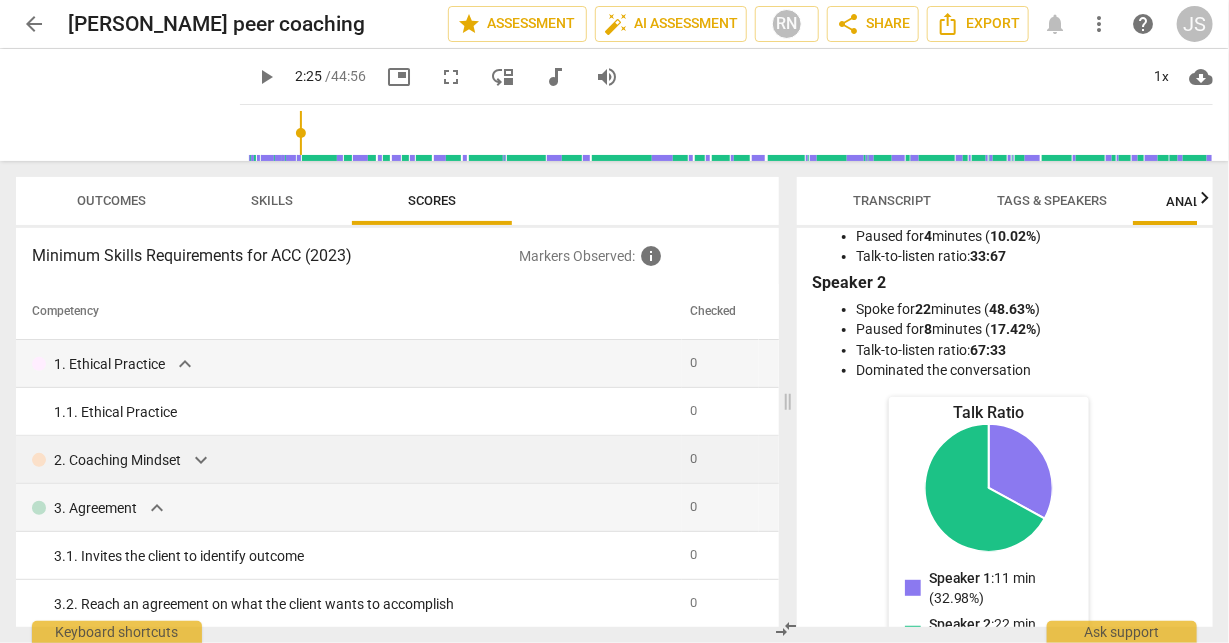 click on "Skills" at bounding box center [272, 200] 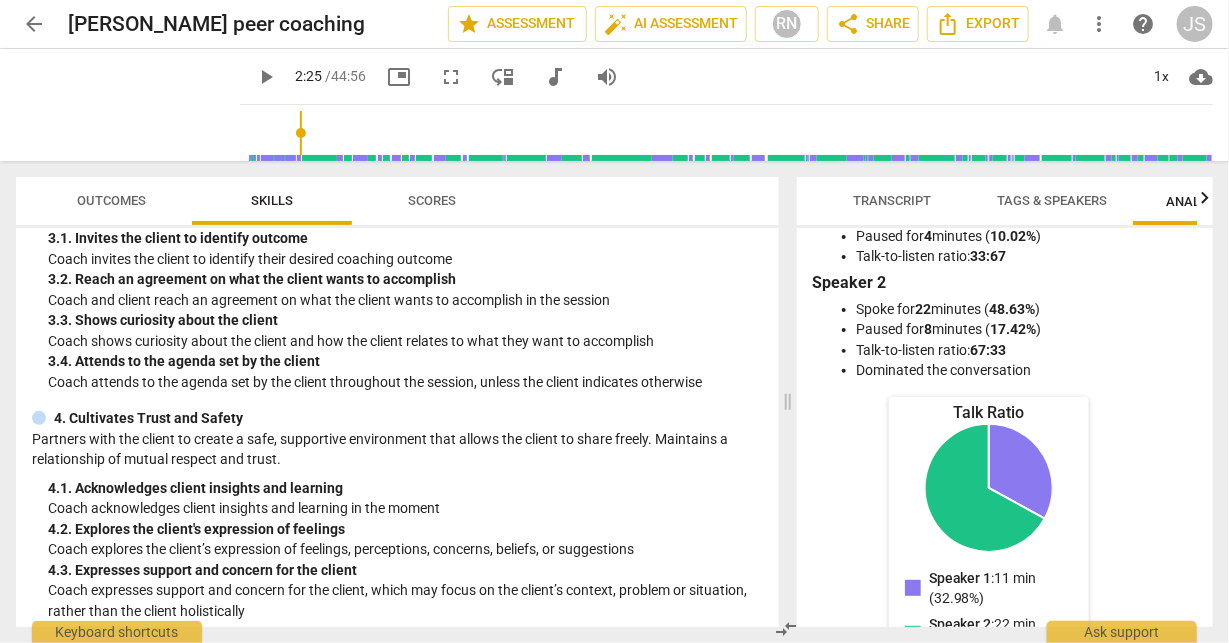 scroll, scrollTop: 327, scrollLeft: 0, axis: vertical 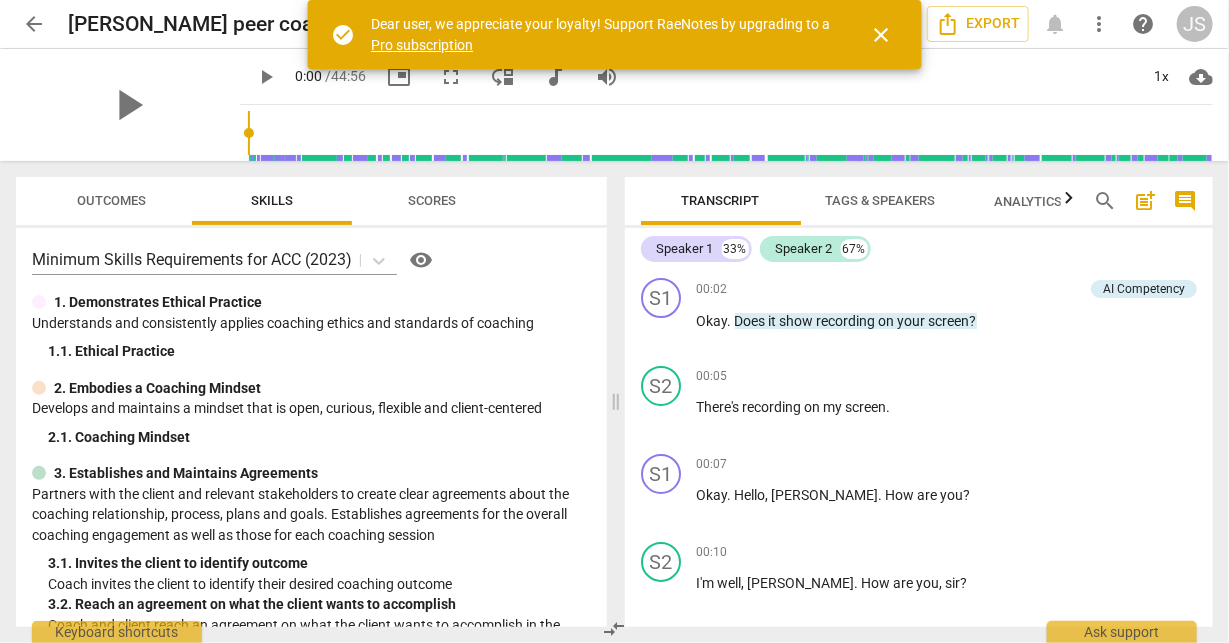 click on "Tags & Speakers" at bounding box center (881, 200) 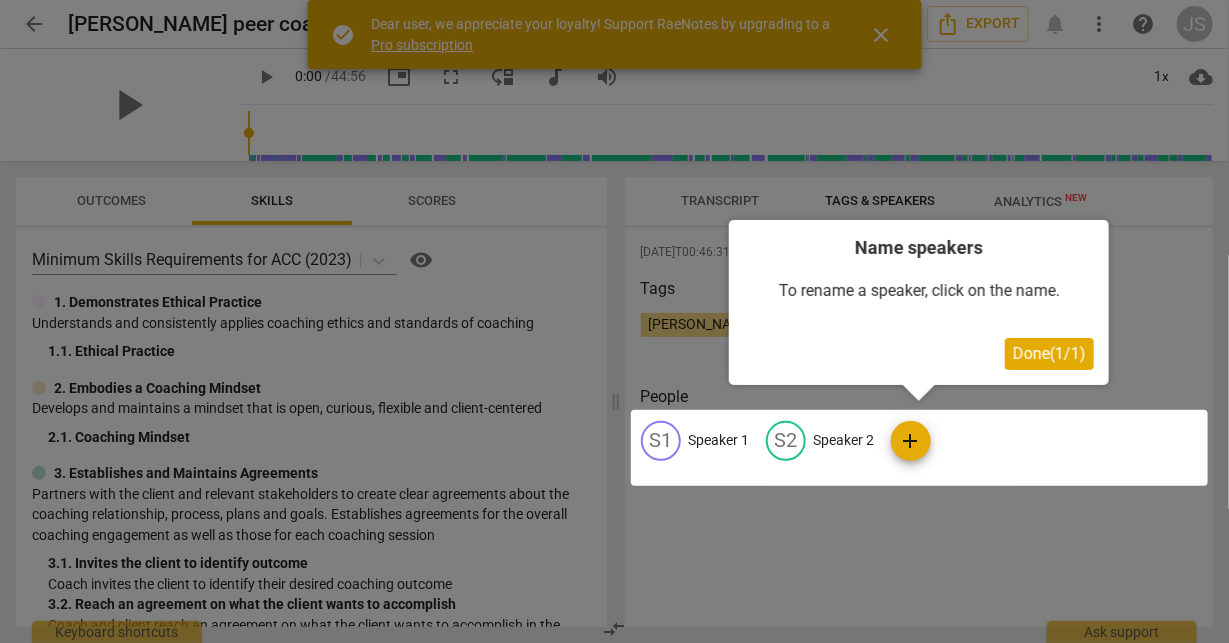 click on "Done  ( 1 / 1 )" at bounding box center (1049, 353) 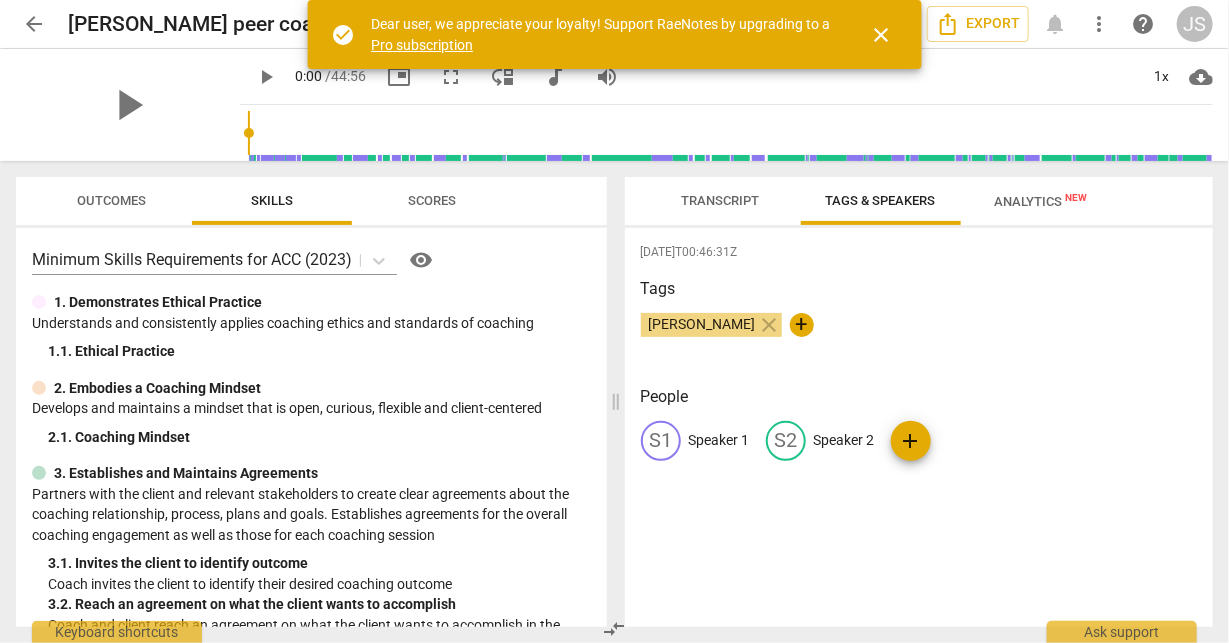 click on "Analytics   New" at bounding box center (1040, 201) 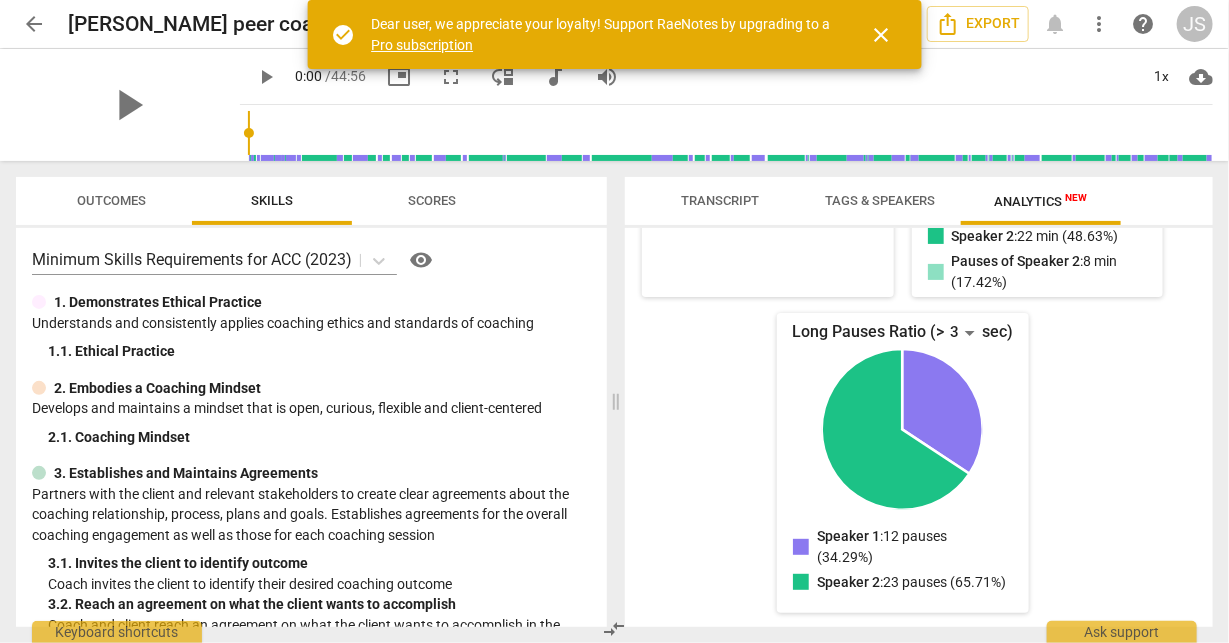 scroll, scrollTop: 0, scrollLeft: 0, axis: both 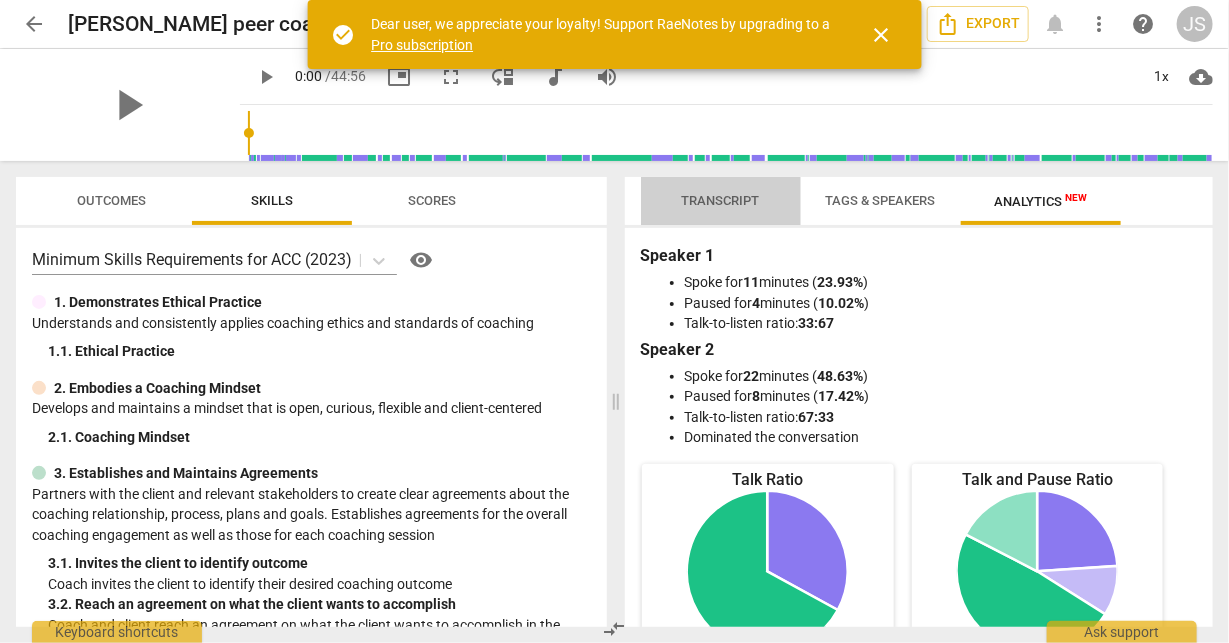 click on "Transcript" at bounding box center [721, 200] 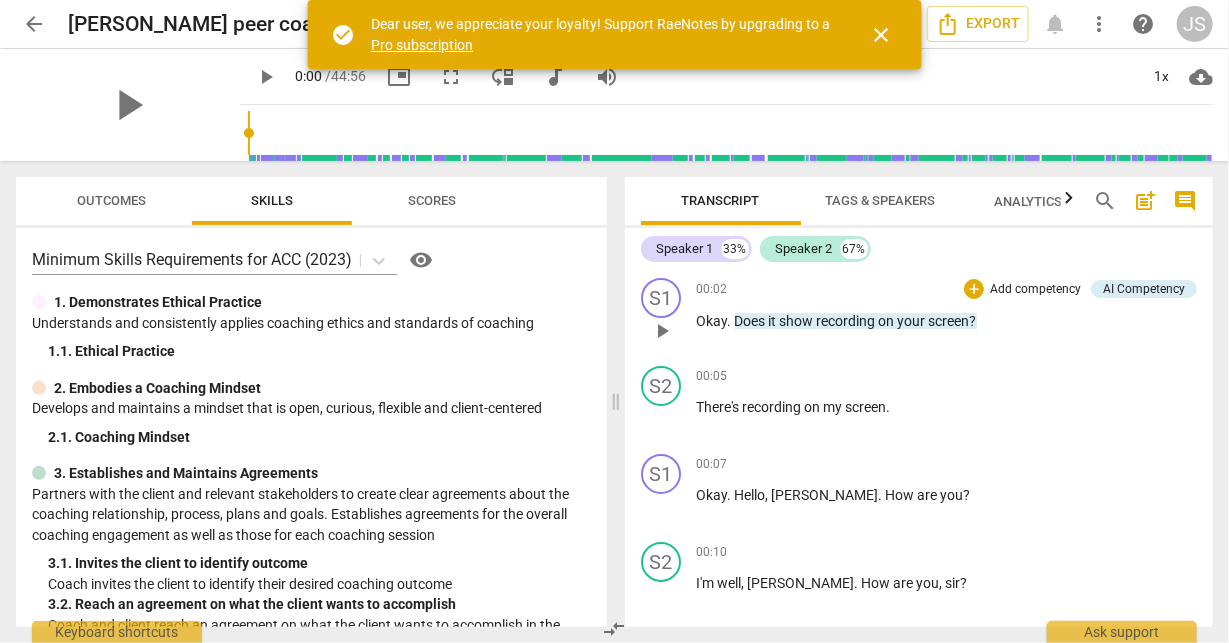 drag, startPoint x: 945, startPoint y: 319, endPoint x: 861, endPoint y: 314, distance: 84.14868 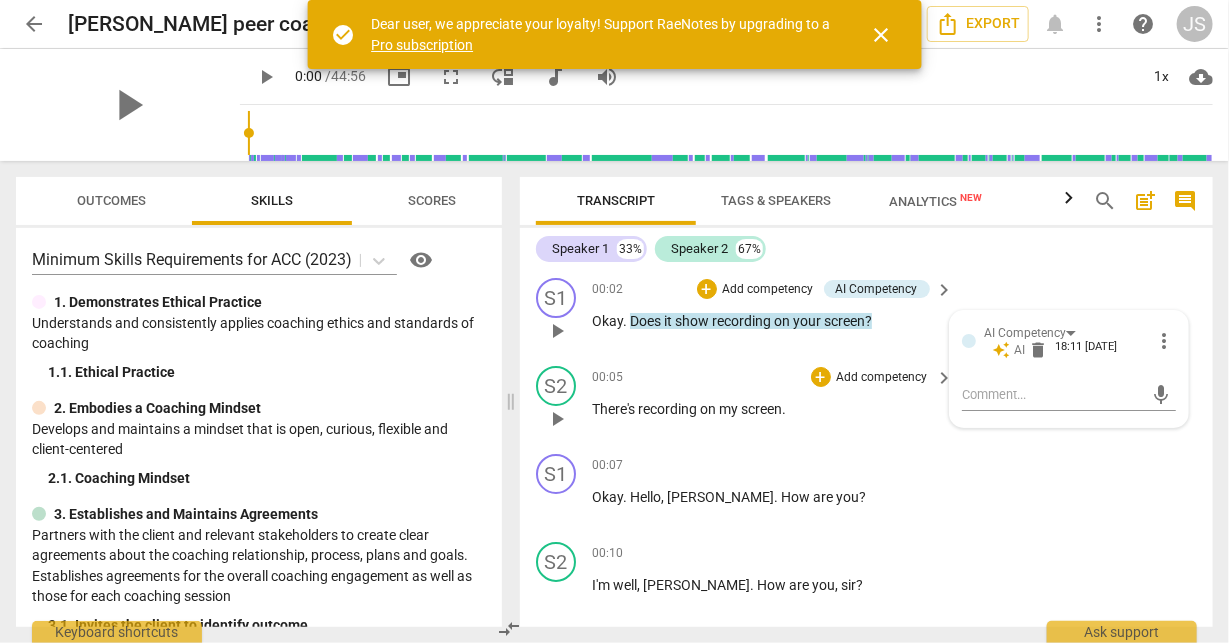 click on "Add competency" at bounding box center [882, 378] 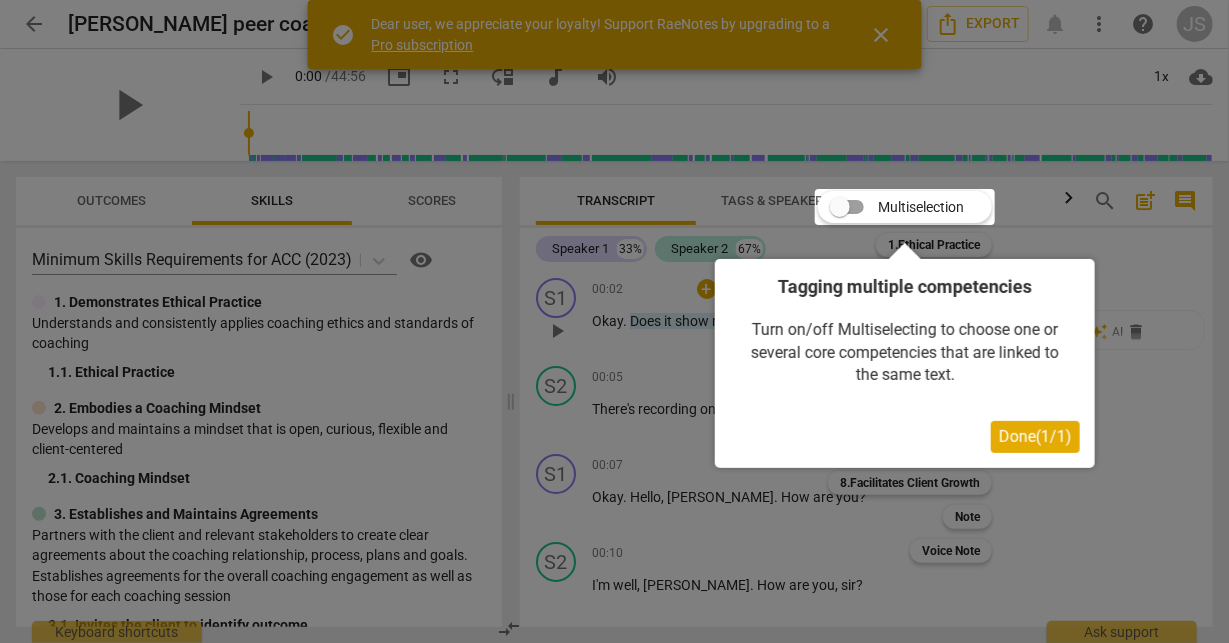 click at bounding box center [614, 321] 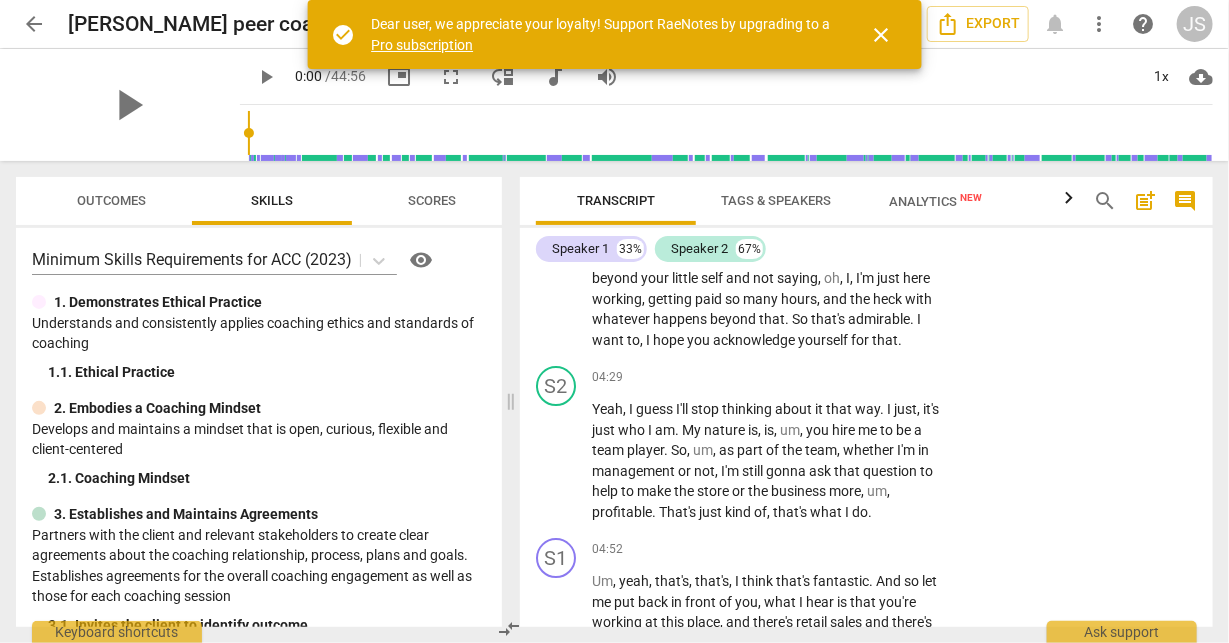 scroll, scrollTop: 2544, scrollLeft: 0, axis: vertical 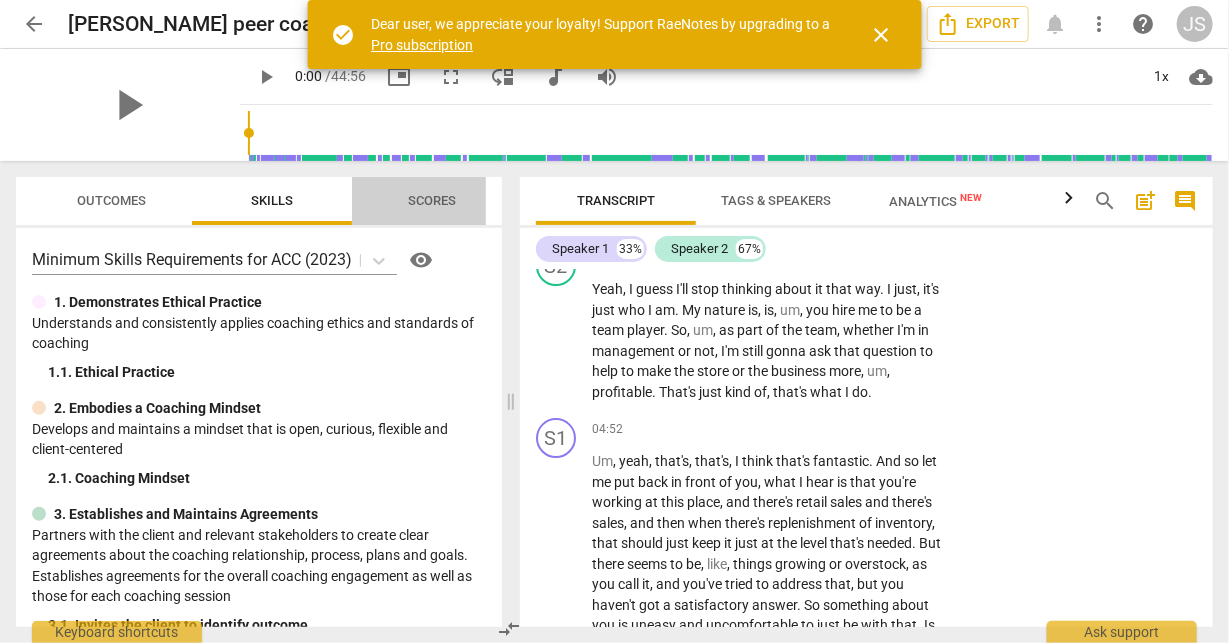 click on "Scores" at bounding box center (432, 201) 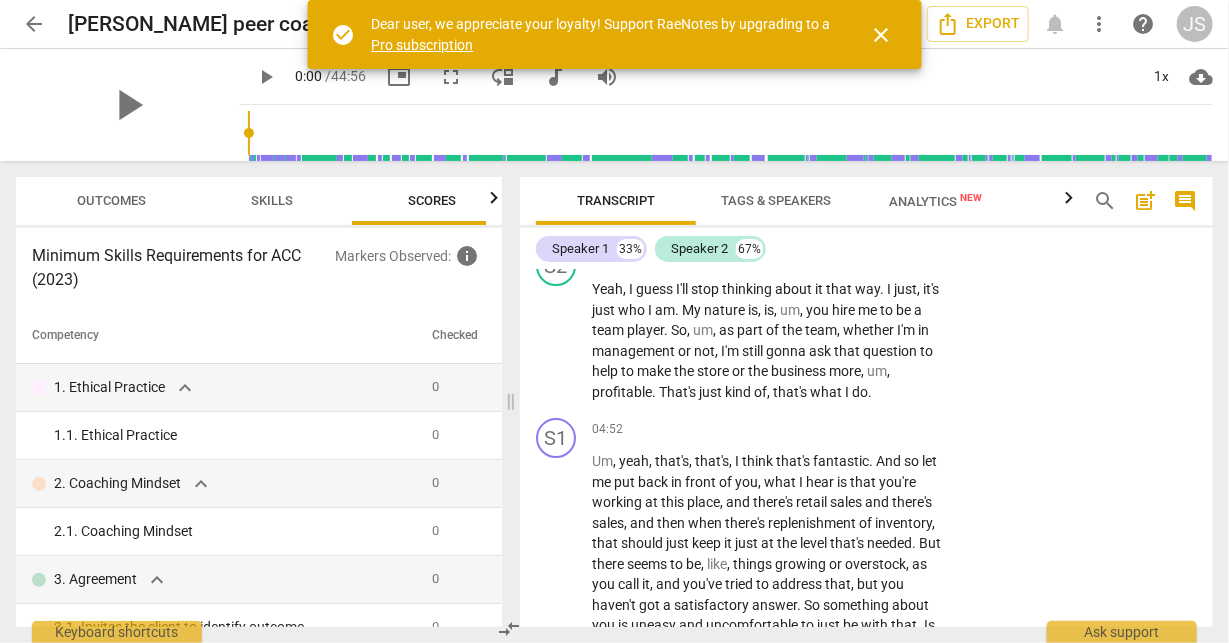 scroll, scrollTop: 0, scrollLeft: 26, axis: horizontal 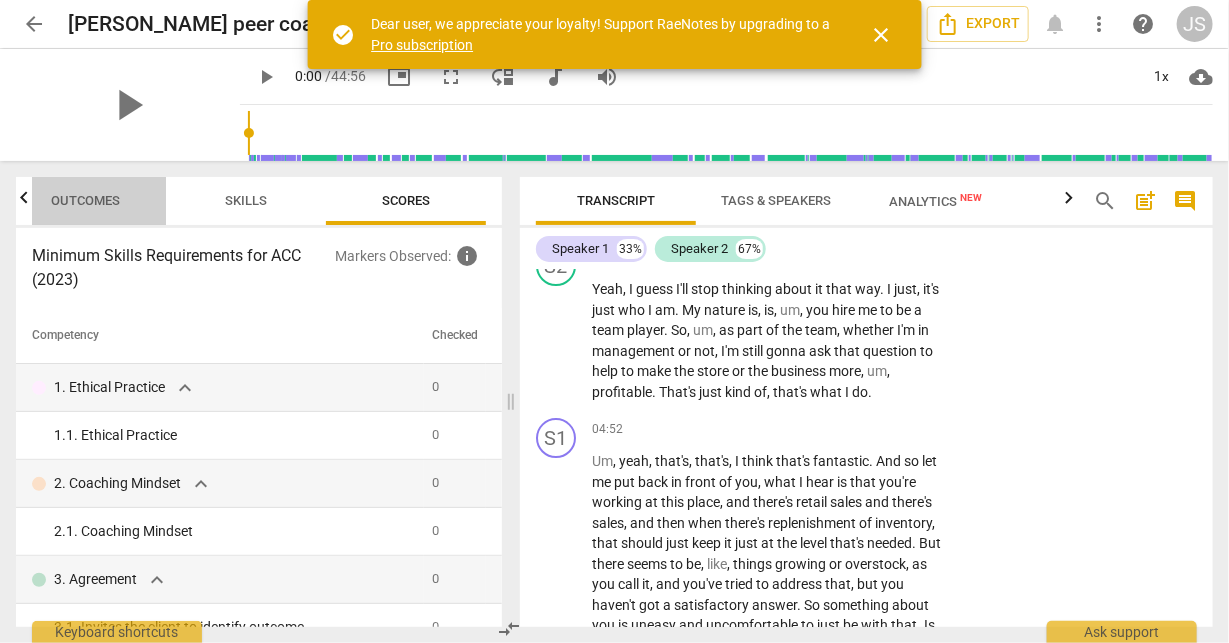 click on "Outcomes" at bounding box center (86, 200) 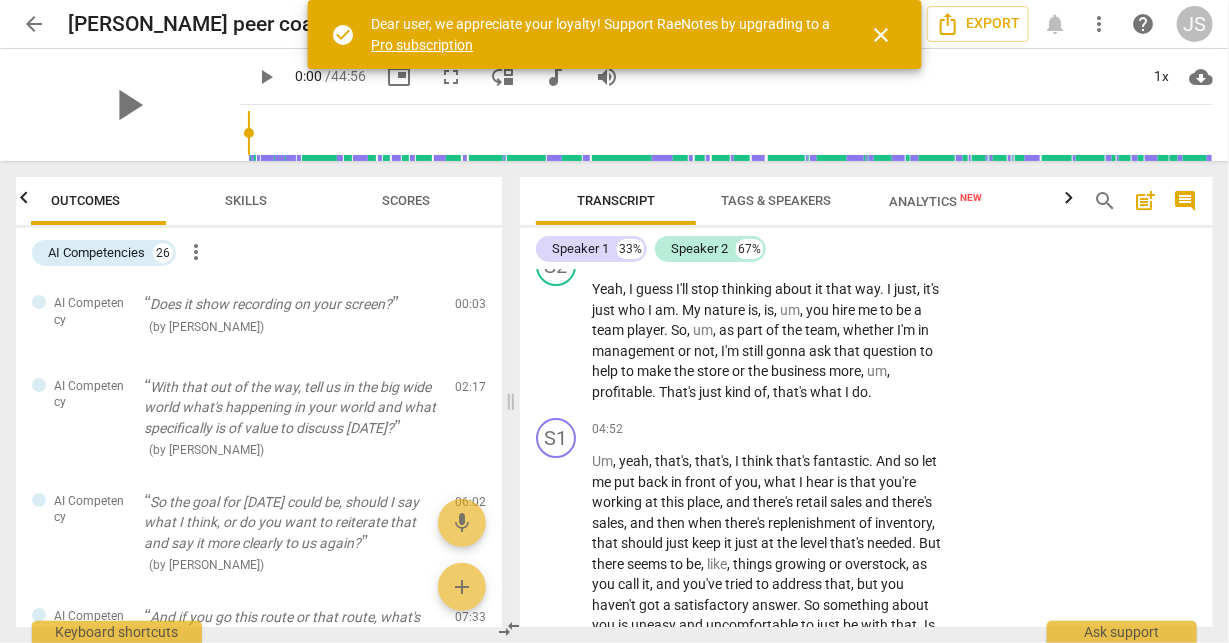 scroll, scrollTop: 0, scrollLeft: 0, axis: both 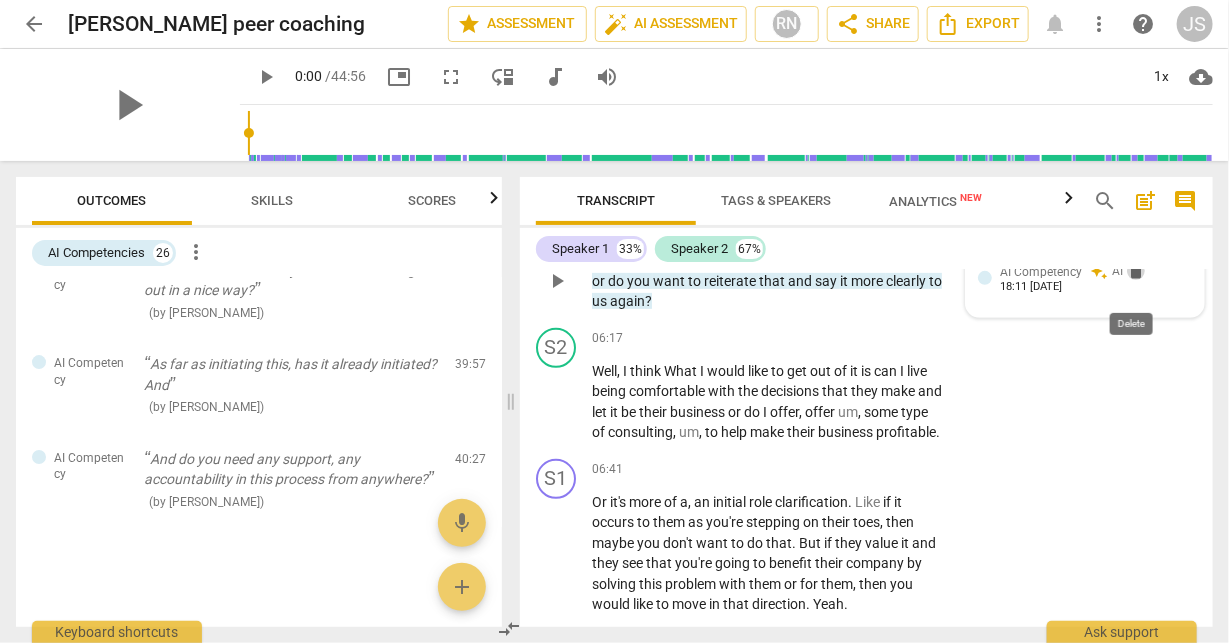 click on "delete" at bounding box center [1136, 271] 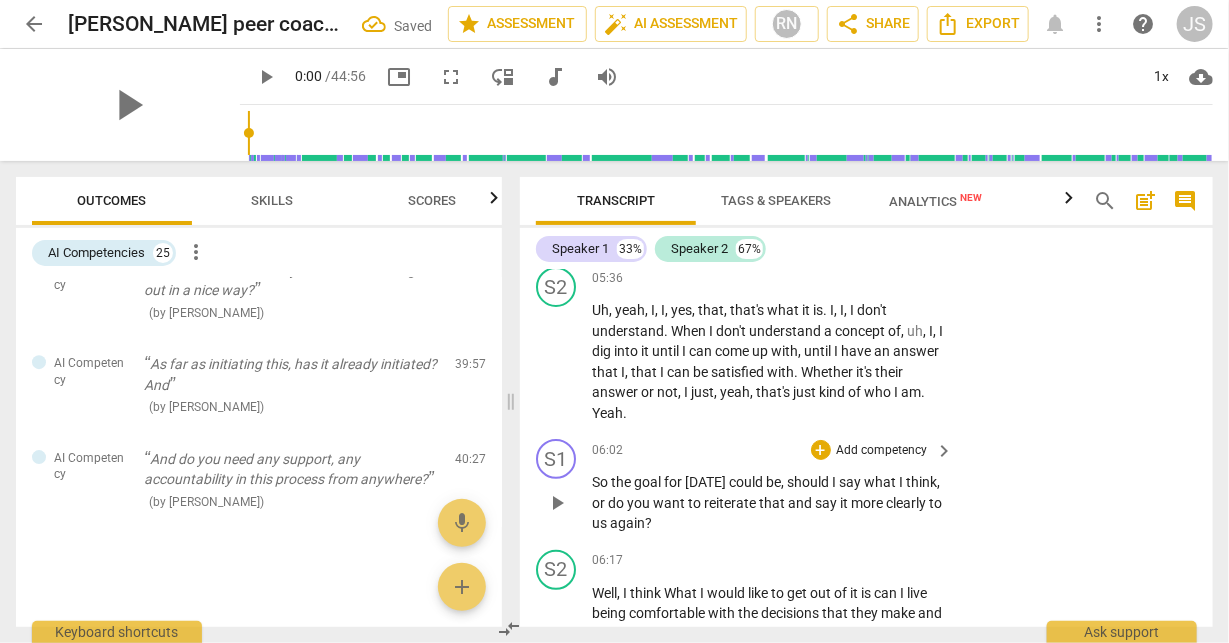 scroll, scrollTop: 2917, scrollLeft: 0, axis: vertical 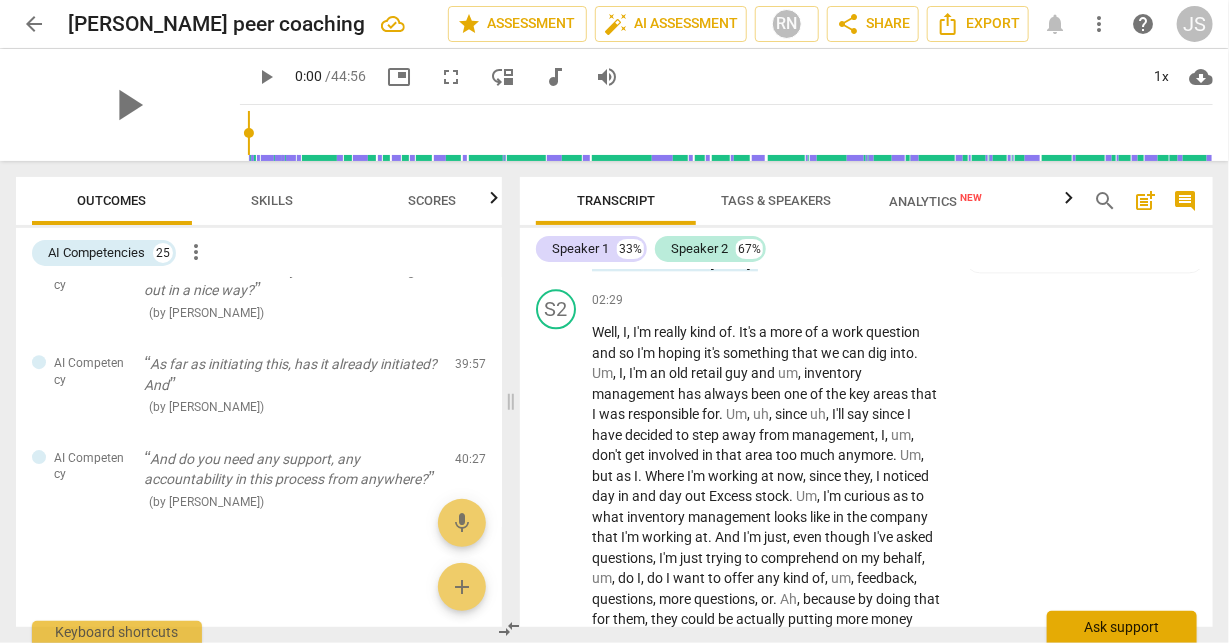 click on "Ask support" at bounding box center [1122, 627] 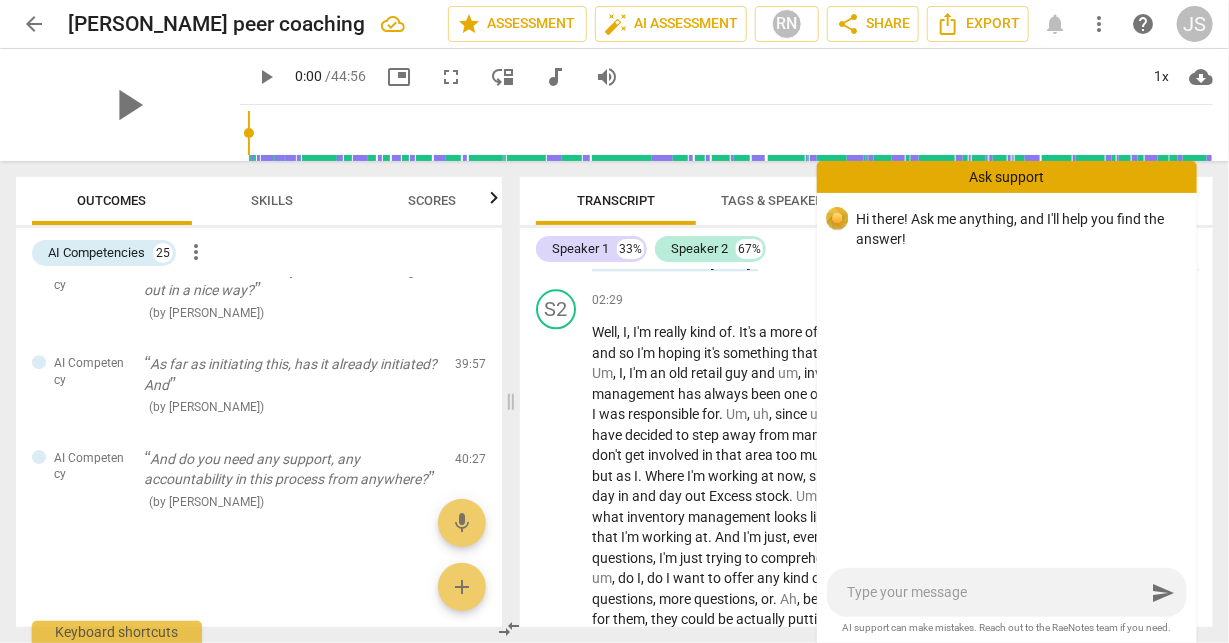 click at bounding box center [996, 592] 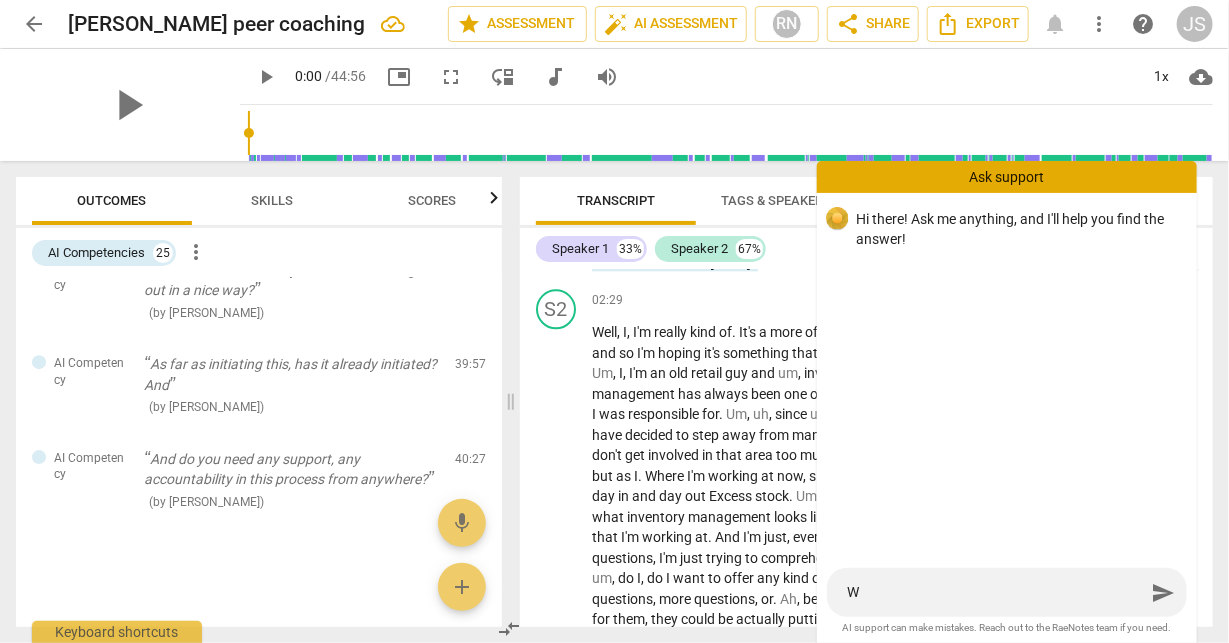 type on "Wh" 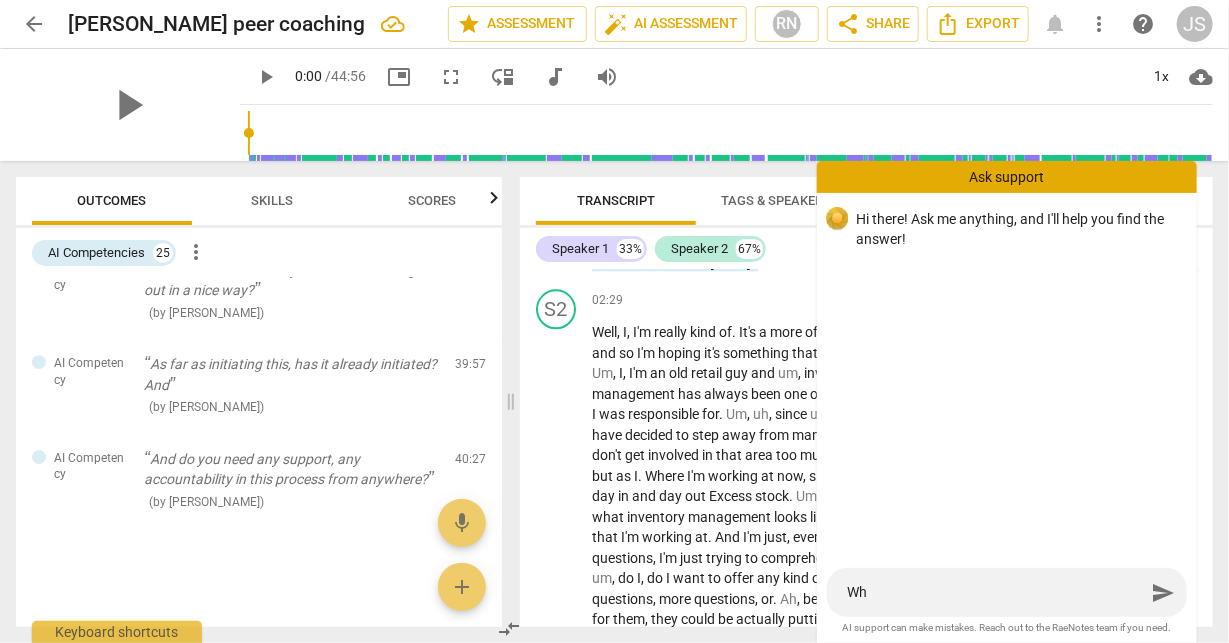 type on "Why" 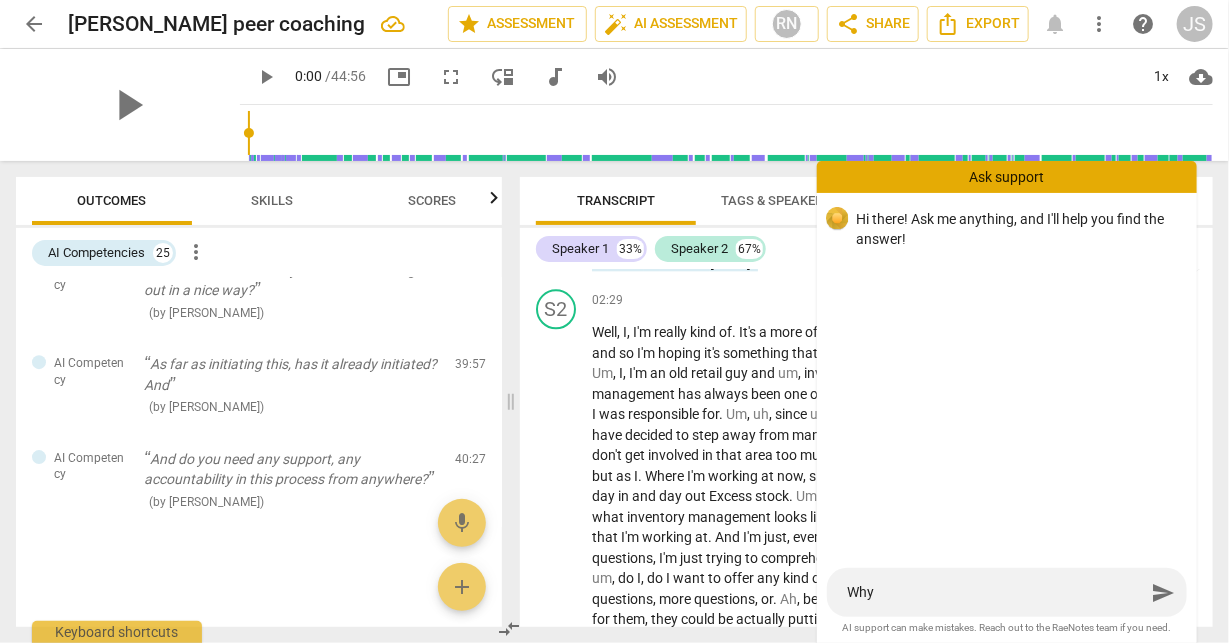 type on "Why" 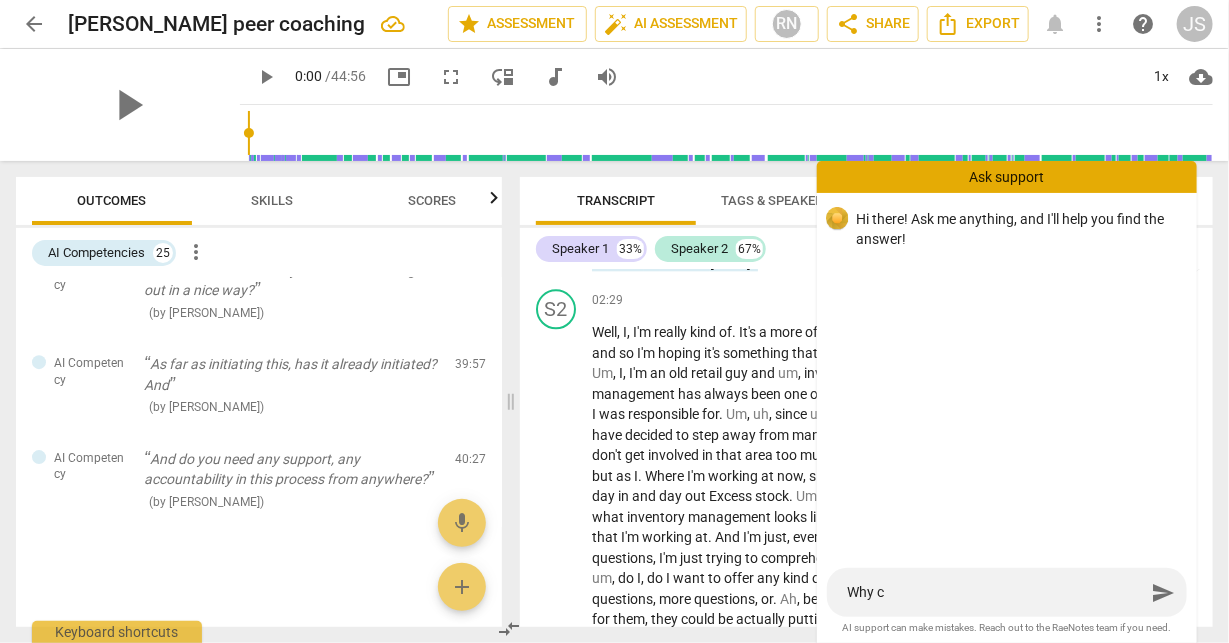 type on "Why ca" 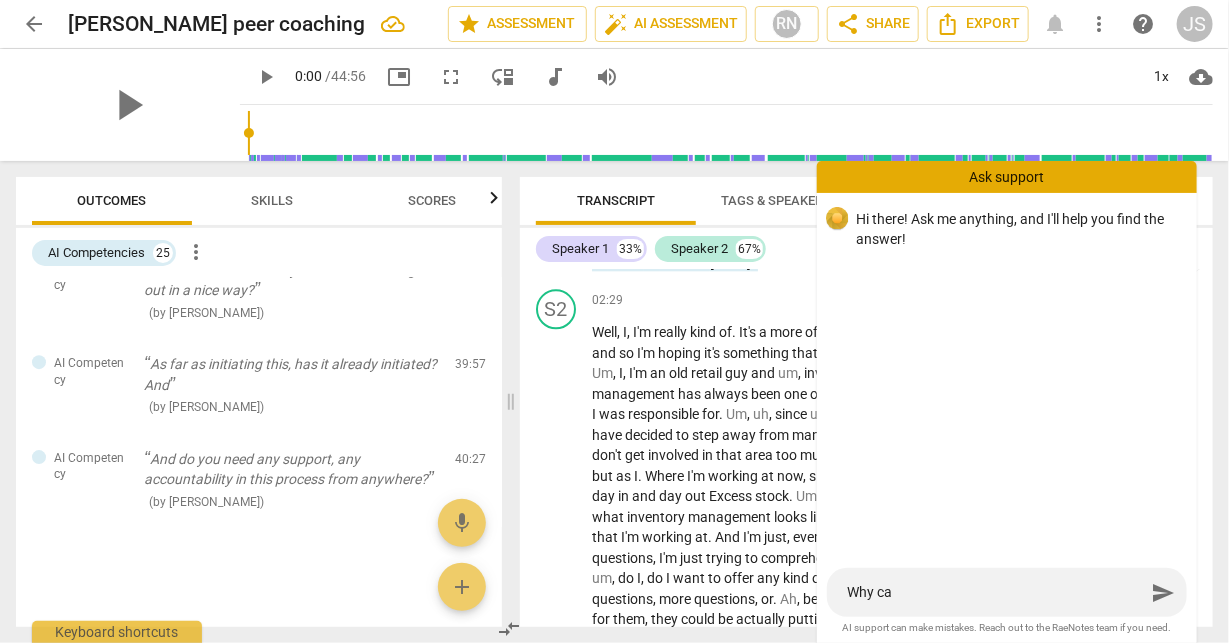 type on "Why can" 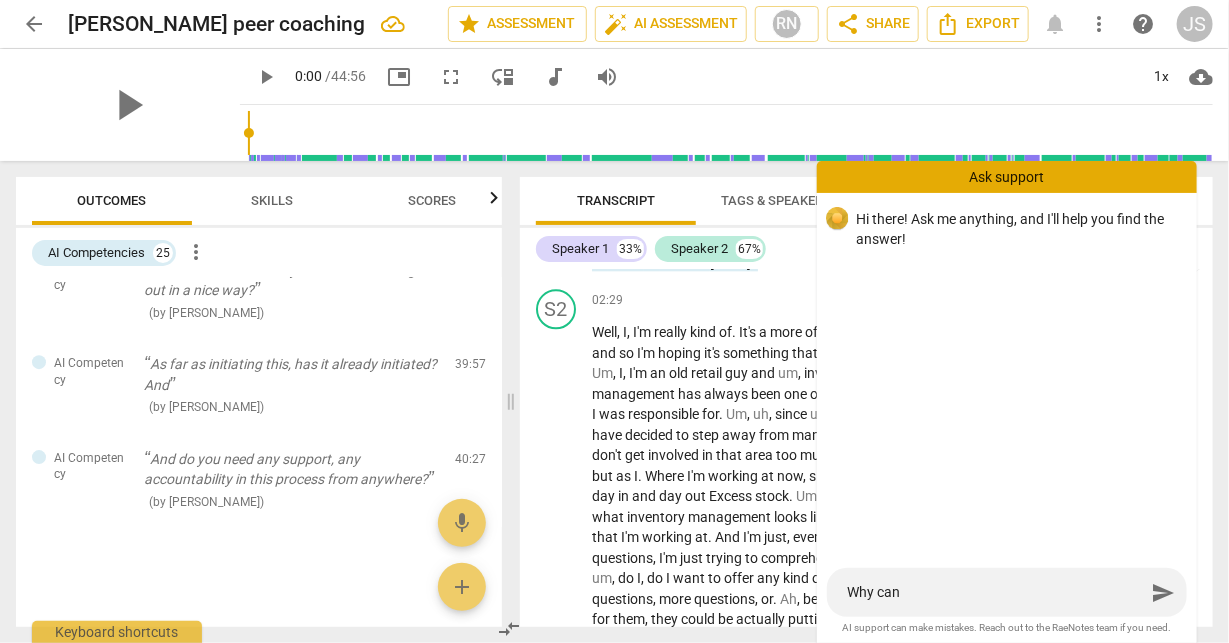type on "Why cant" 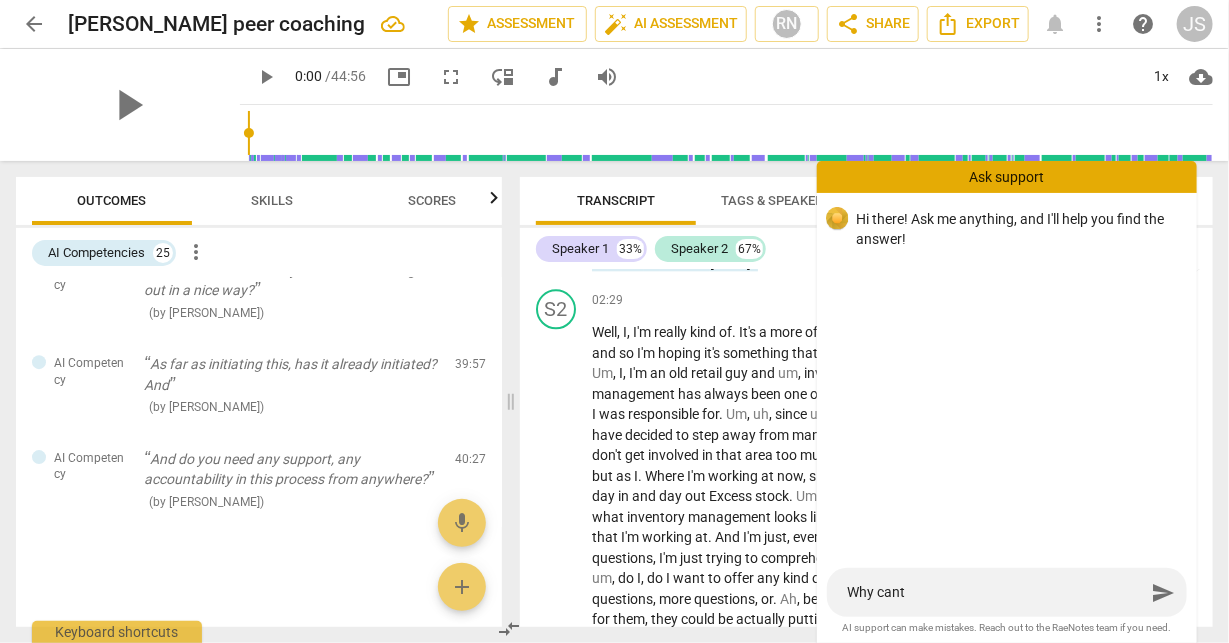 type on "Why can" 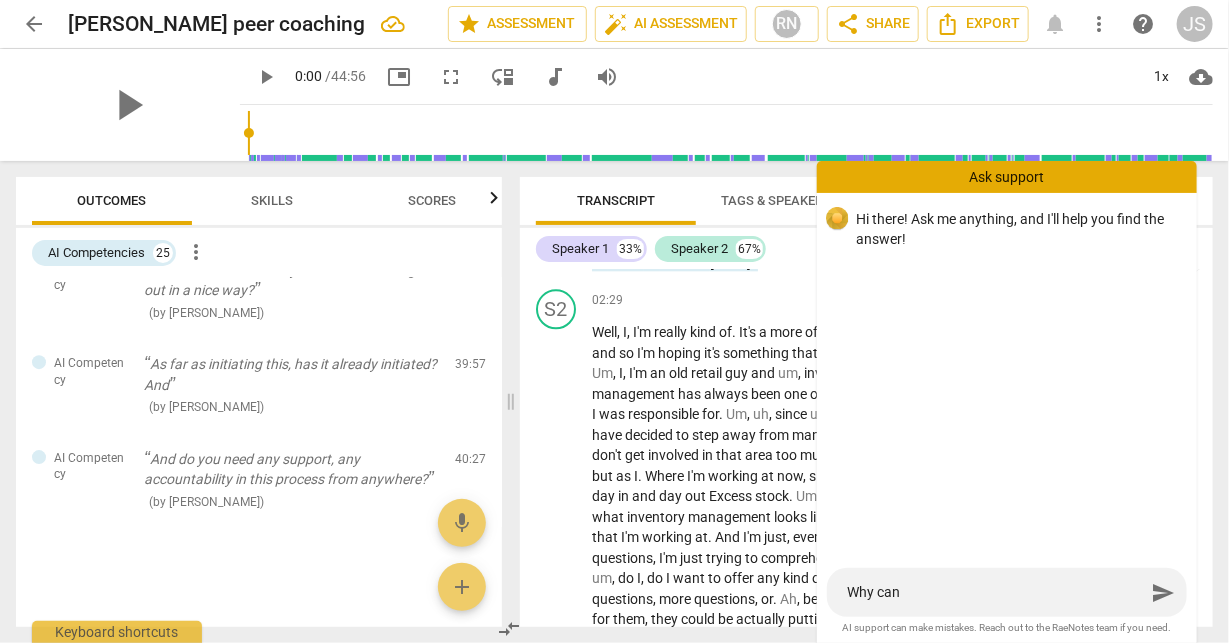 type on "Why ca" 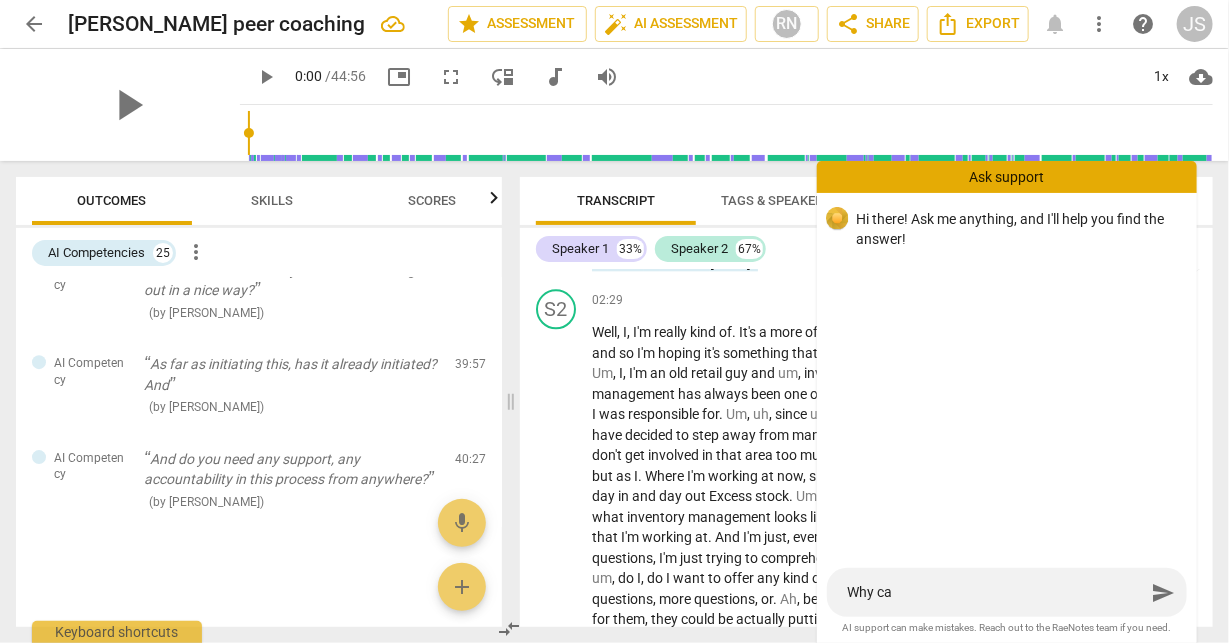 type on "Why c" 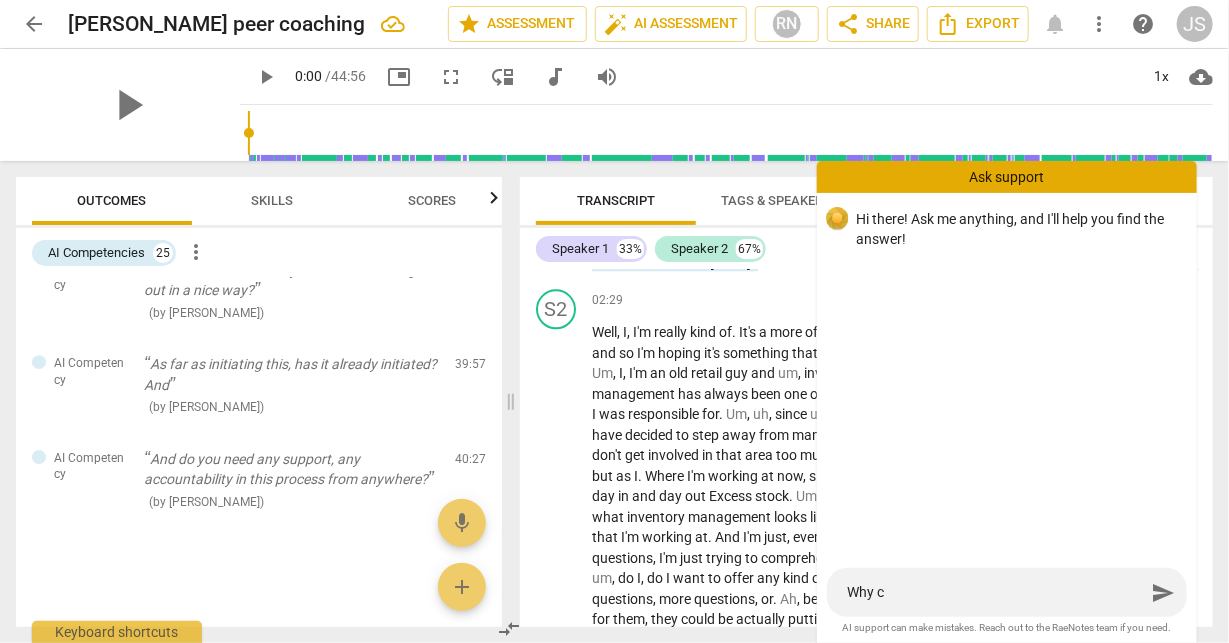 type on "Why" 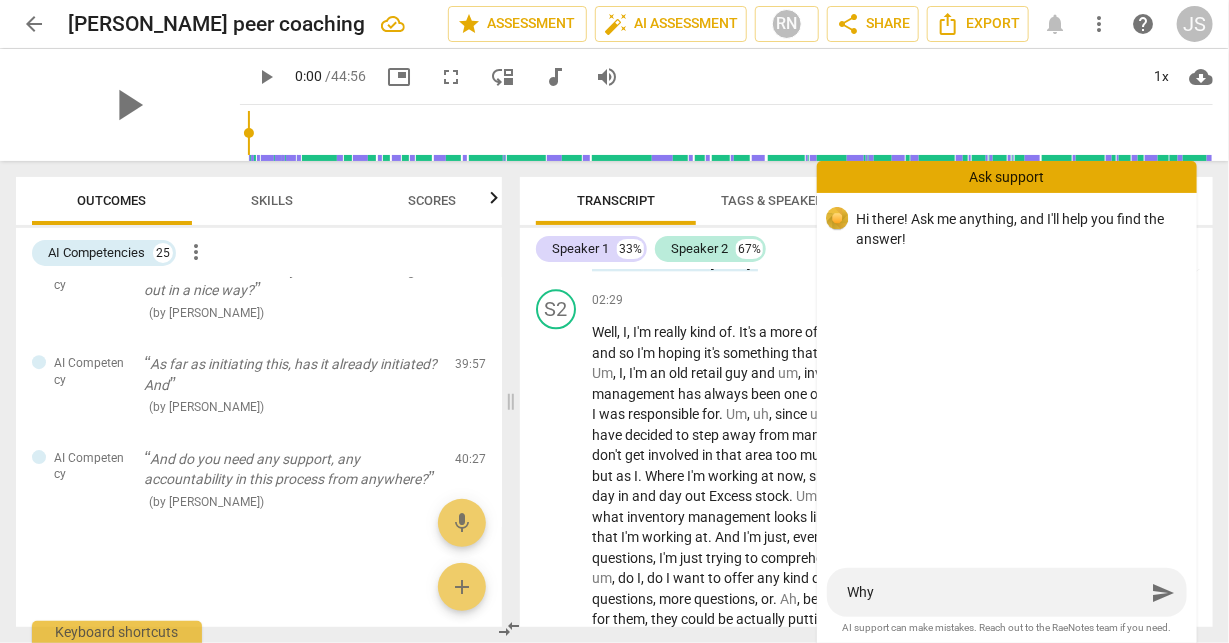 type on "Why" 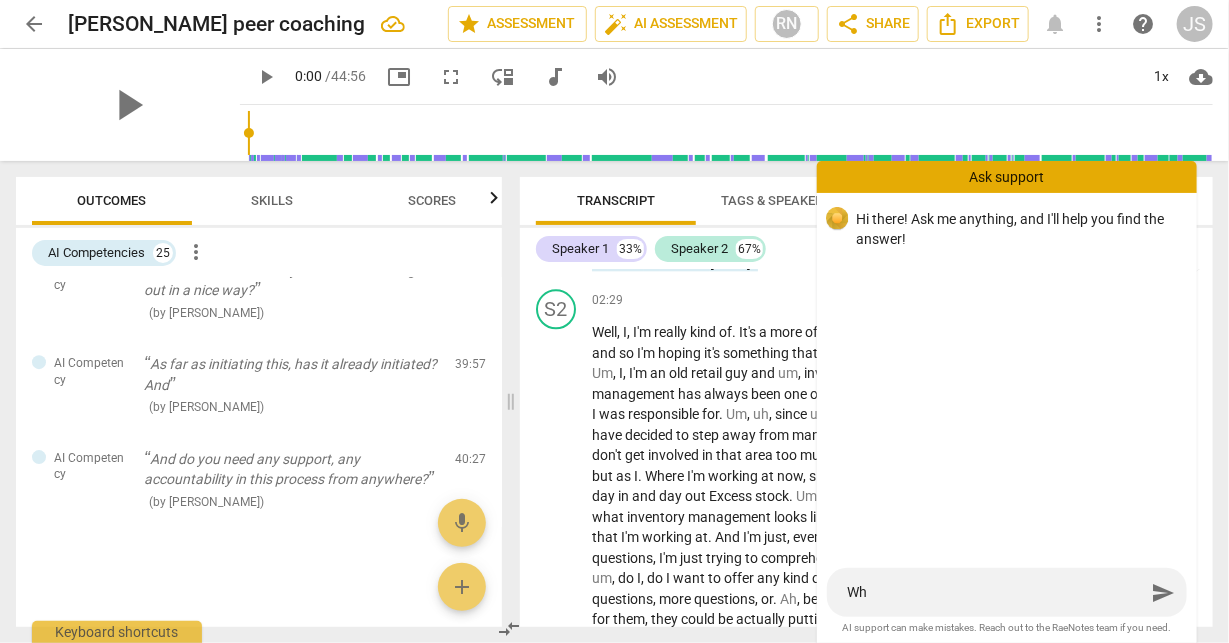 type on "W" 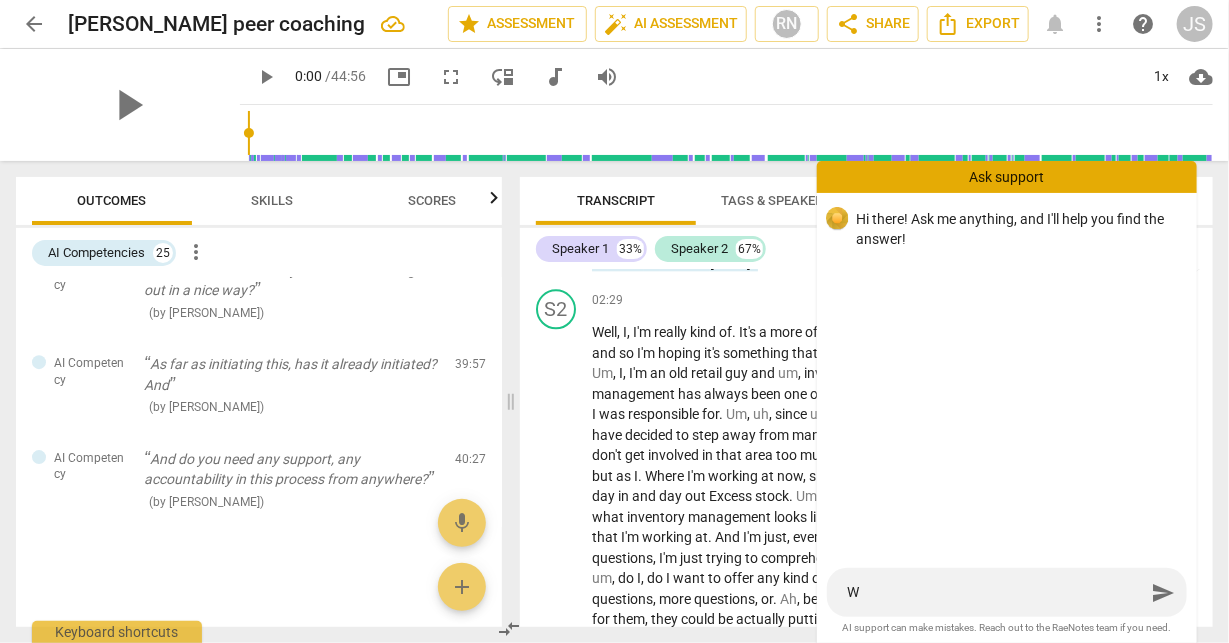 type 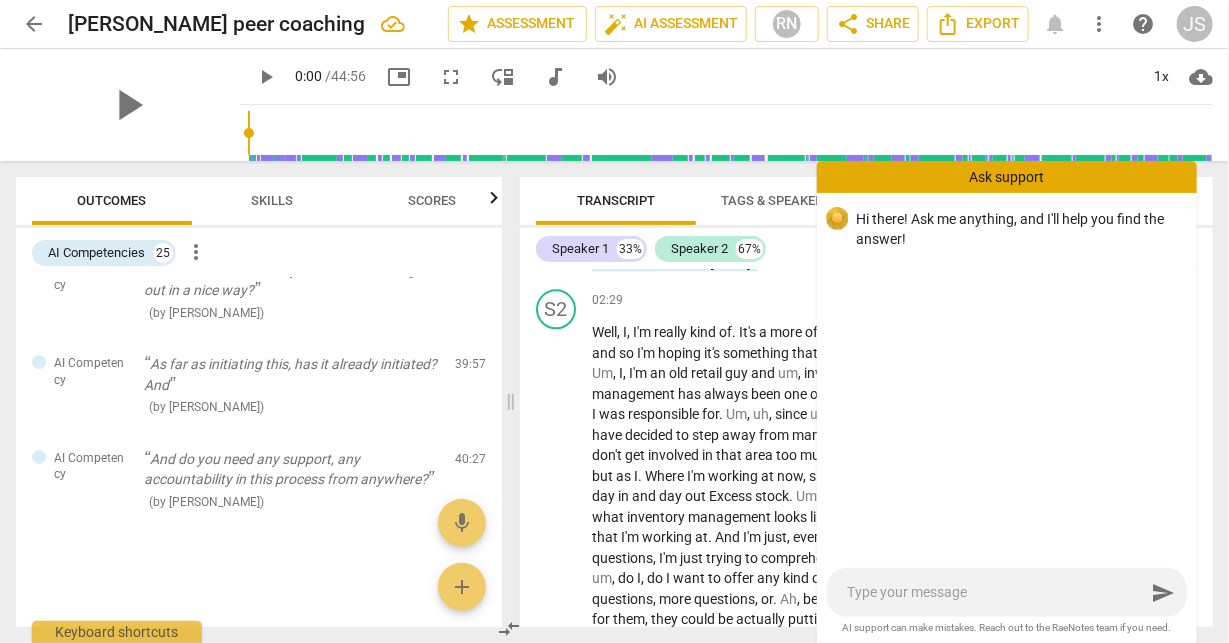 type on "I" 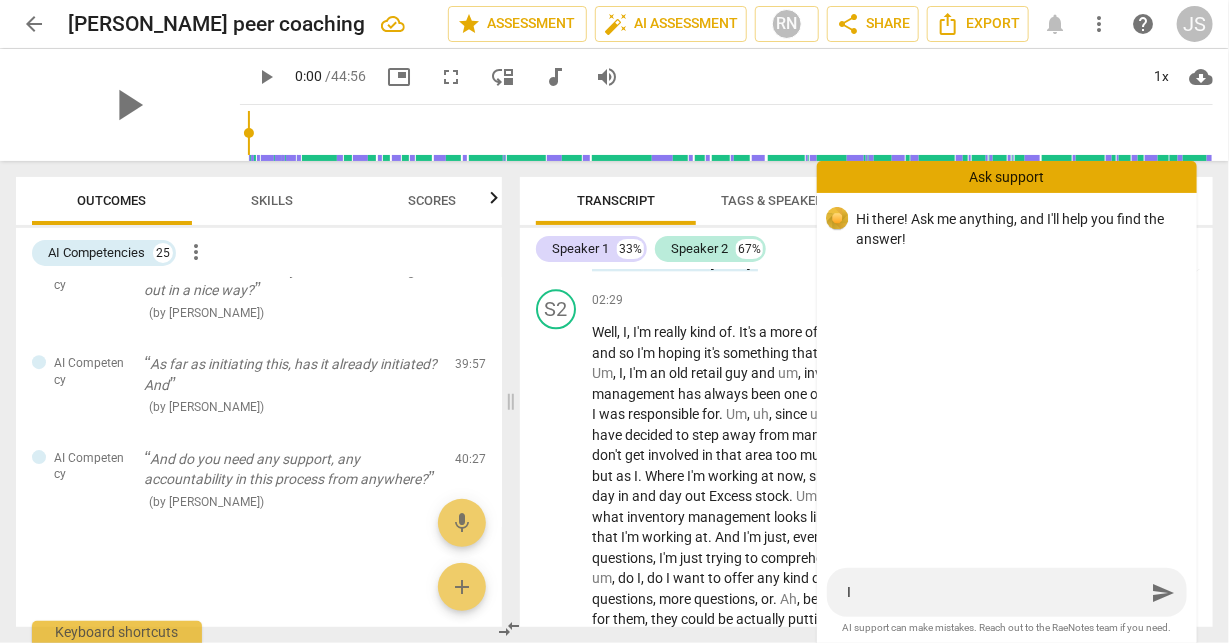 type on "I" 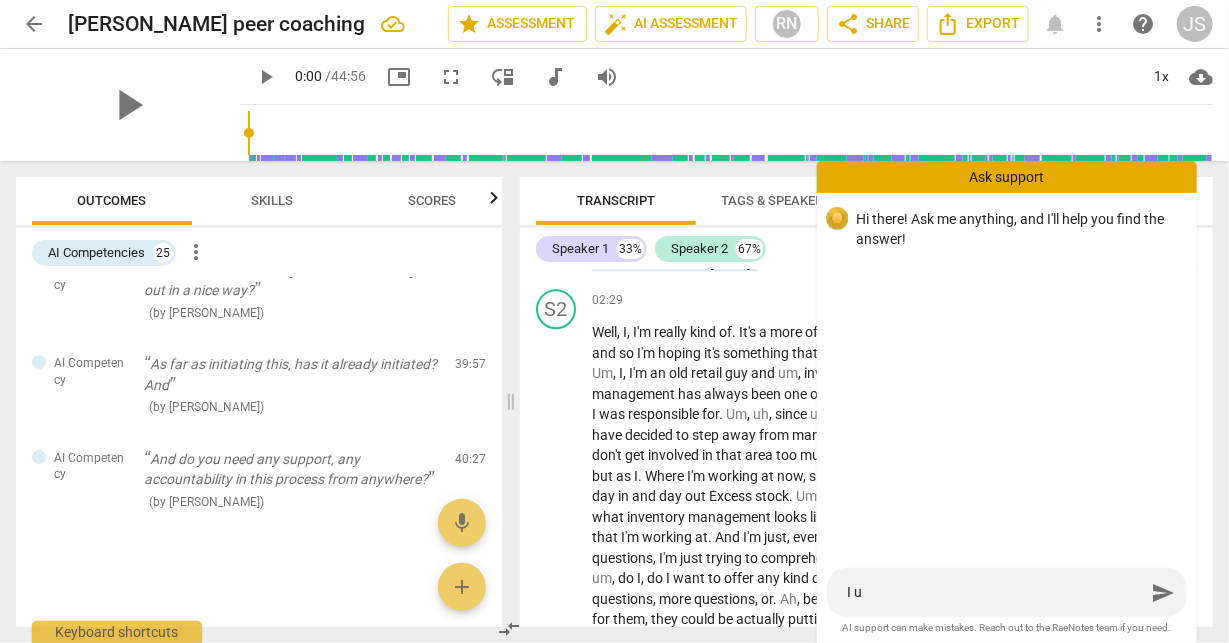 type on "I up" 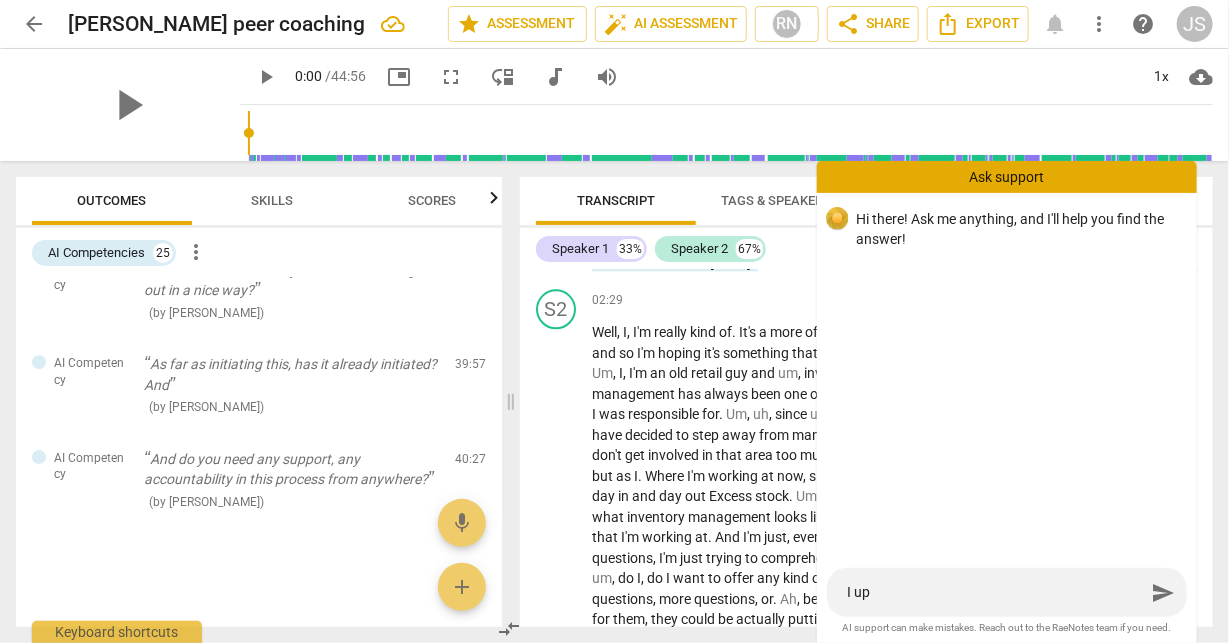 type on "I upl" 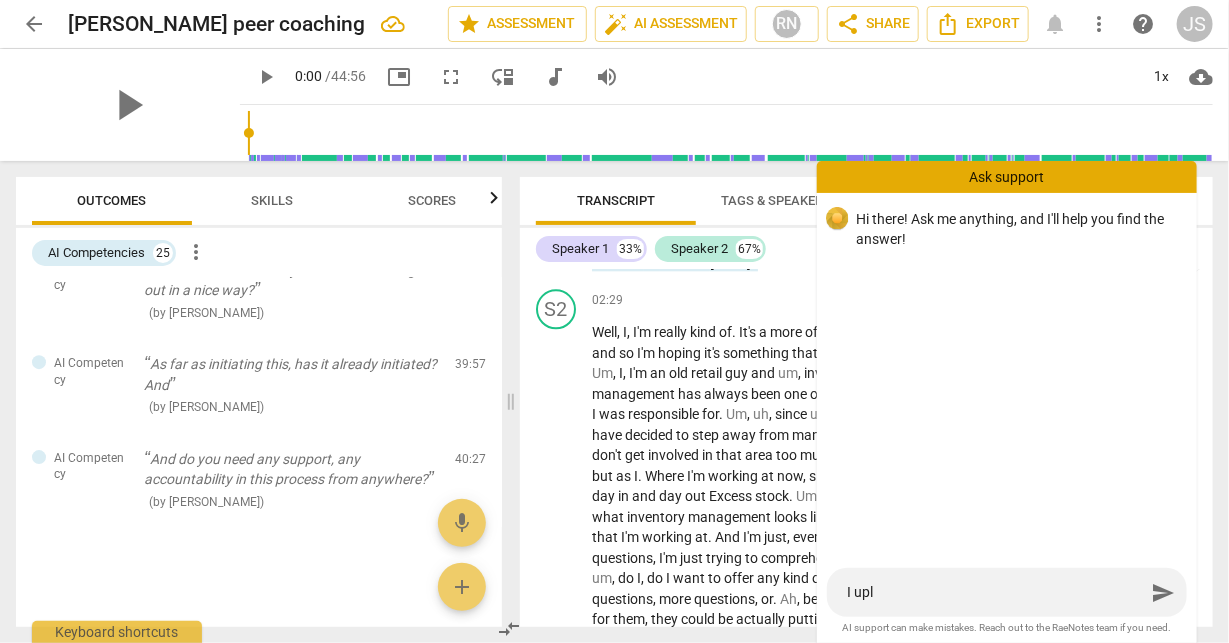 type on "I uplo" 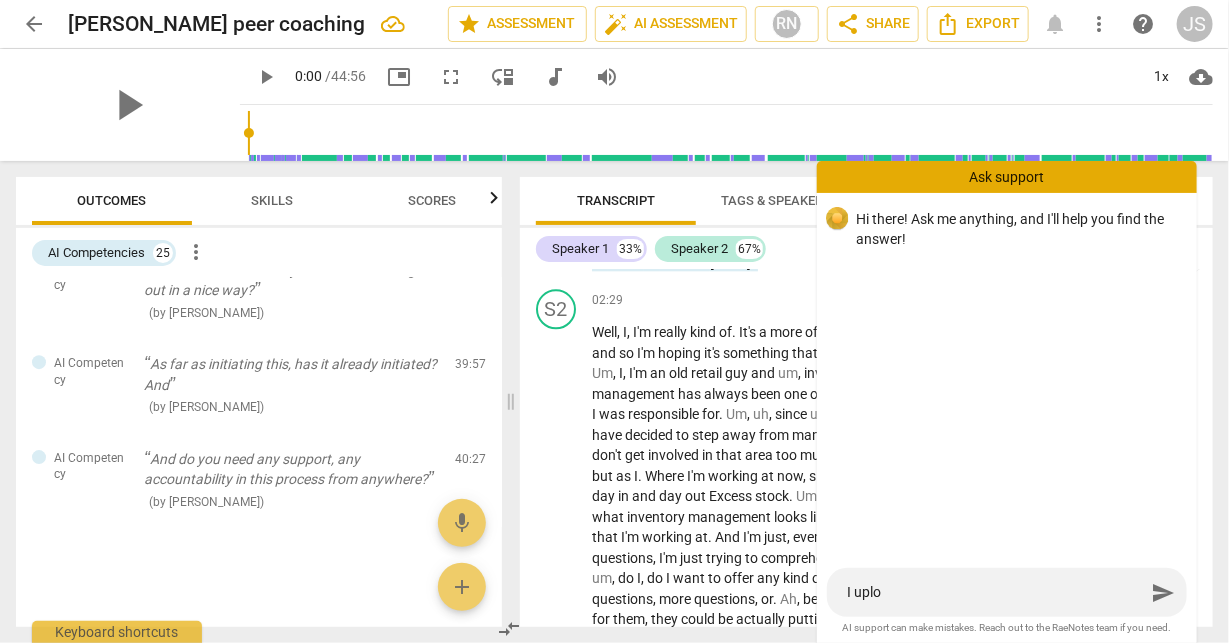 type on "I uploa" 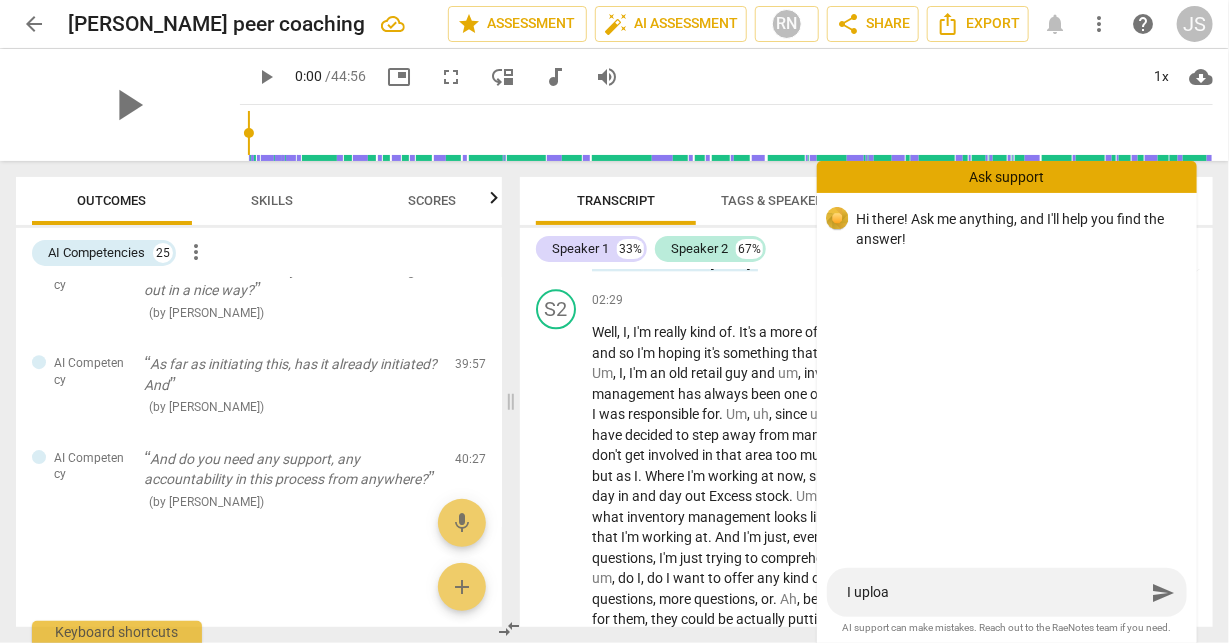 type on "I upload" 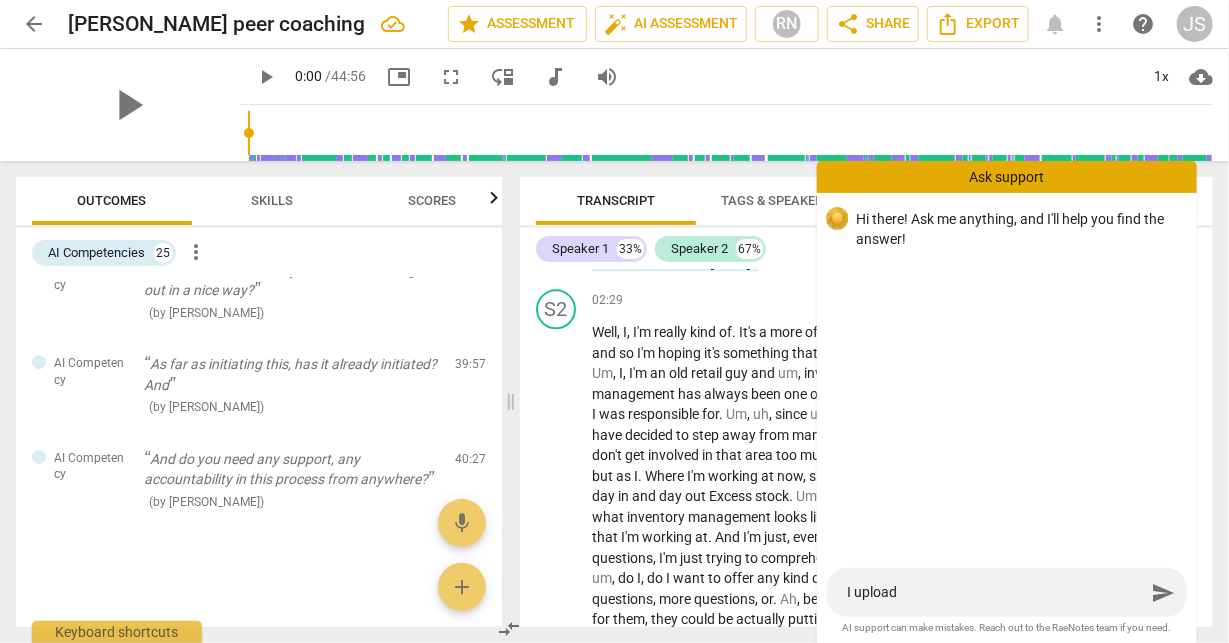 type on "I uploade" 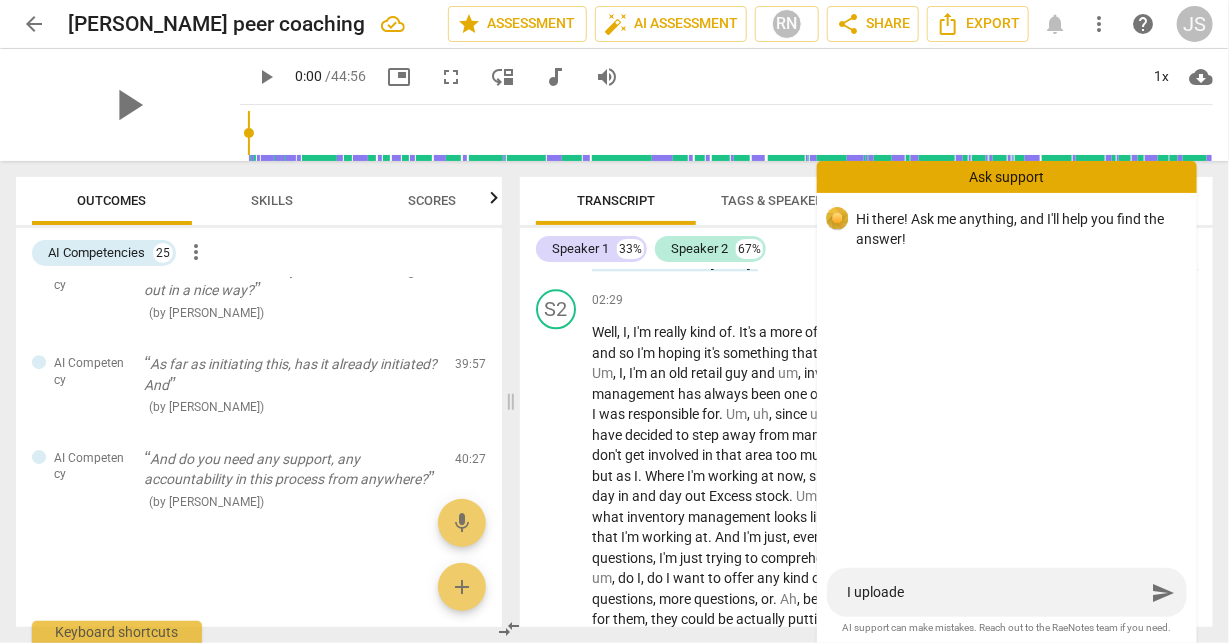 type on "I uploaded" 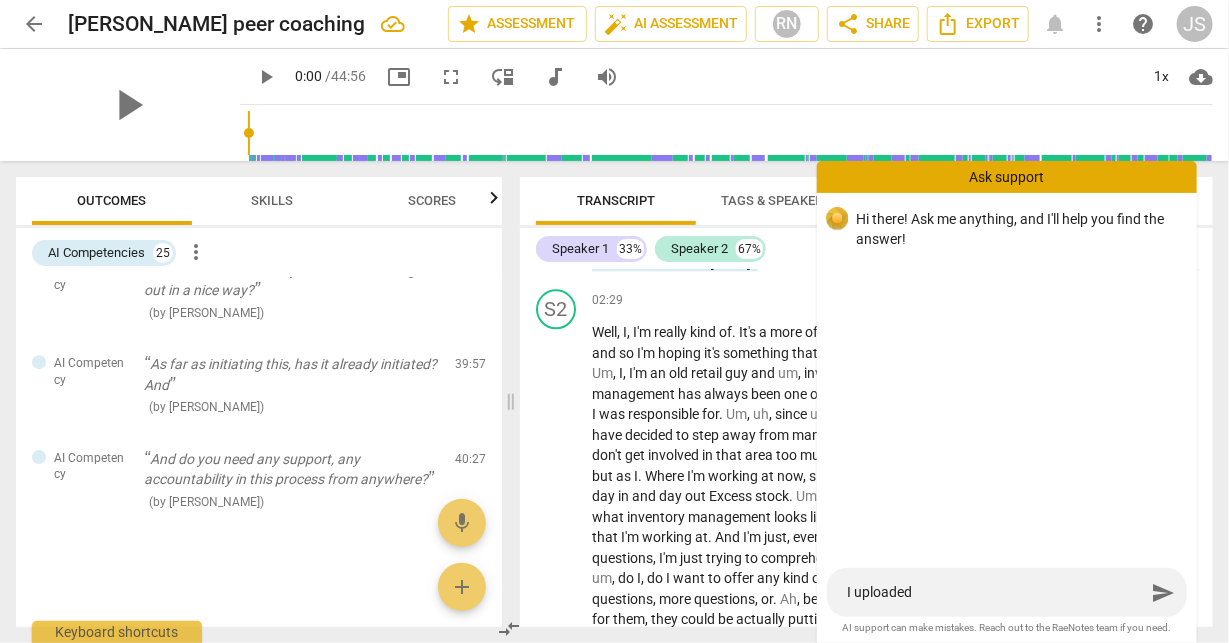 type on "I uploaded" 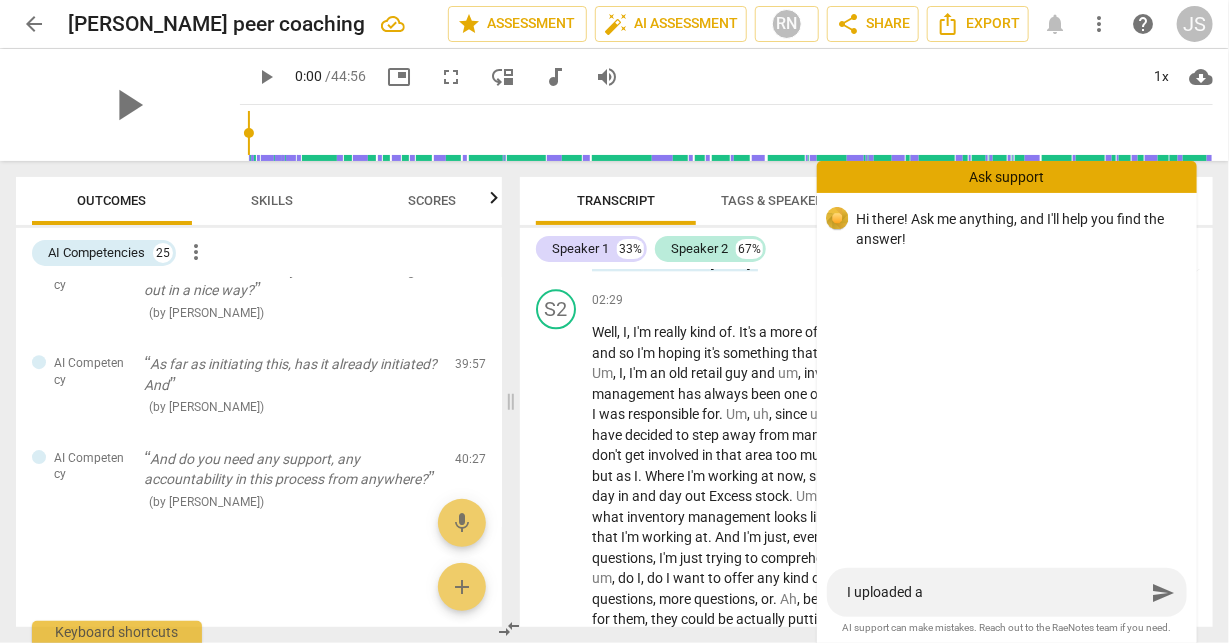 type on "I uploaded an" 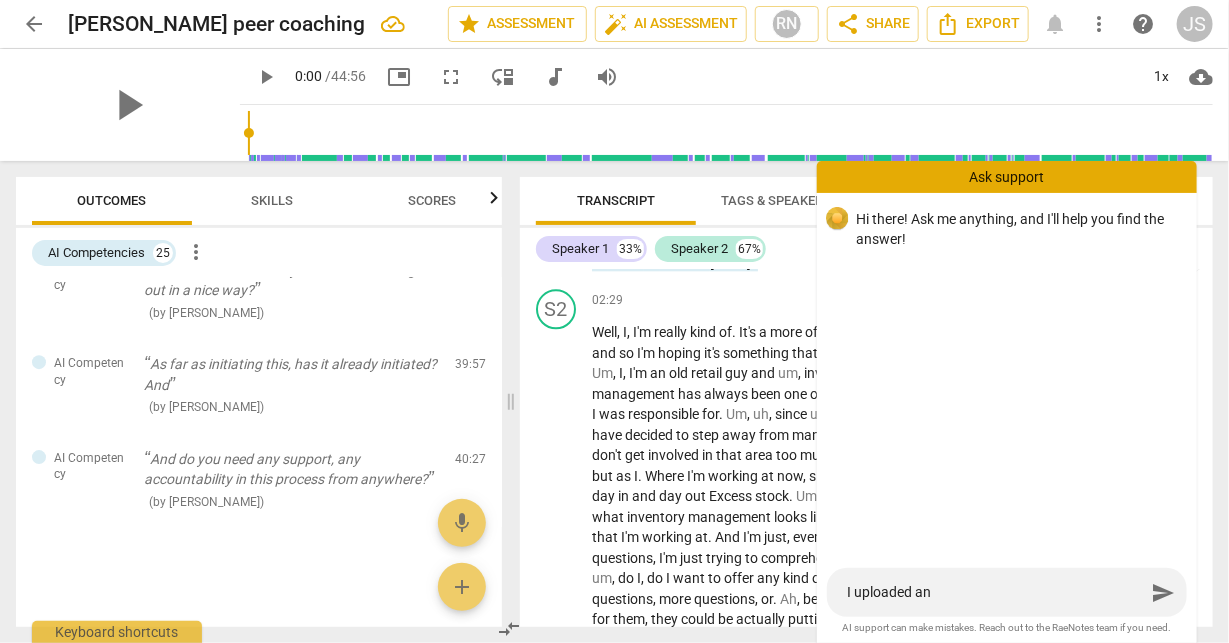 type on "I uploaded and" 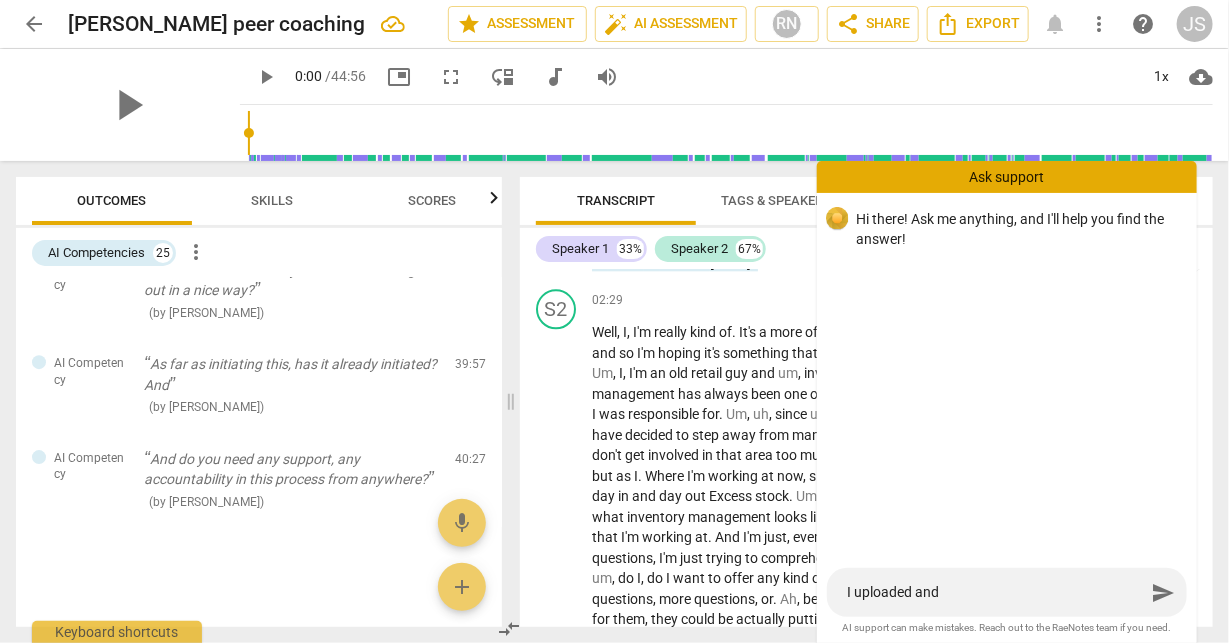 type on "I uploaded and" 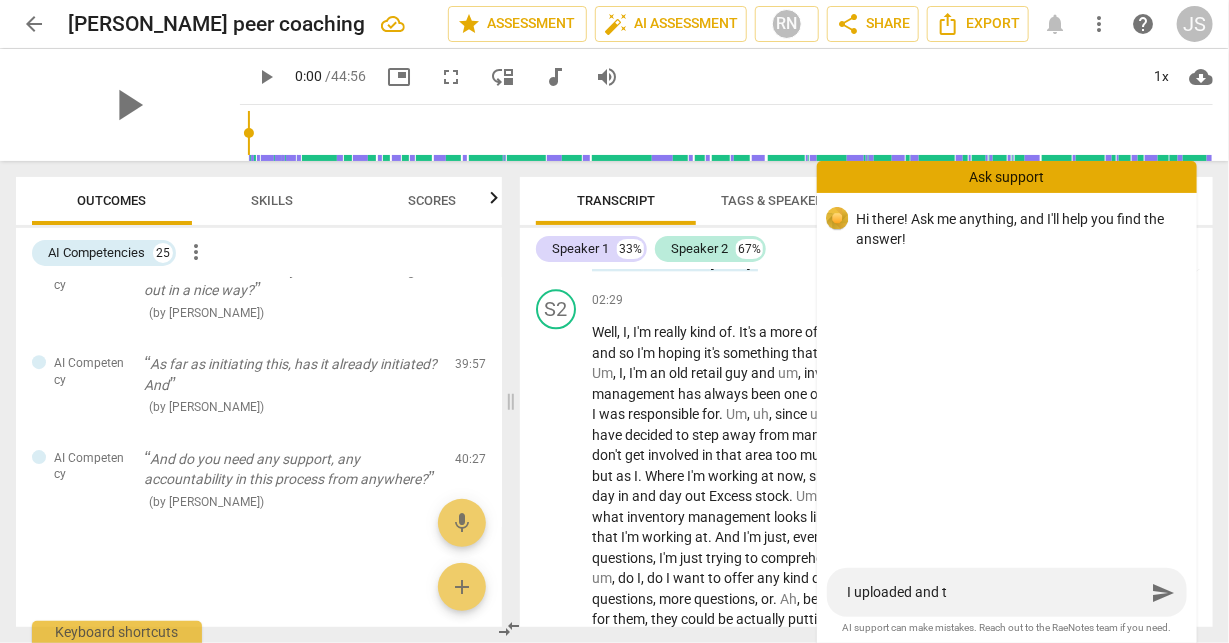 type on "I uploaded and tr" 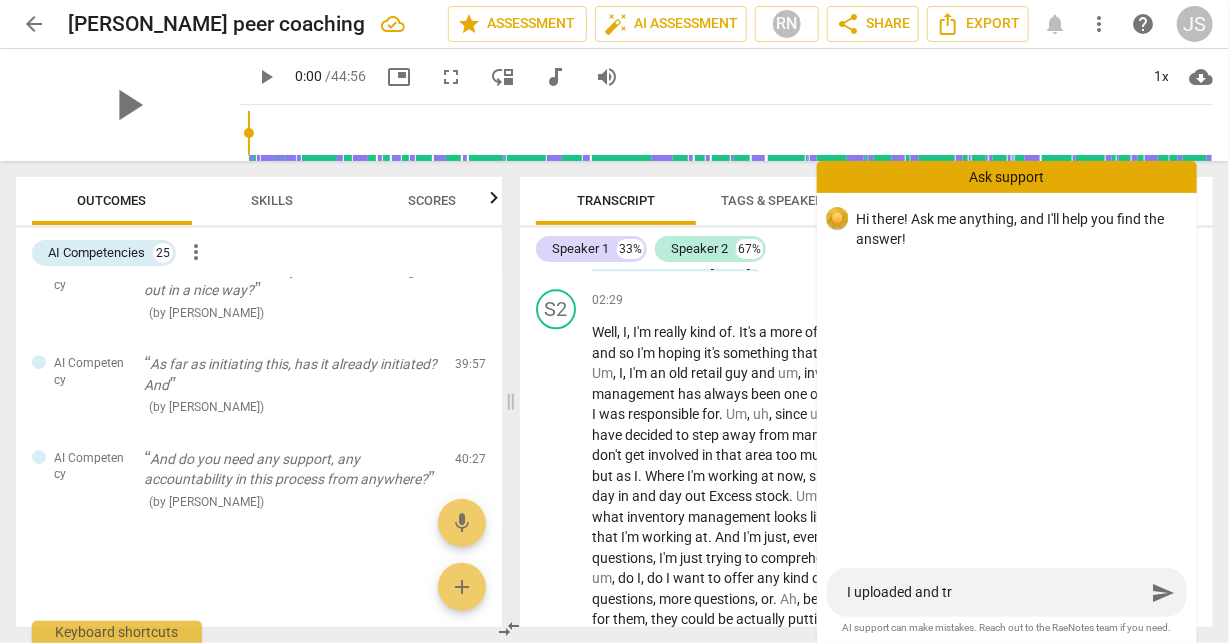 type on "I uploaded and trn" 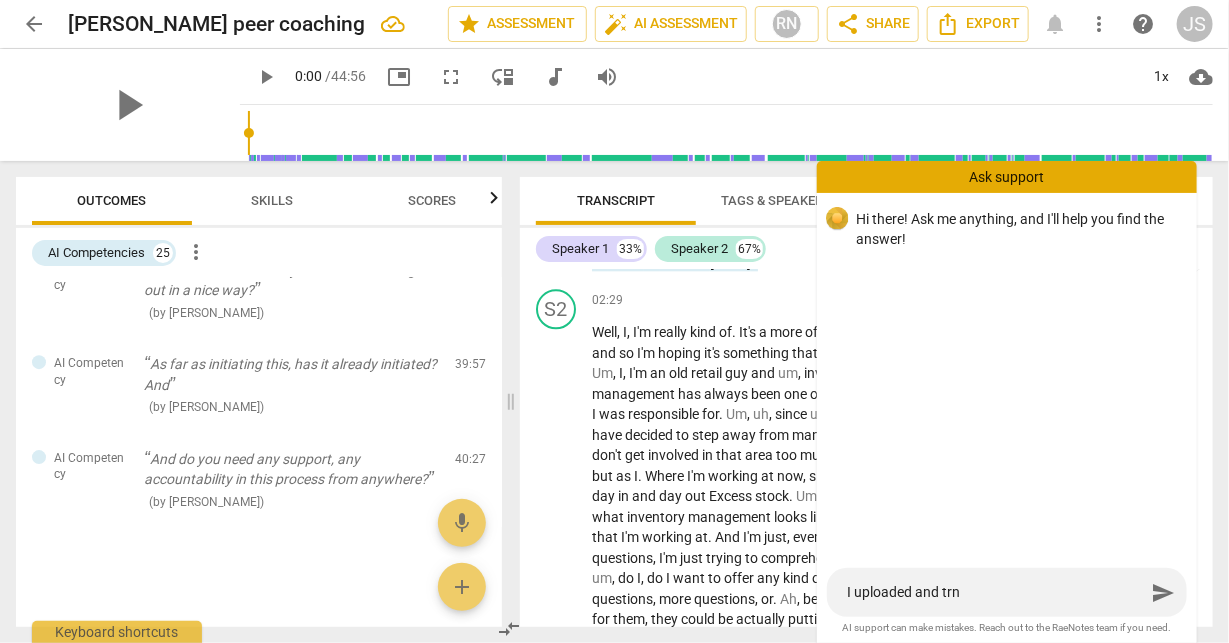 type on "I uploaded and trns" 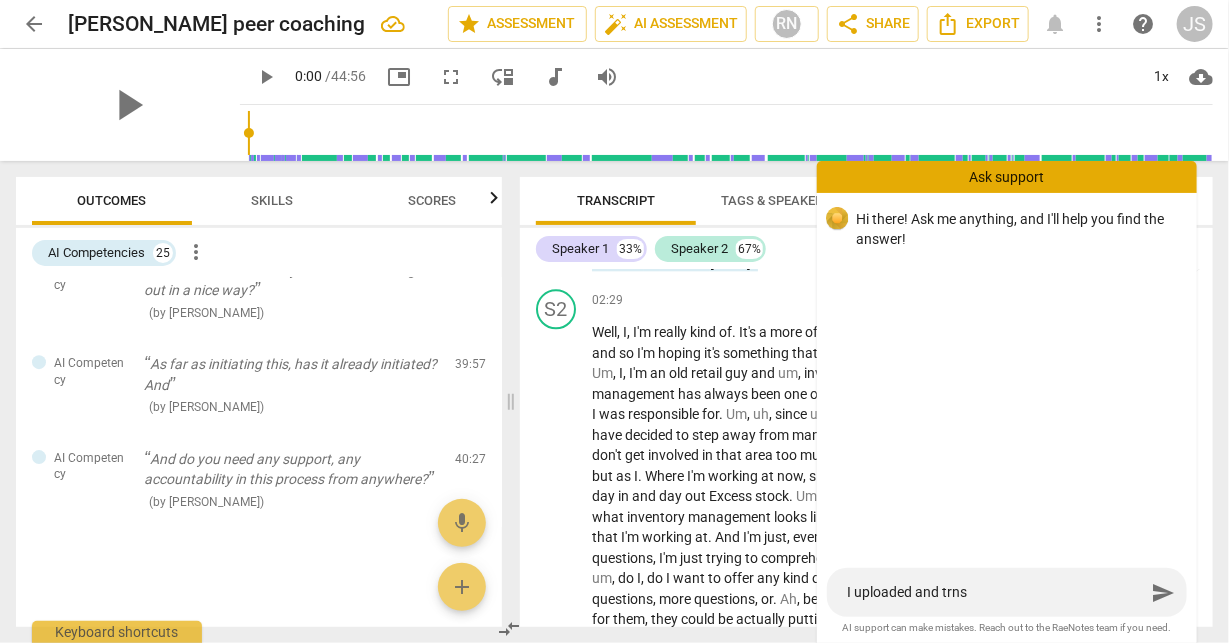 type on "I uploaded and trnsc" 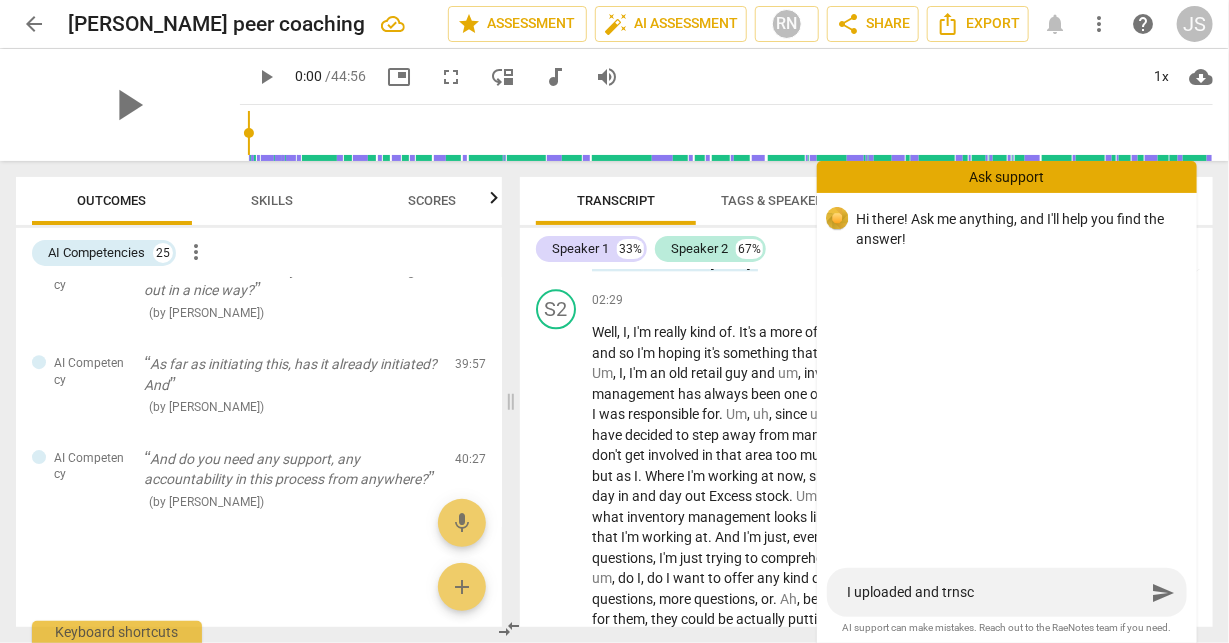 type on "I uploaded and trnscr" 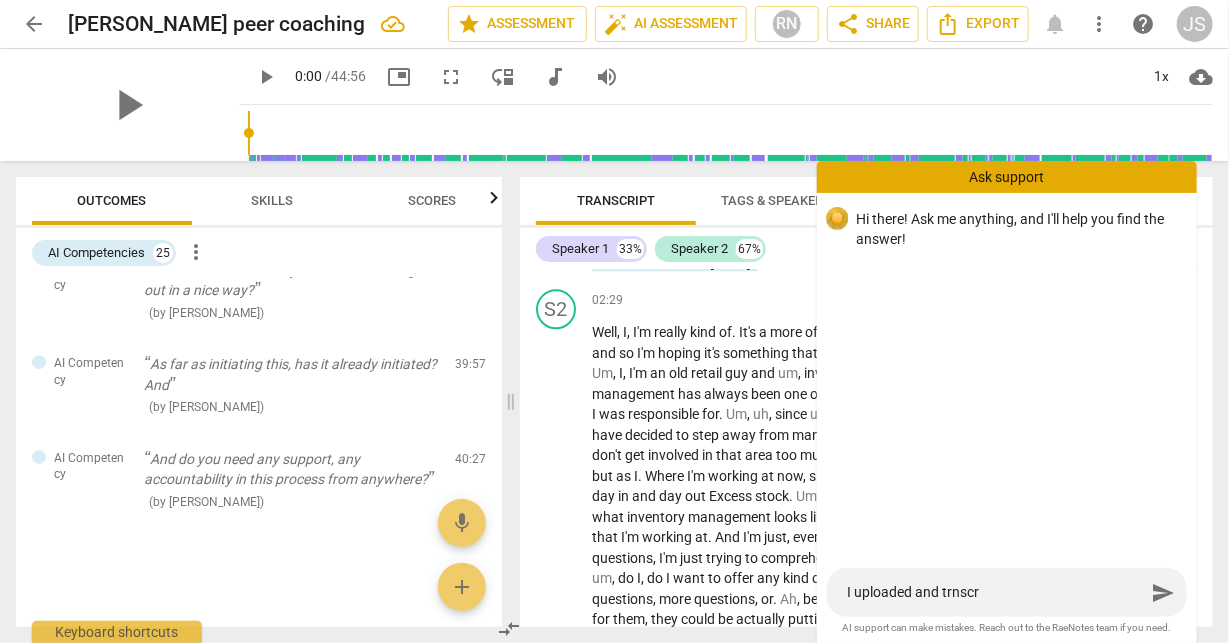 type on "I uploaded and trnscri" 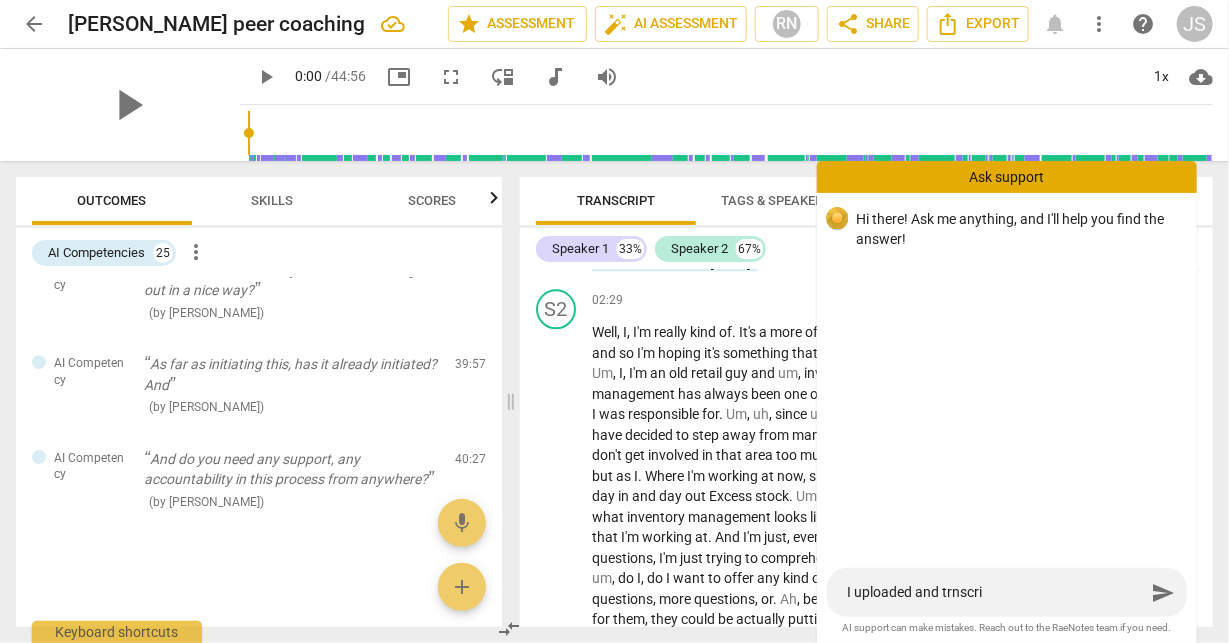 type on "I uploaded and trnscrib" 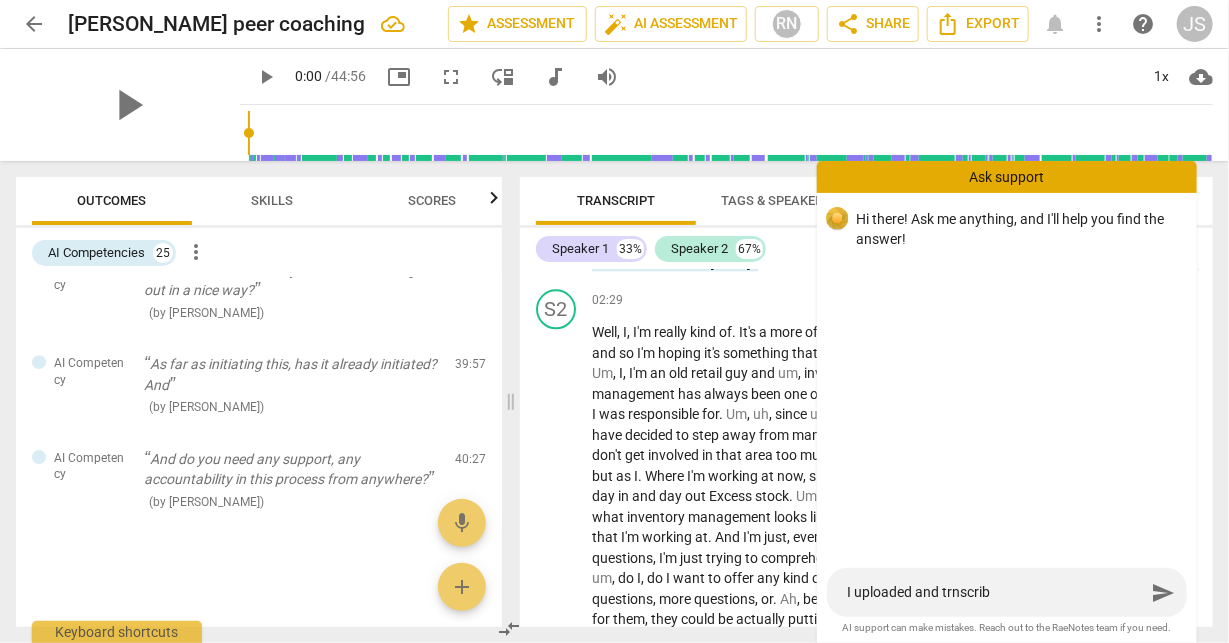 type on "I uploaded and trnscribe" 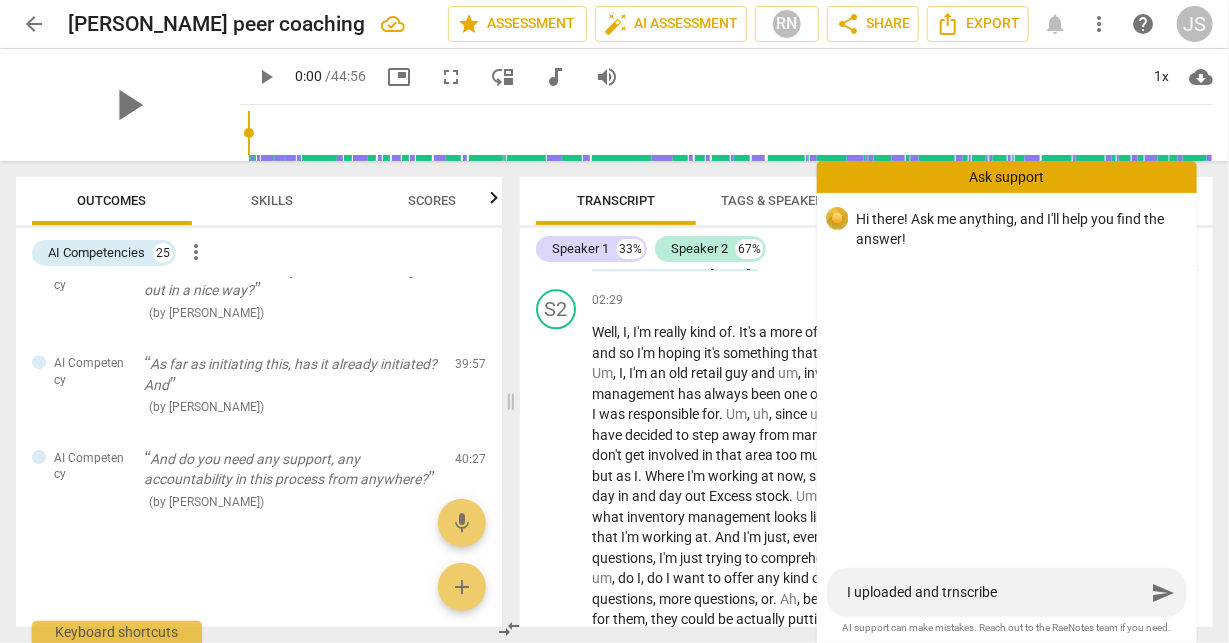 type on "I uploaded and trnscribed" 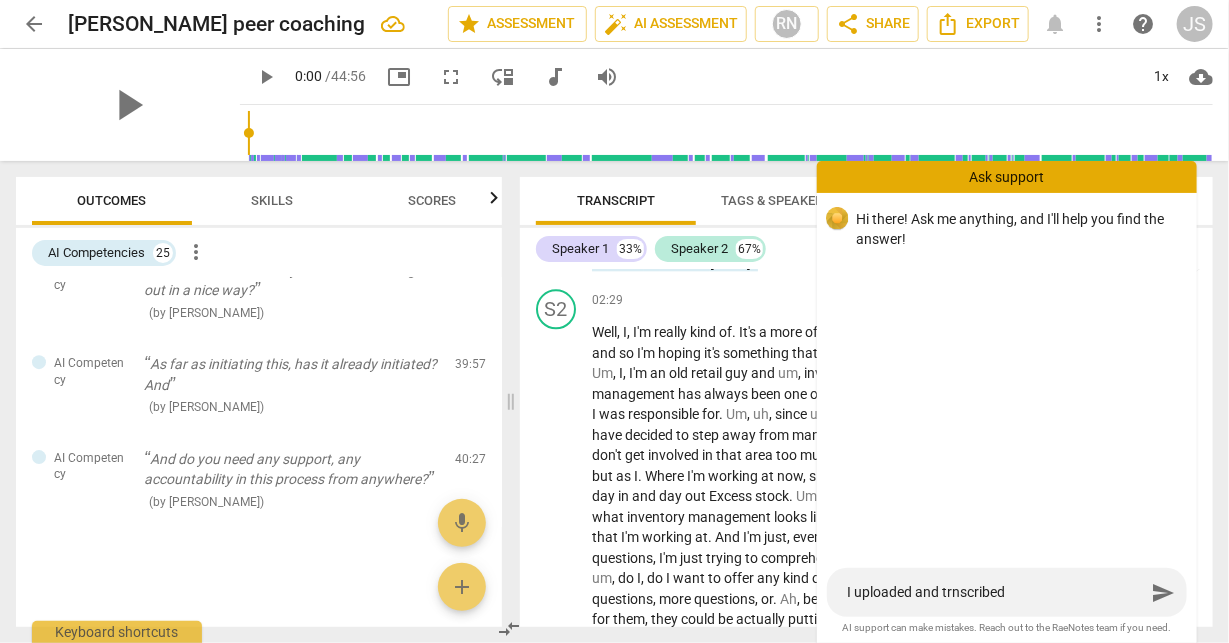 type on "I uploaded and trnscribed" 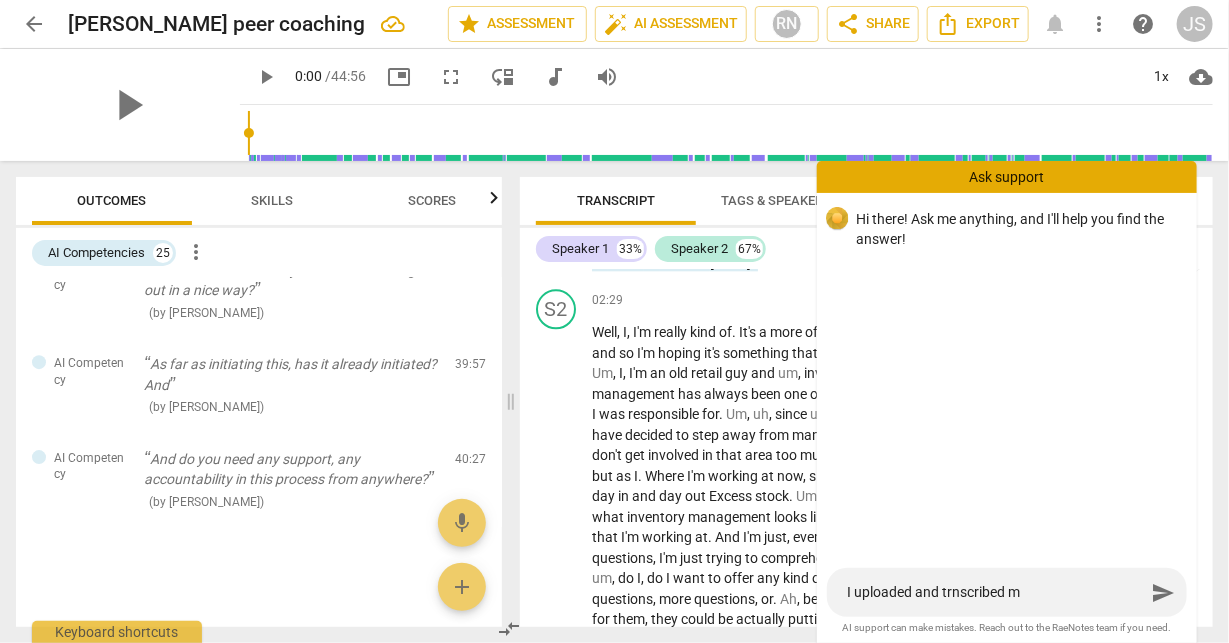 type on "I uploaded and trnscribed my" 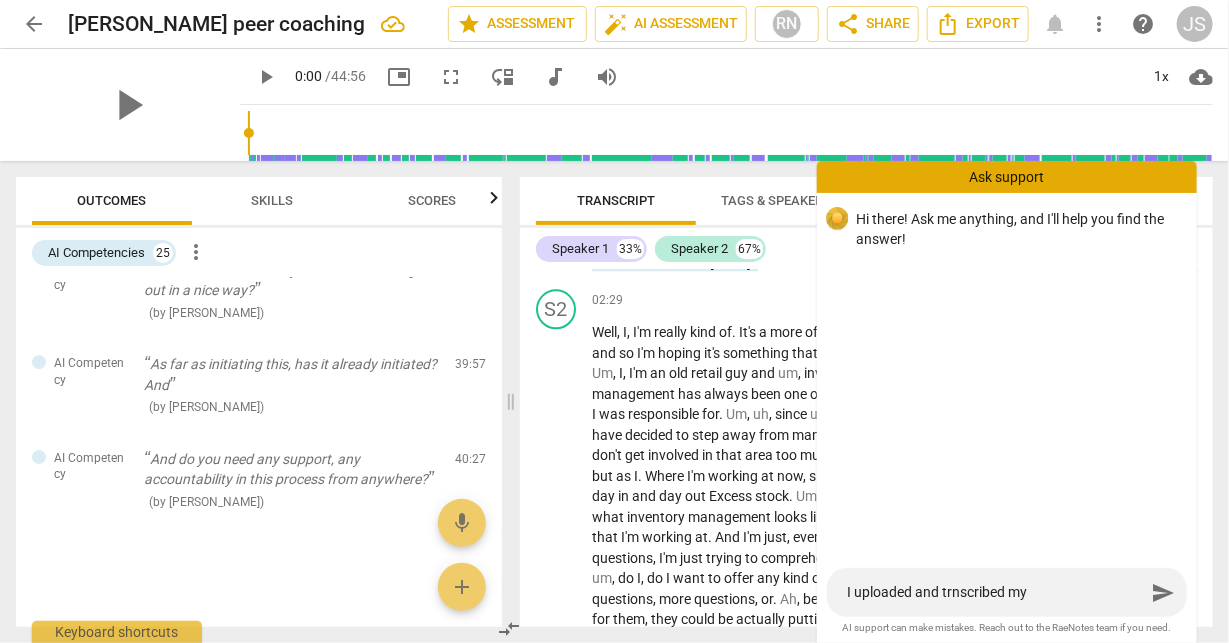 type on "I uploaded and trnscribed my" 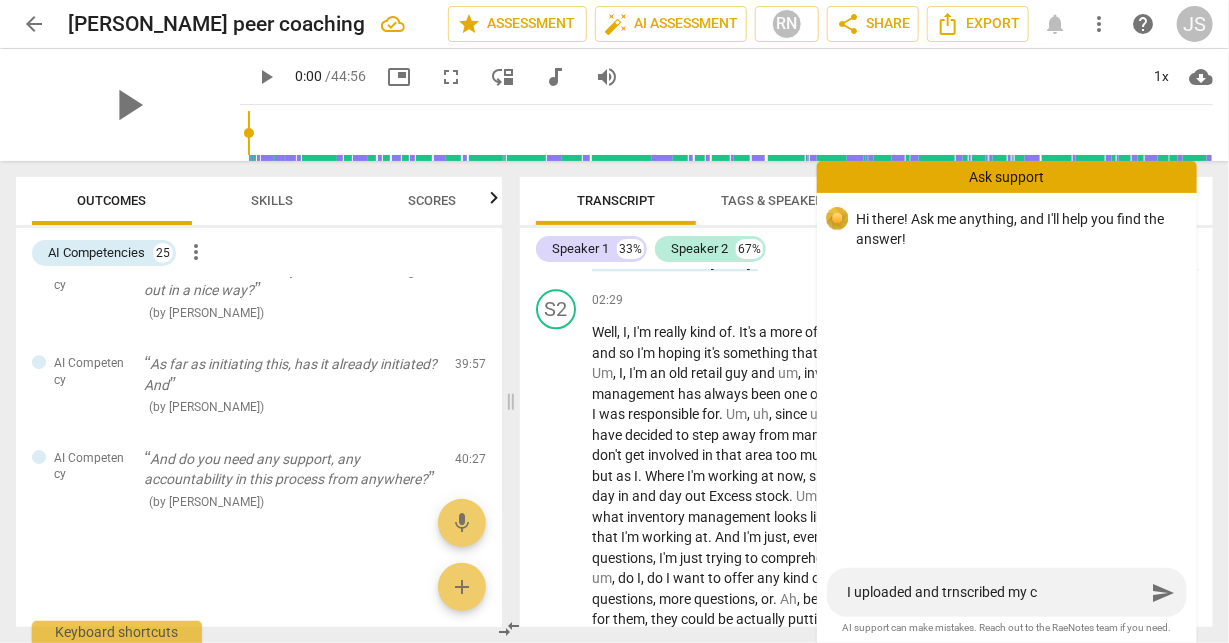type on "I uploaded and trnscribed my co" 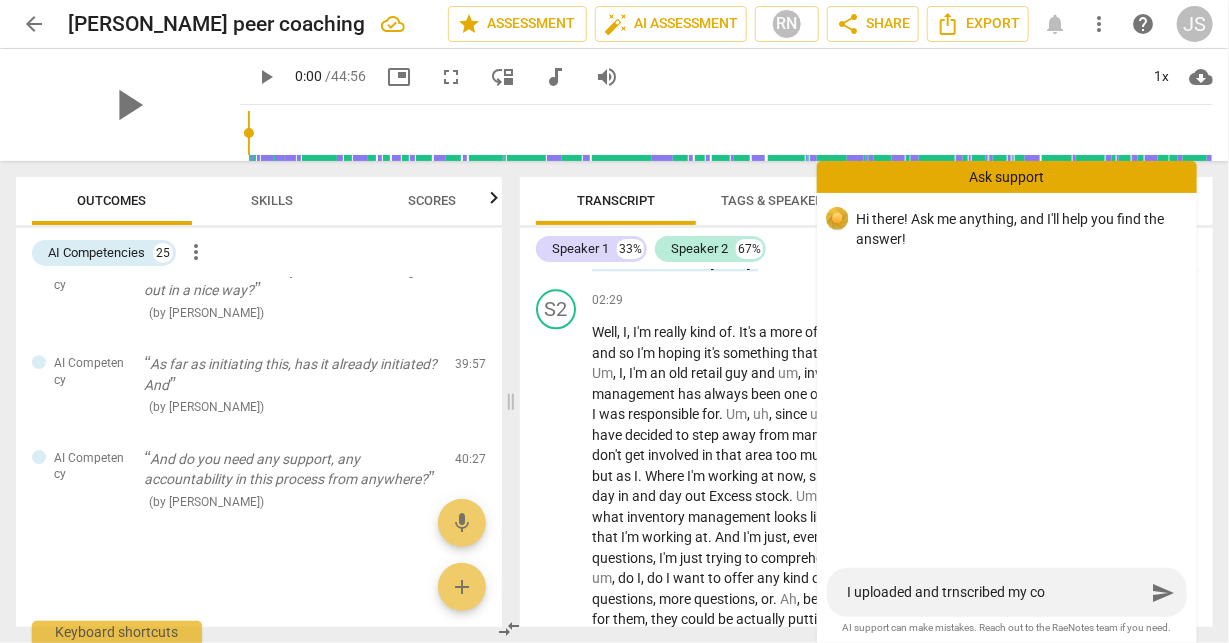 type on "I uploaded and trnscribed my coa" 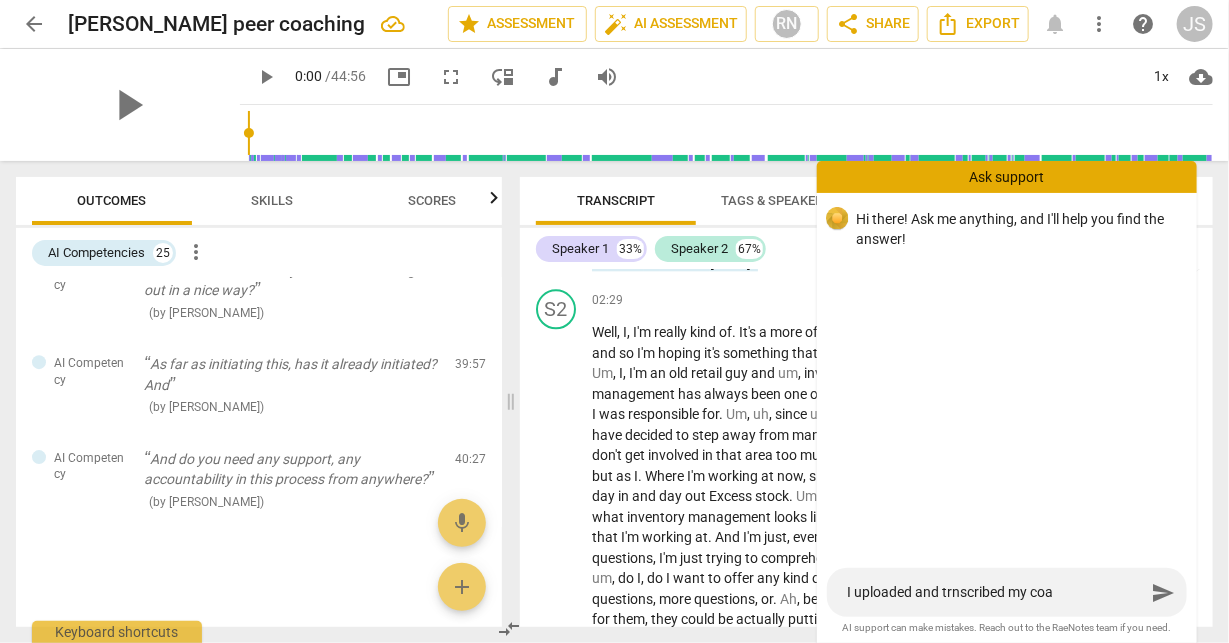 type on "I uploaded and trnscribed my coac" 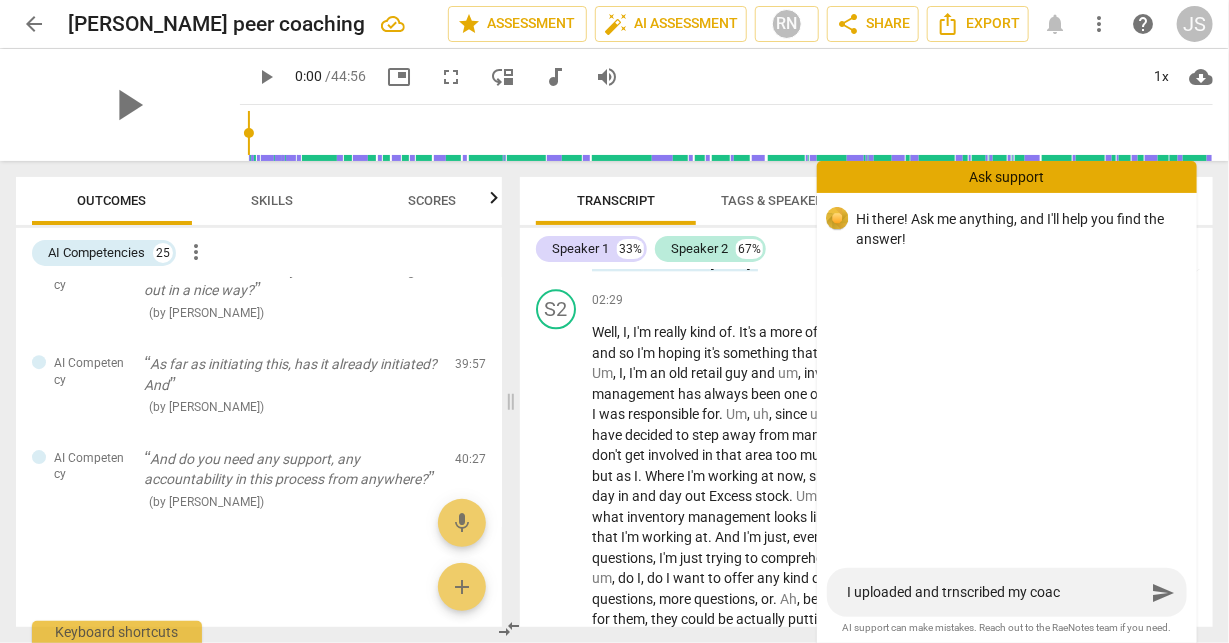 type on "I uploaded and trnscribed my coach" 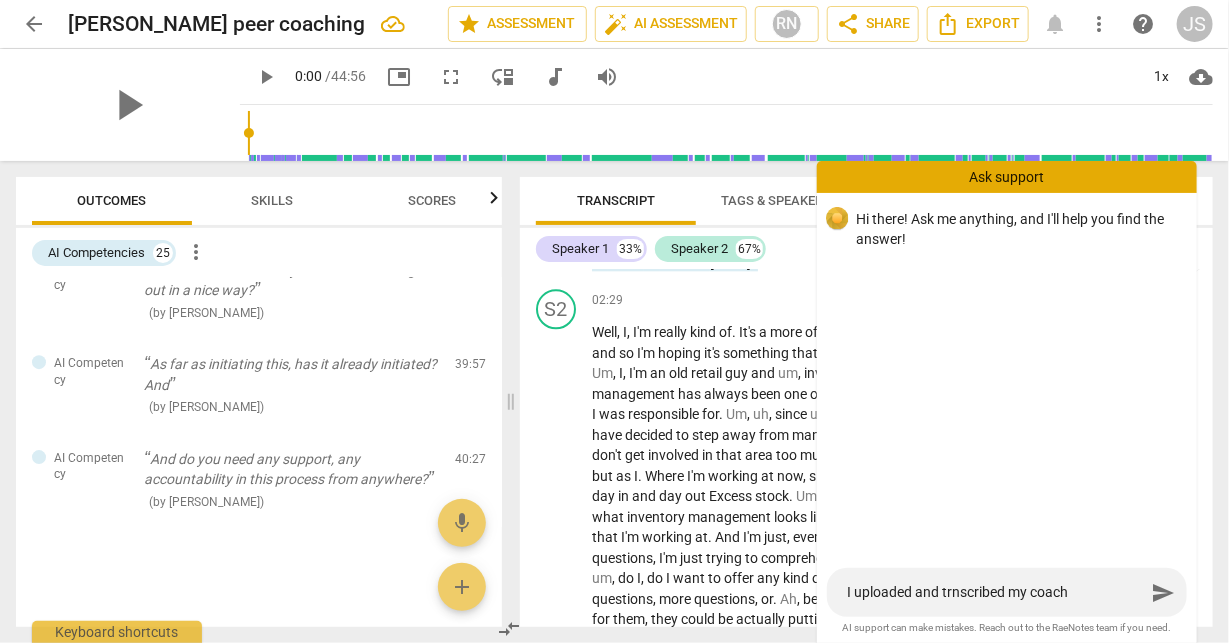 type on "I uploaded and trnscribed my coachi" 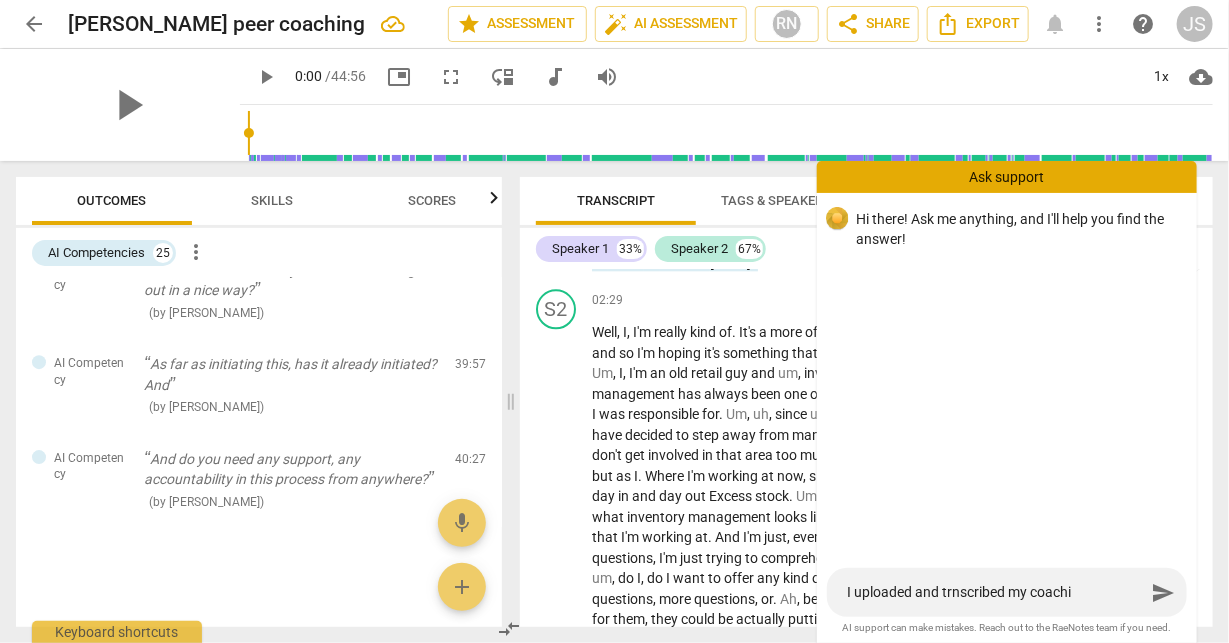 type on "I uploaded and trnscribed my coachin" 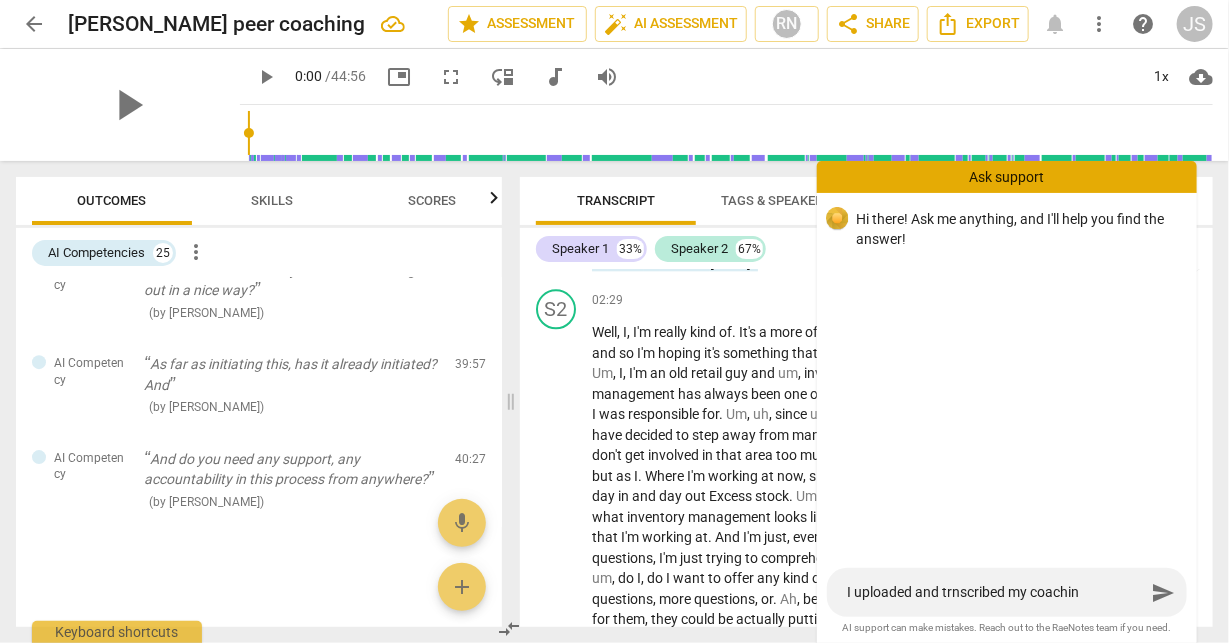 type on "I uploaded and trnscribed my coaching" 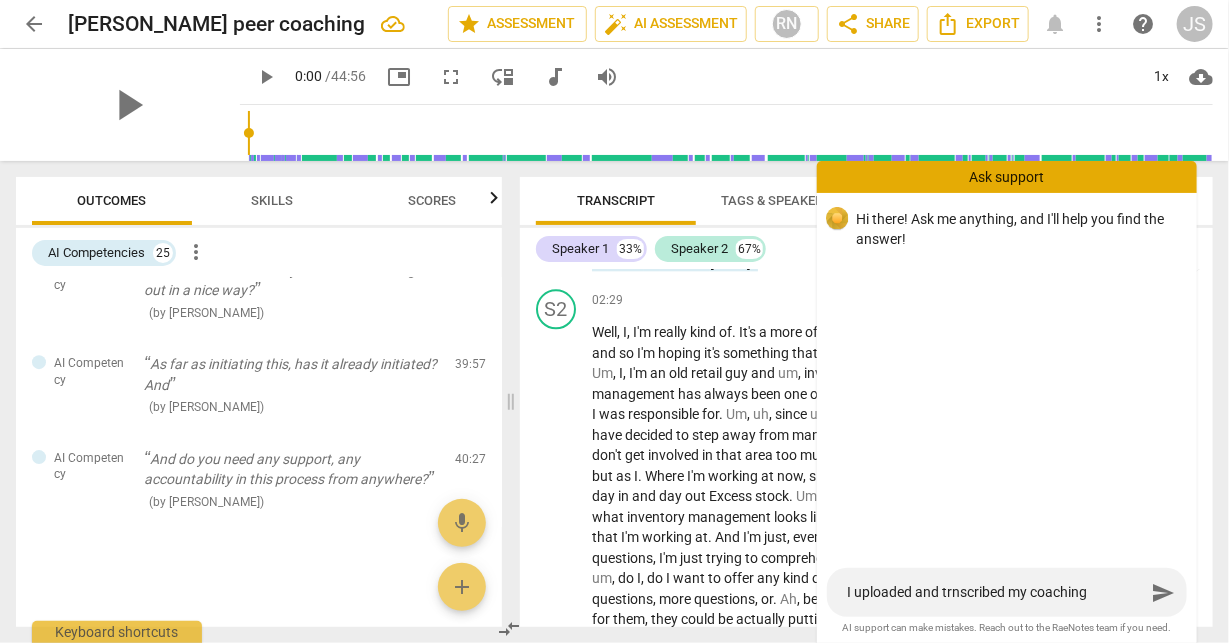 type on "I uploaded and trnscribed my coaching" 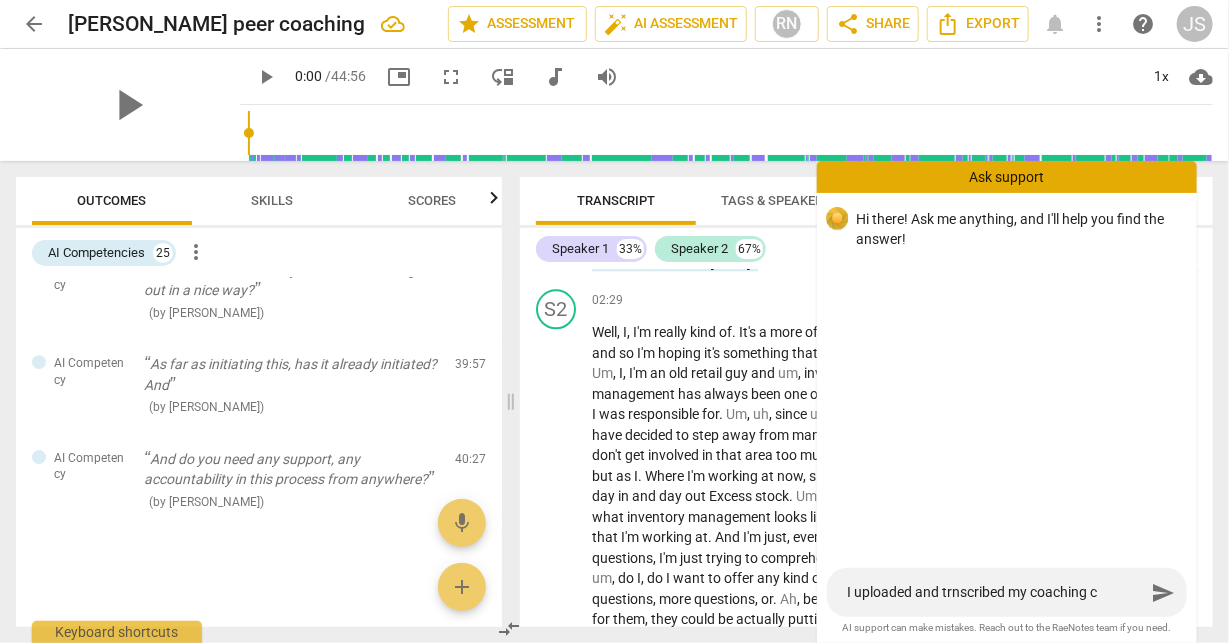 type on "I uploaded and trnscribed my coaching ca" 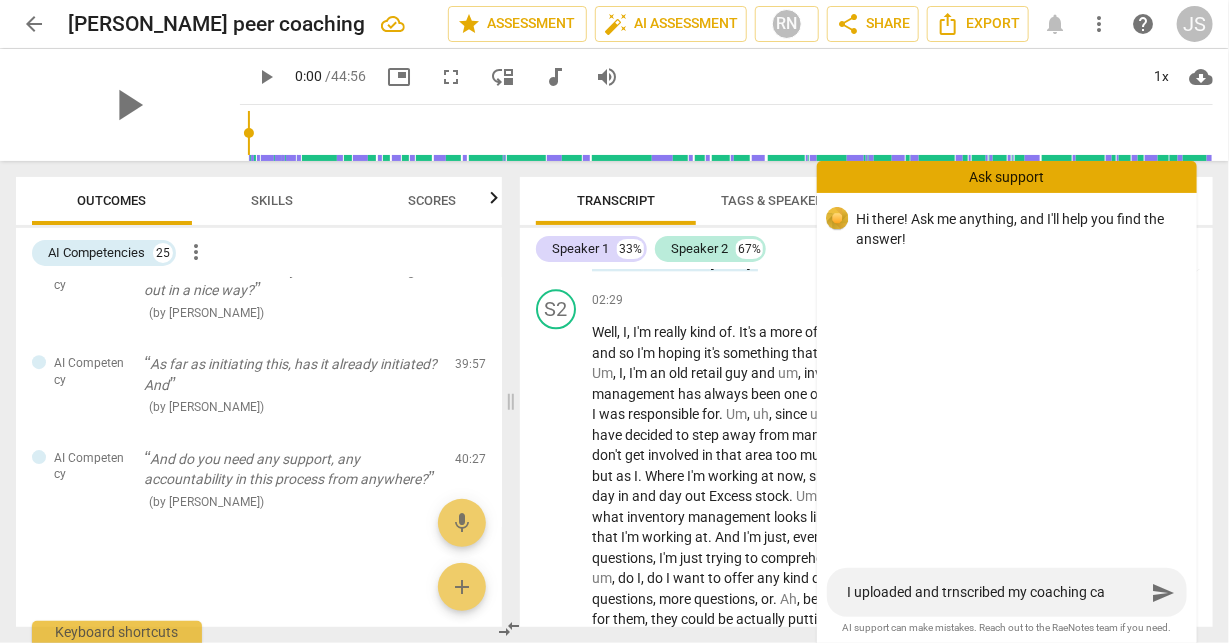 type on "I uploaded and trnscribed my coaching cal" 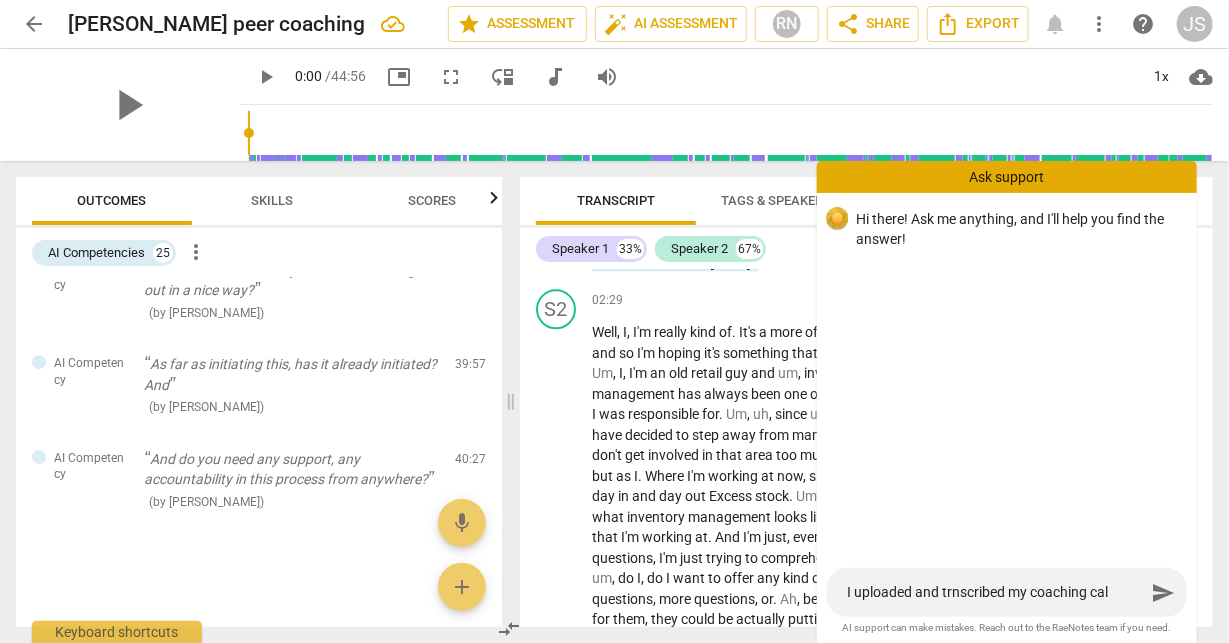type on "I uploaded and trnscribed my coaching call" 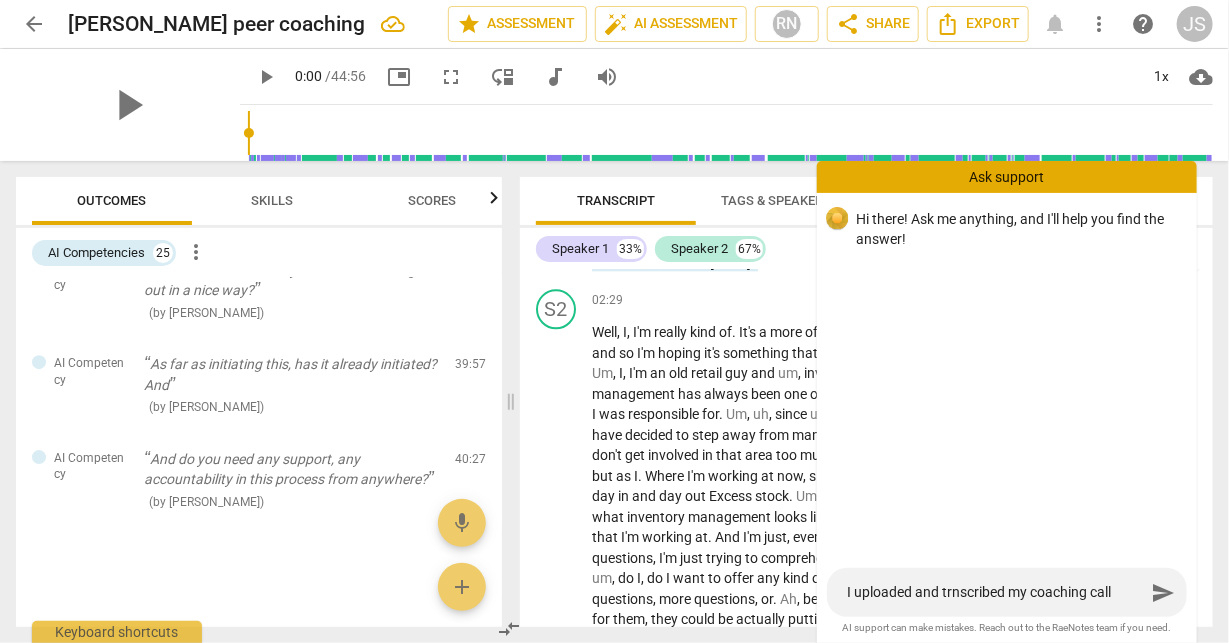 type on "I uploaded and trnscribed my coaching call." 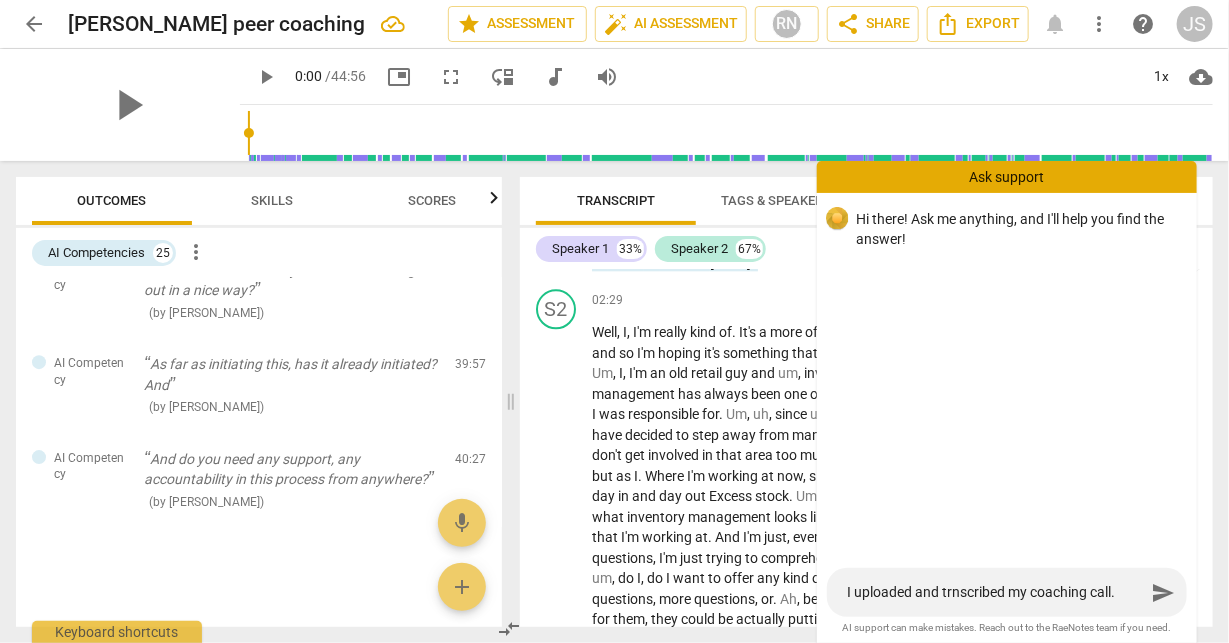 type on "I uploaded and trnscribed my coaching call." 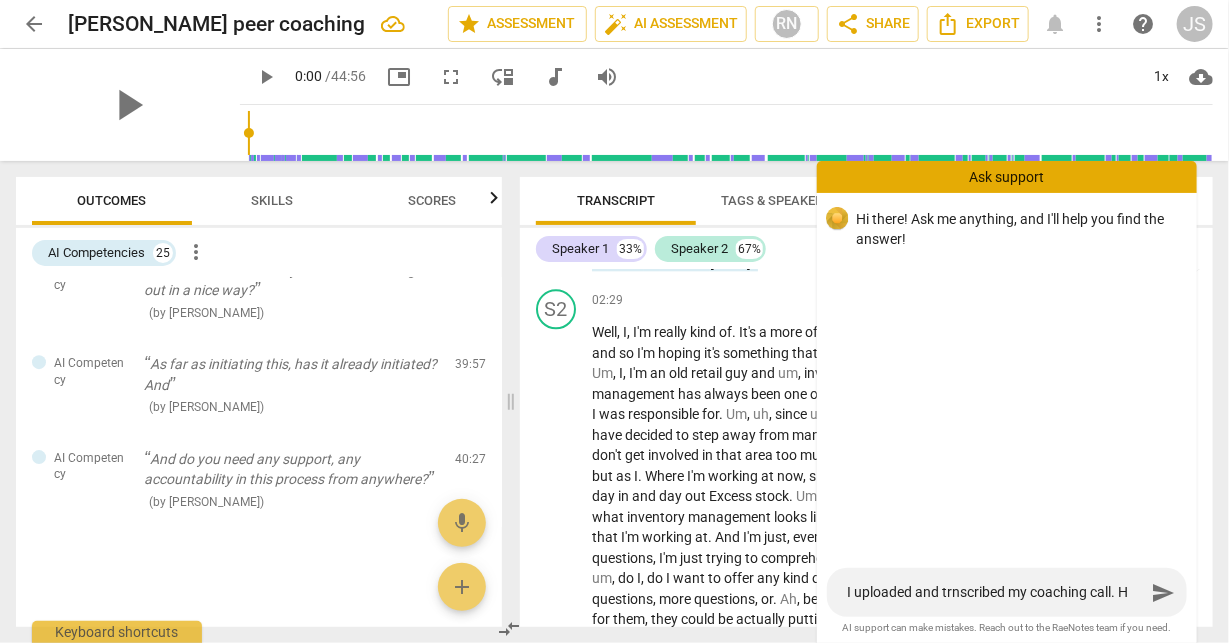 type on "I uploaded and trnscribed my coaching call. Ho" 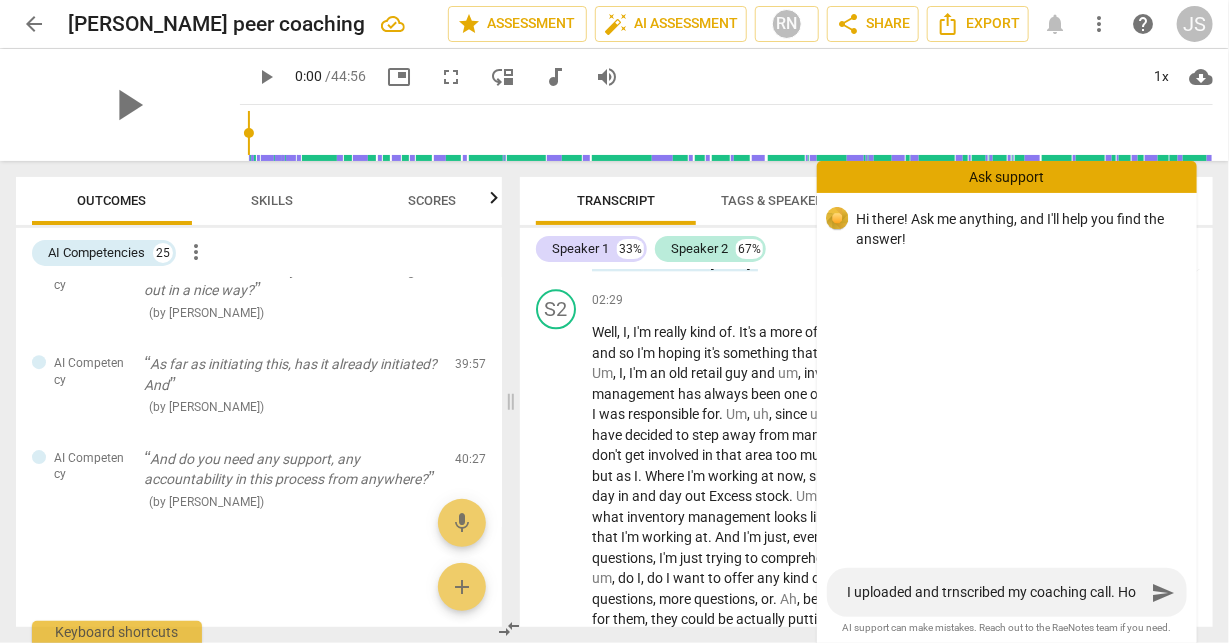type on "I uploaded and trnscribed my coaching call. How" 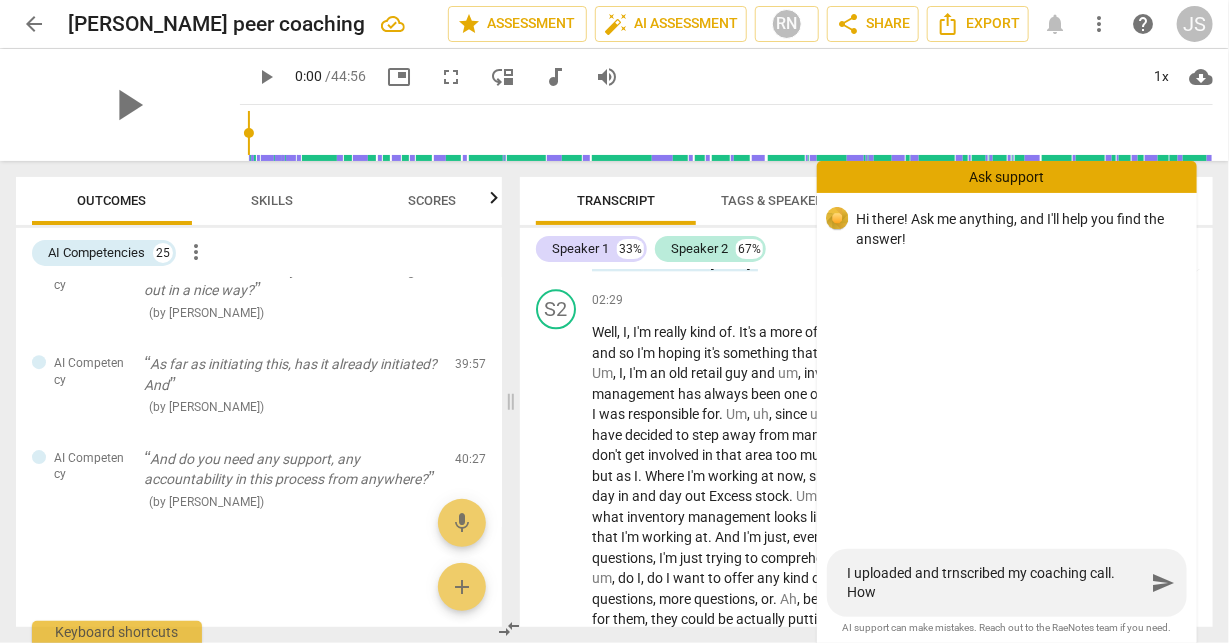 type on "I uploaded and trnscribed my coaching call. How" 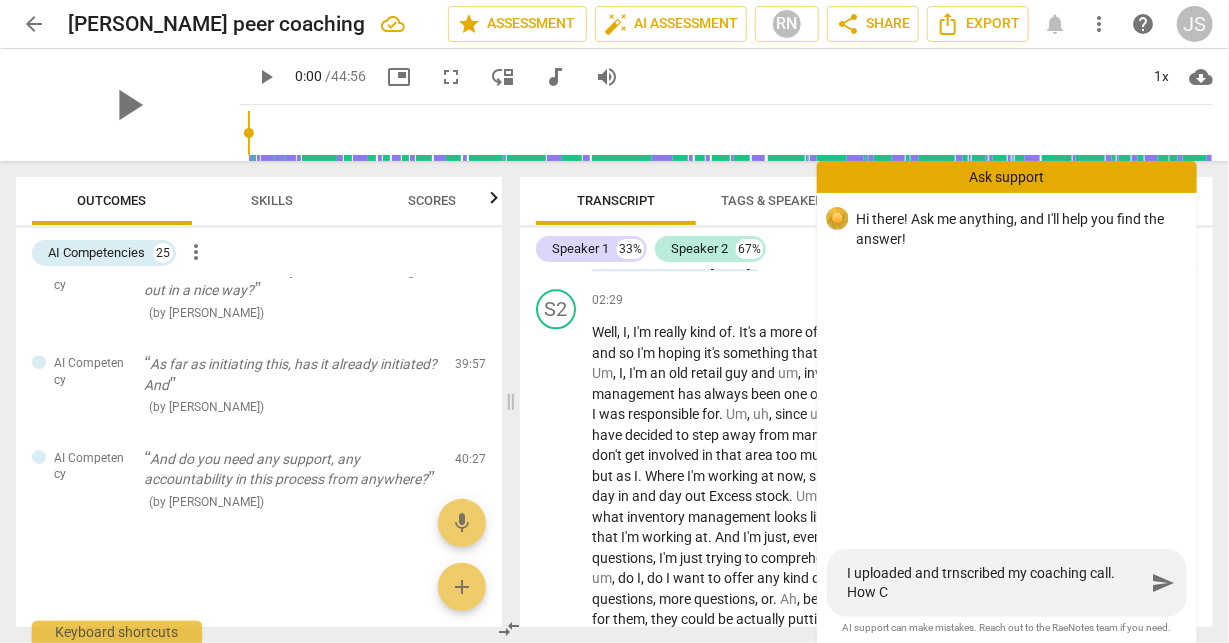 type on "I uploaded and trnscribed my coaching call. How Ca" 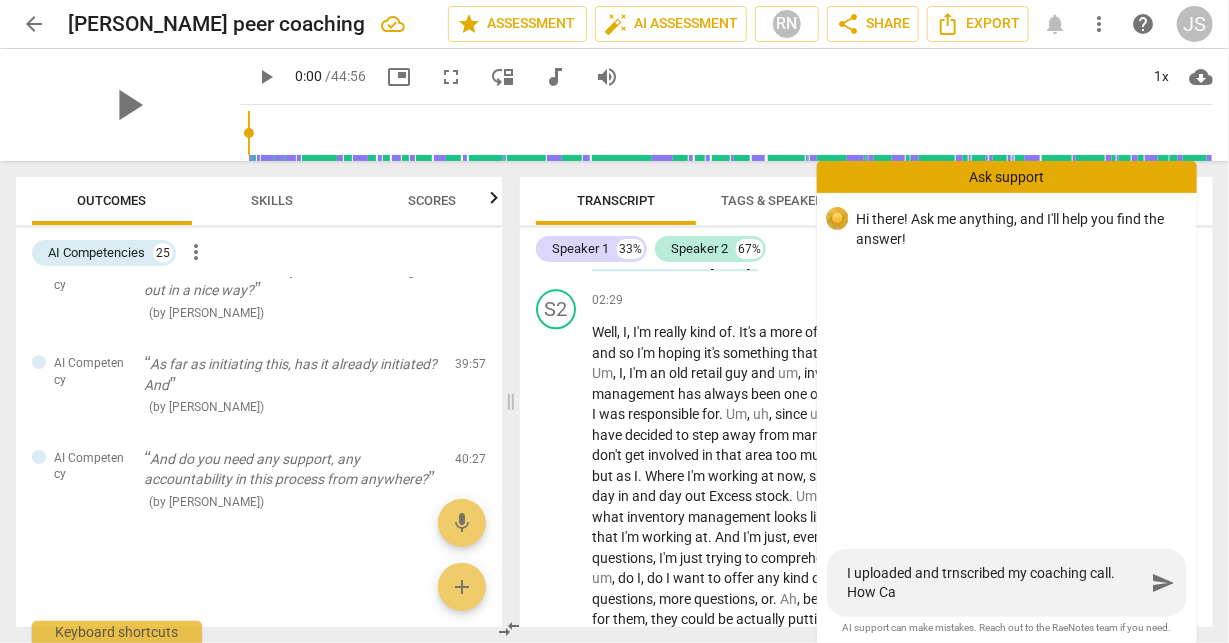type on "I uploaded and trnscribed my coaching call. How Can" 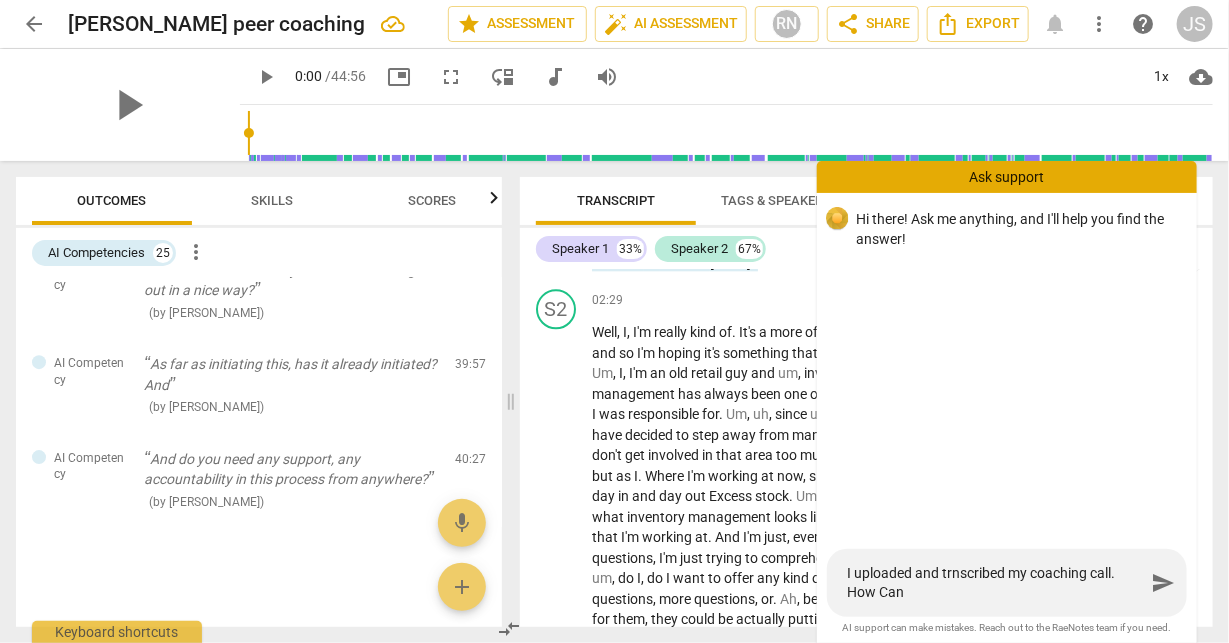 type on "I uploaded and trnscribed my coaching call. How Can" 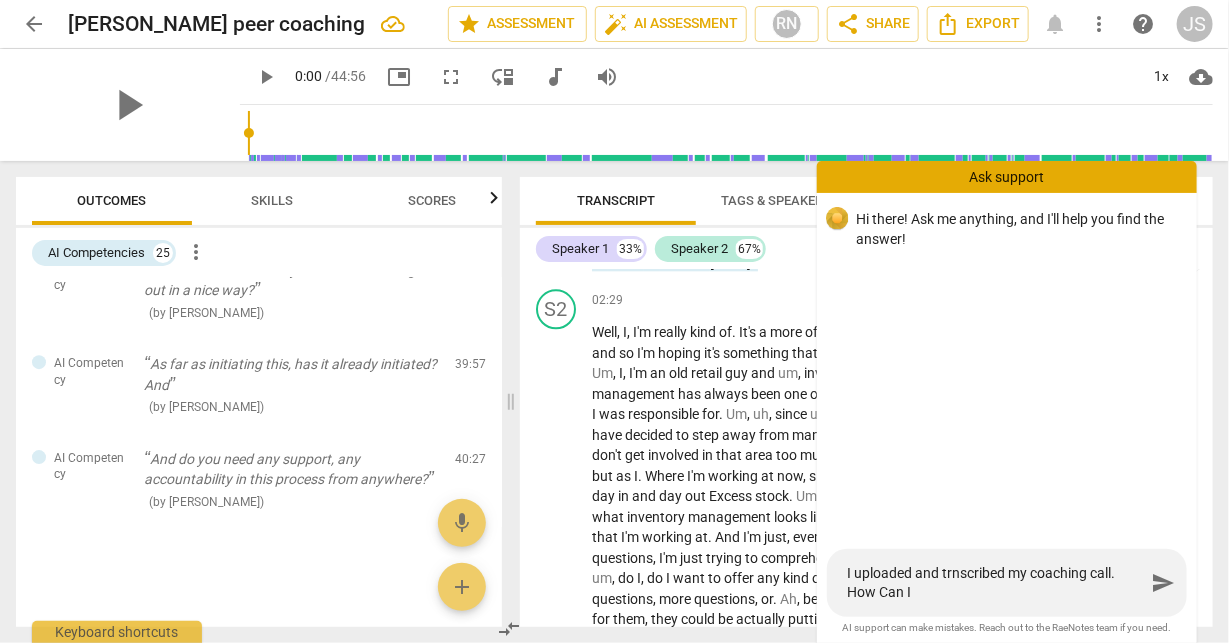 type on "I uploaded and trnscribed my coaching call. How Can I" 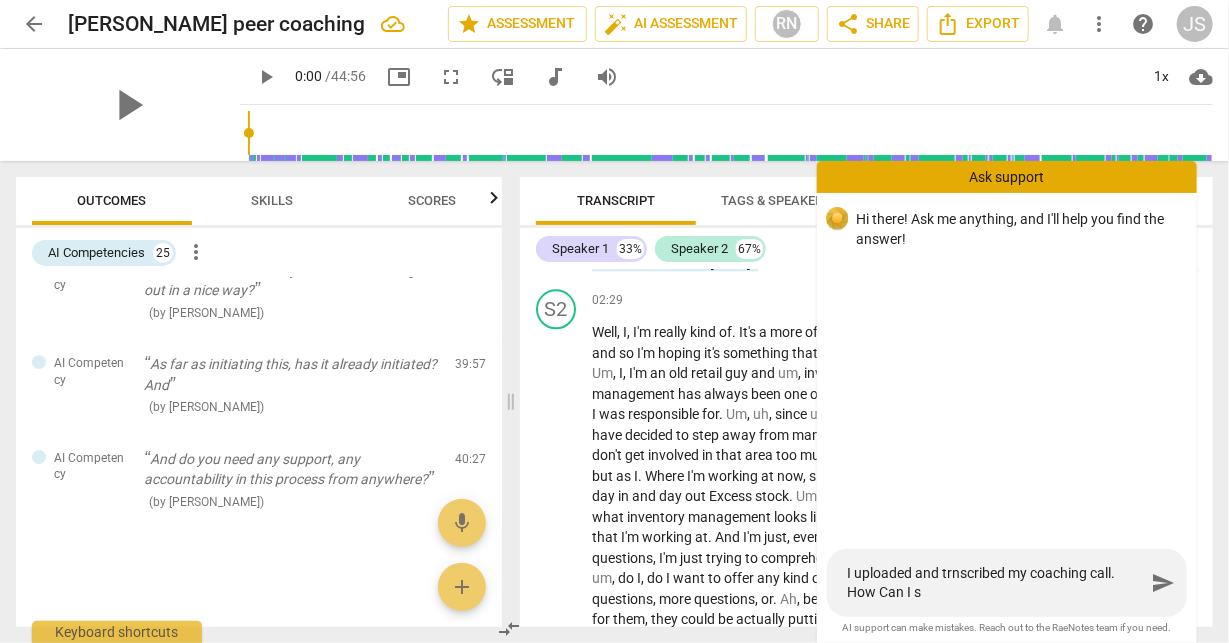 type on "I uploaded and trnscribed my coaching call. How Can I se" 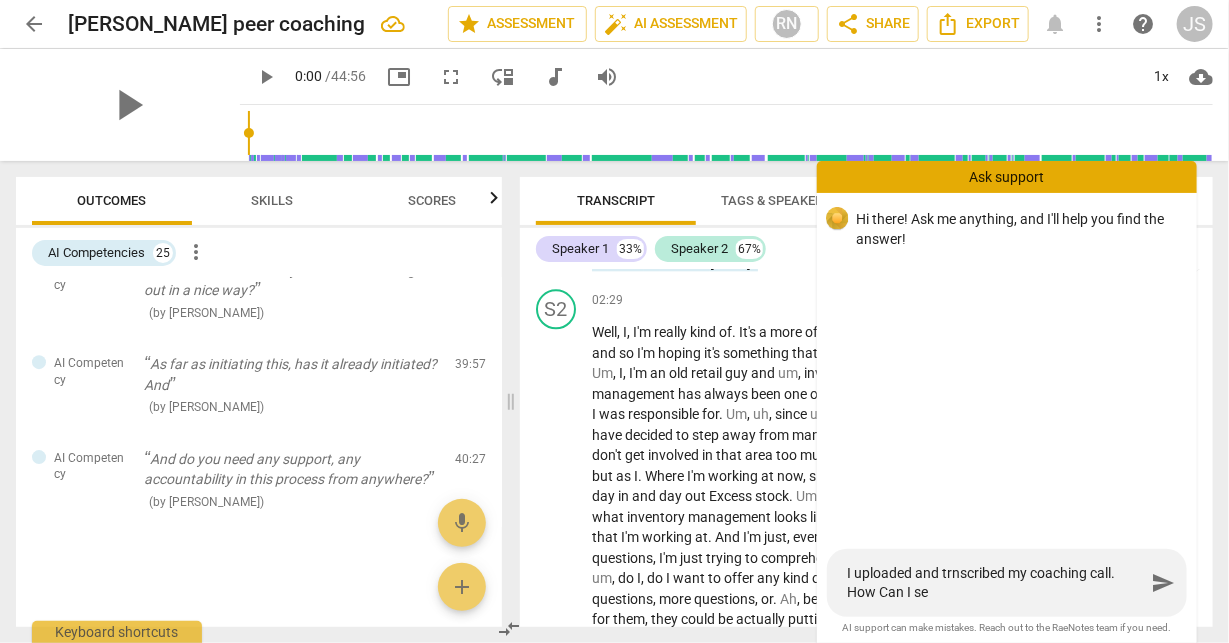 type on "I uploaded and trnscribed my coaching call. How Can I see" 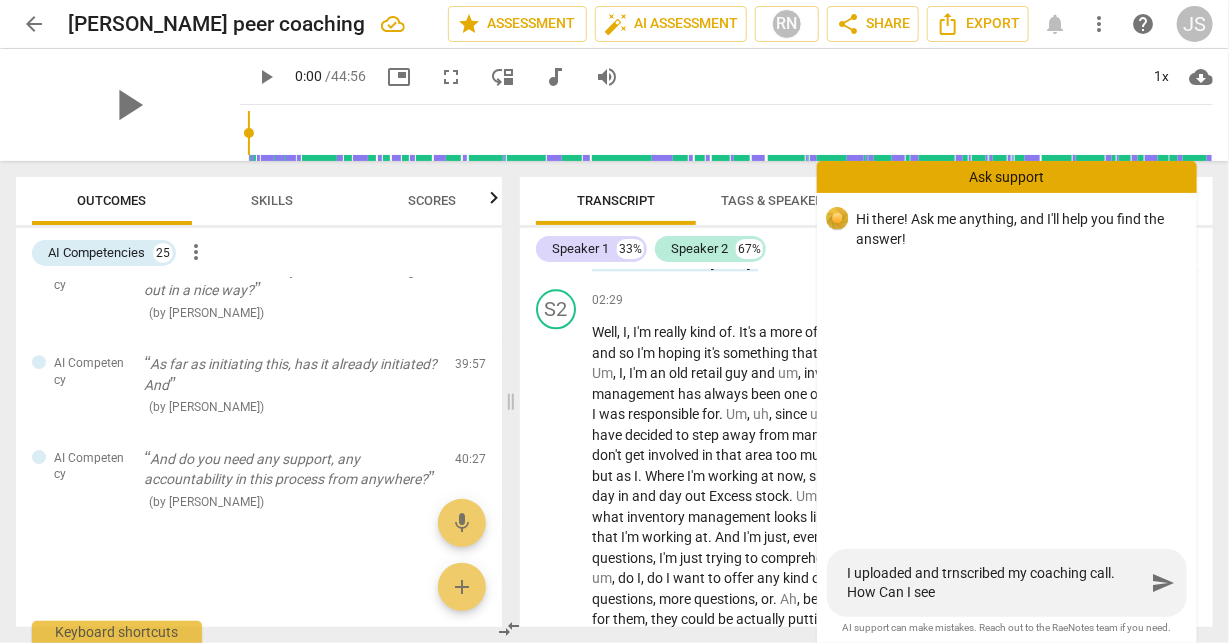 type on "I uploaded and trnscribed my coaching call. How Can I see" 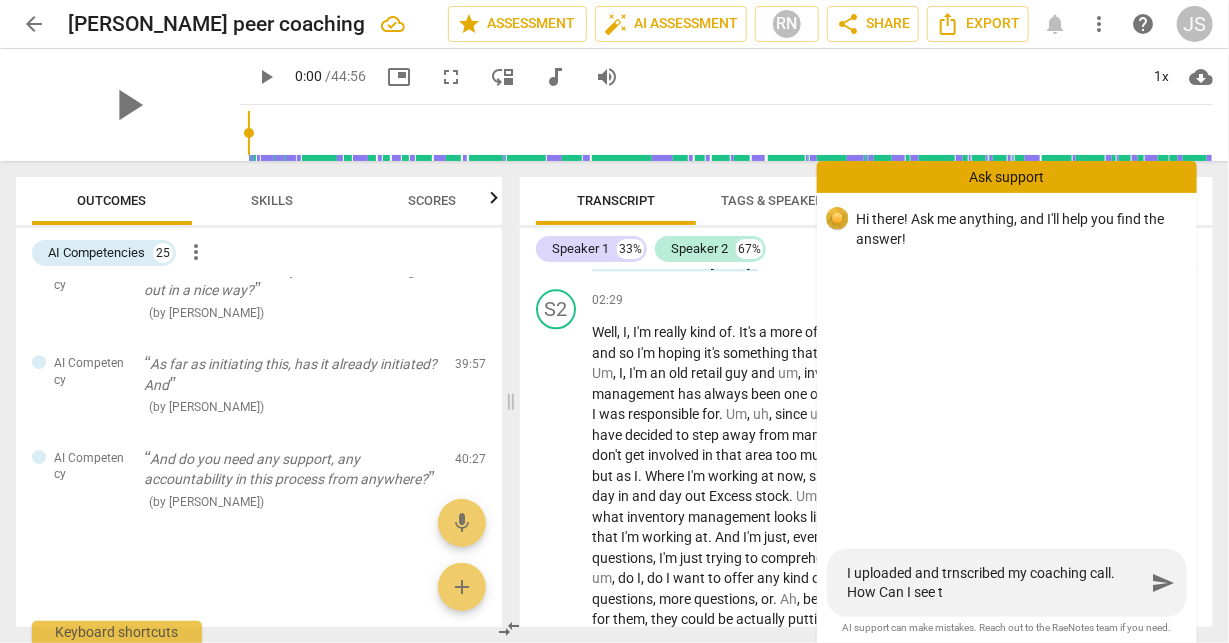 type on "I uploaded and trnscribed my coaching call. How Can I see th" 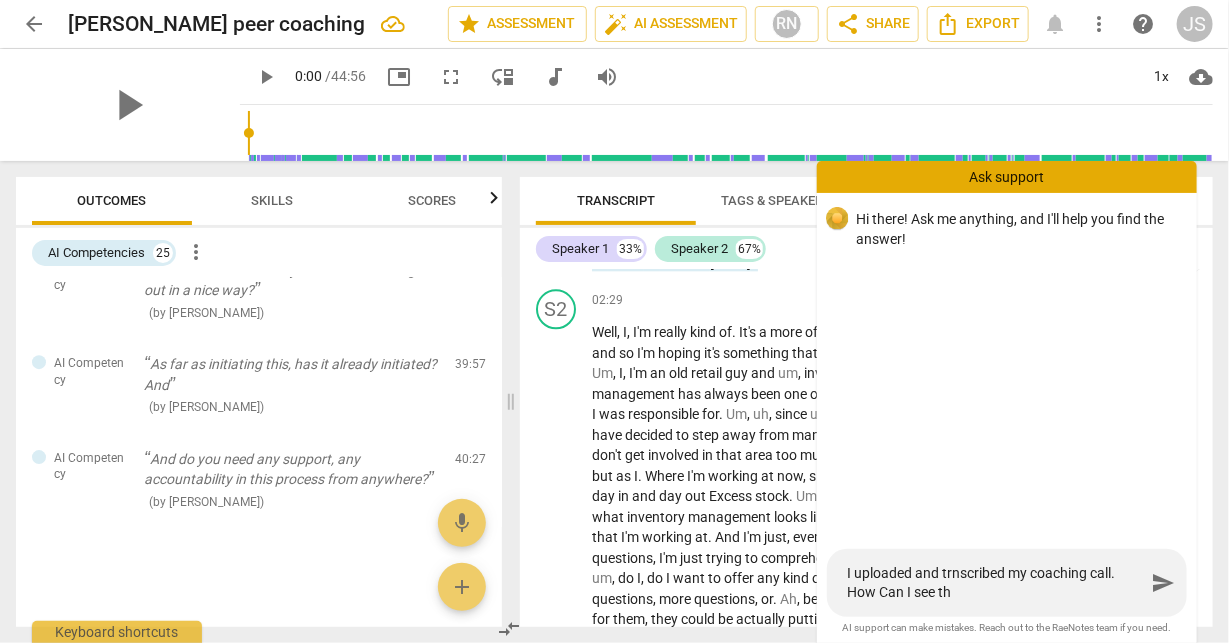 type on "I uploaded and trnscribed my coaching call. How Can I see the" 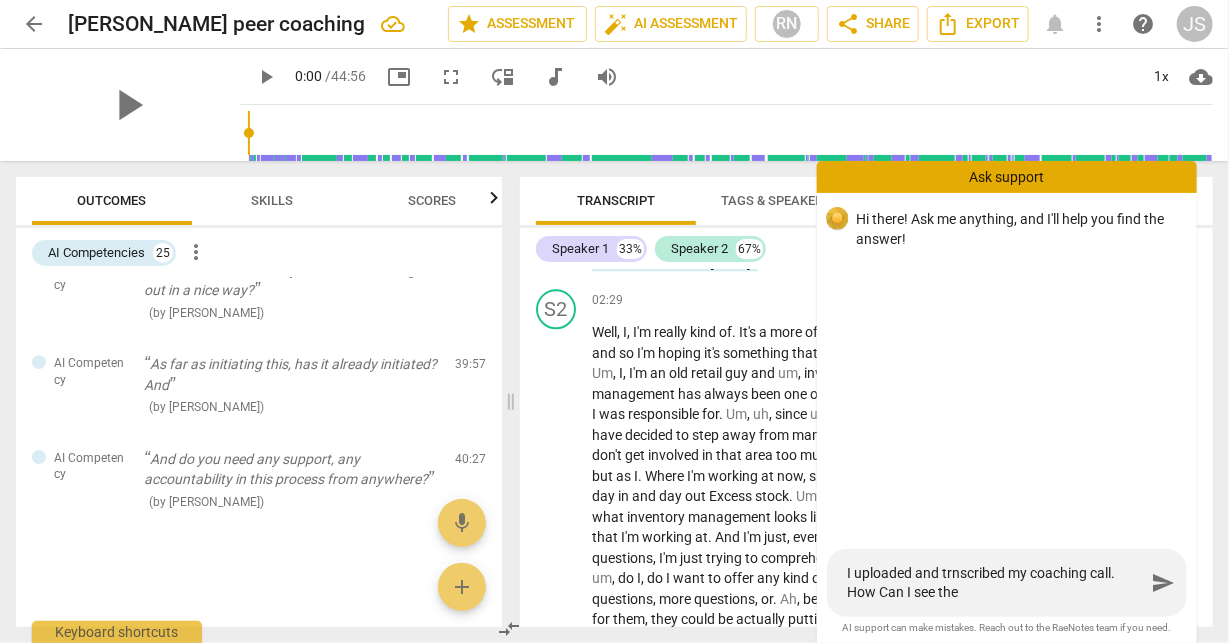 type on "I uploaded and trnscribed my coaching call. How Can I see the" 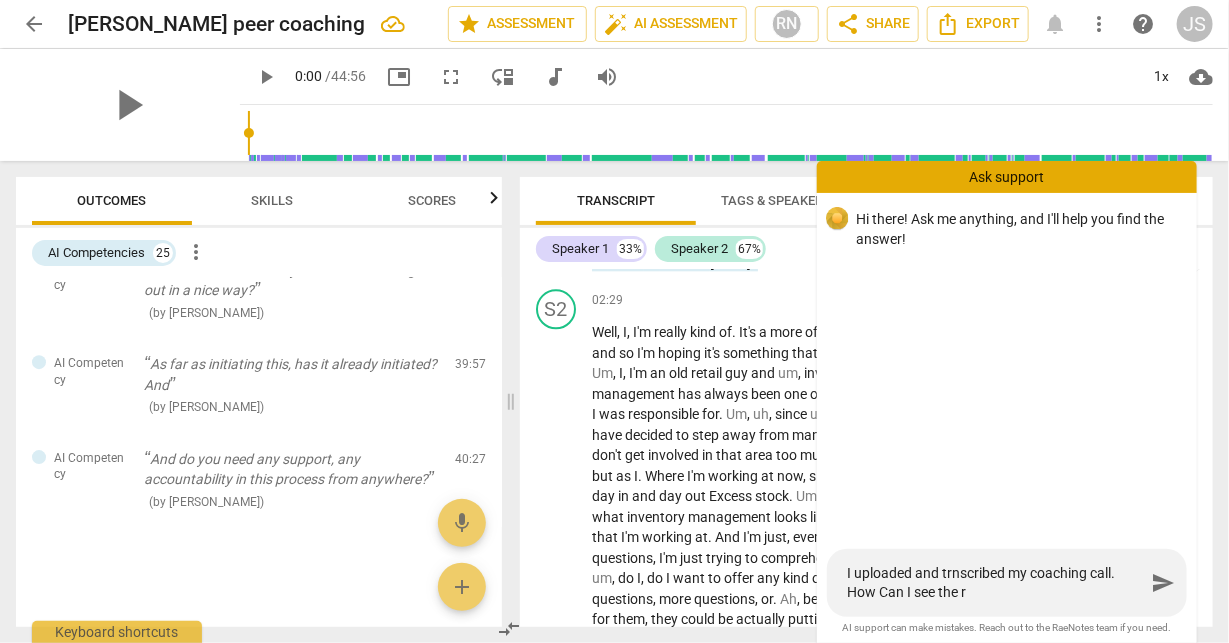 type on "I uploaded and trnscribed my coaching call. How Can I see the re" 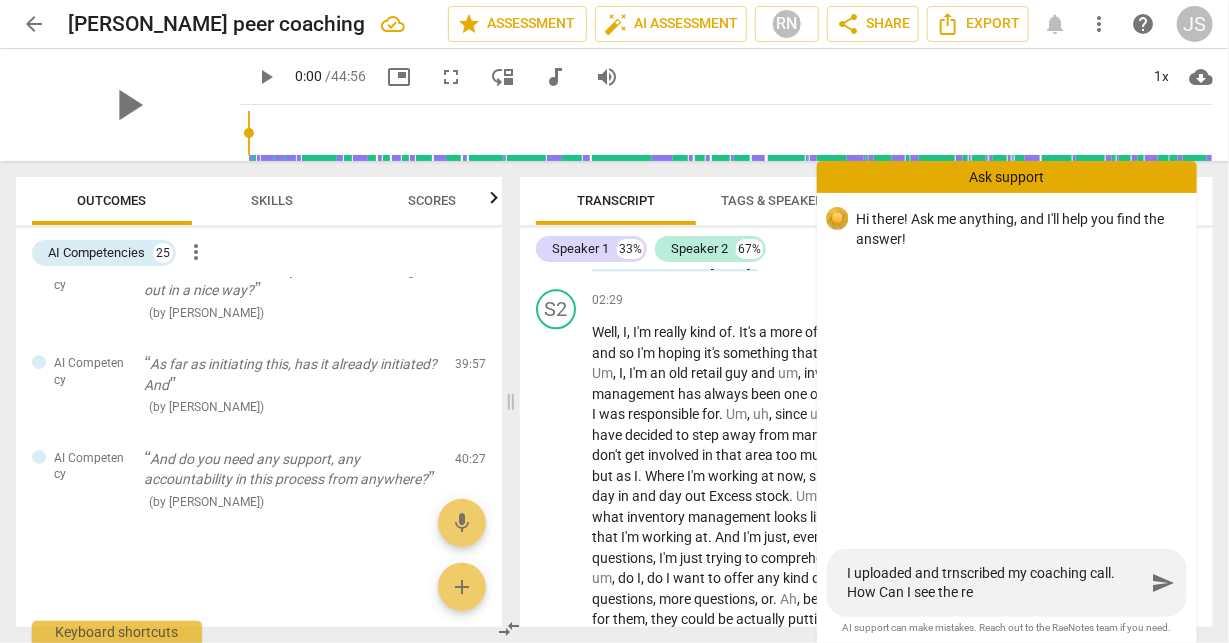 type on "I uploaded and trnscribed my coaching call. How Can I see the res" 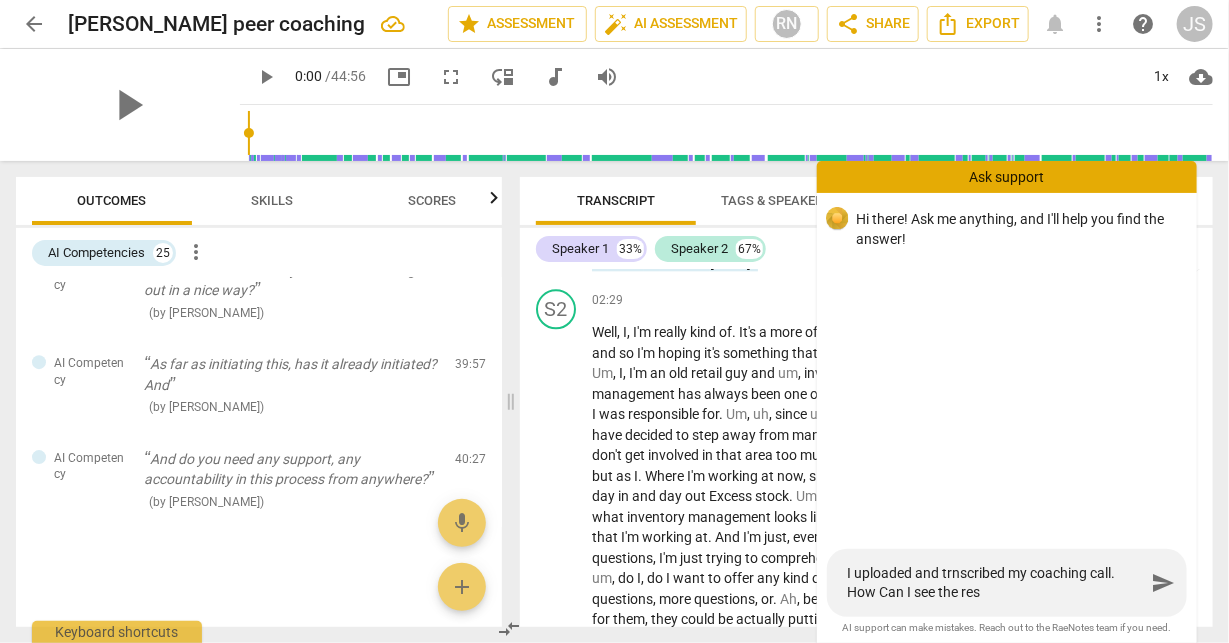 type on "I uploaded and trnscribed my coaching call. How Can I see the resu" 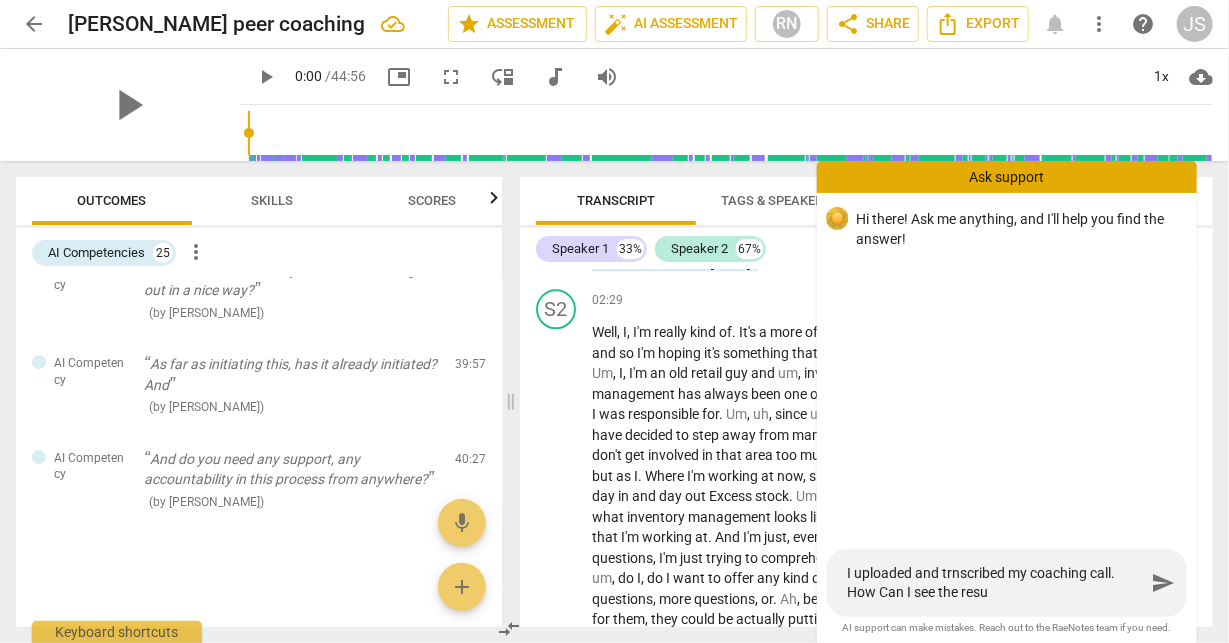type on "I uploaded and trnscribed my coaching call. How Can I see the resul" 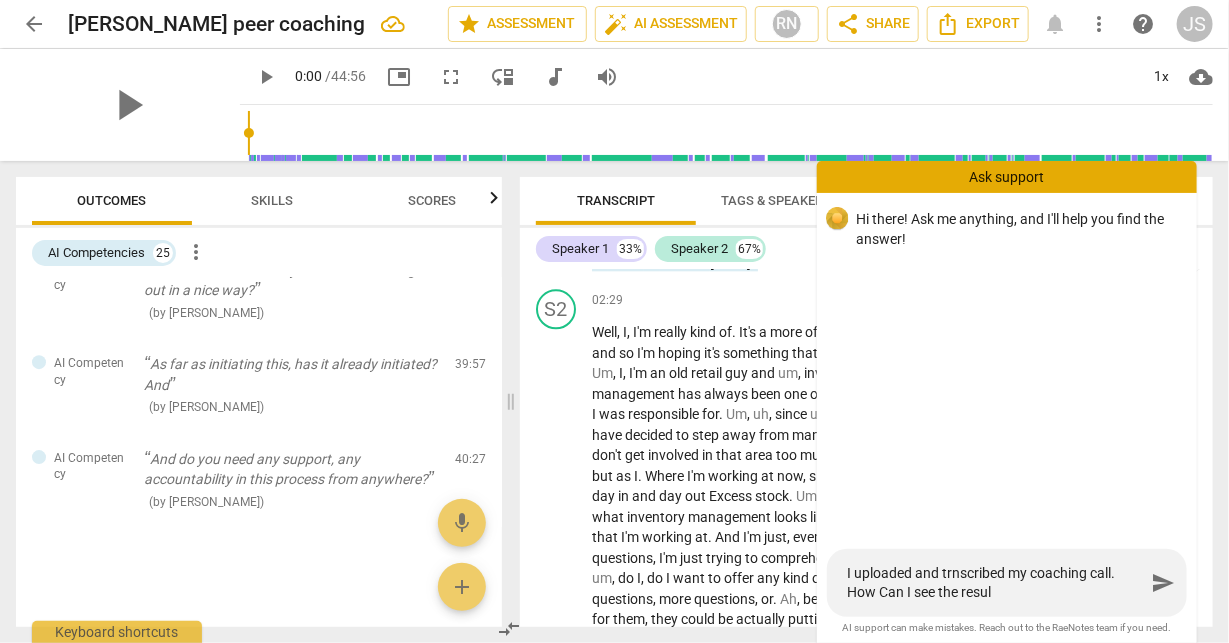 type on "I uploaded and trnscribed my coaching call. How Can I see the result" 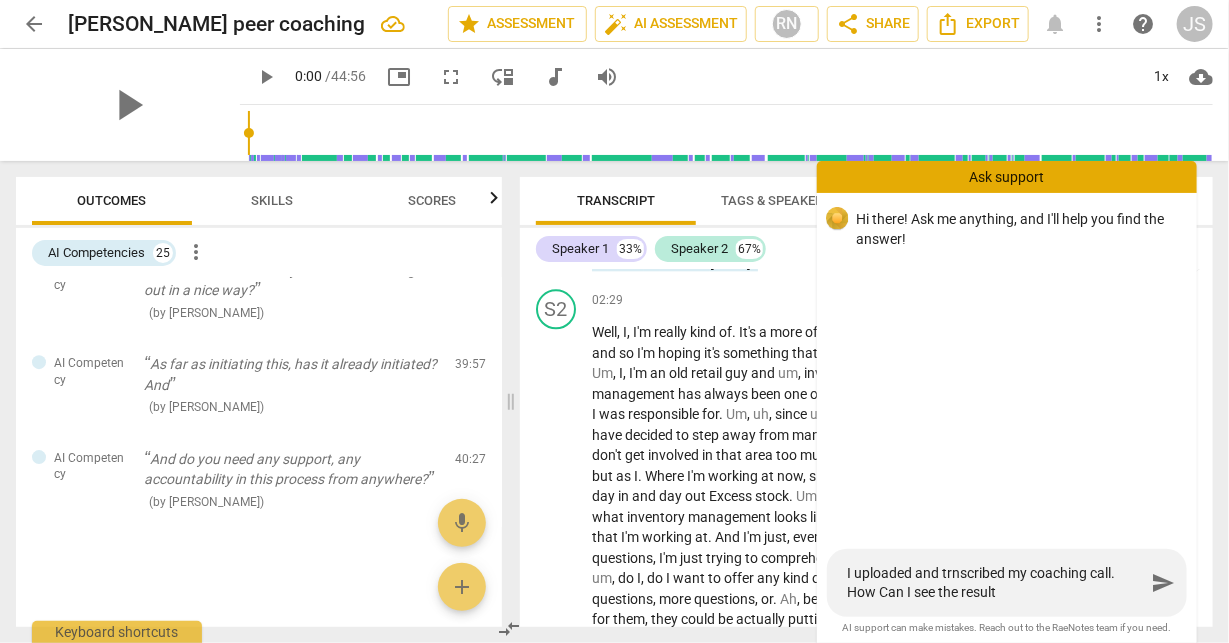 type on "I uploaded and trnscribed my coaching call. How Can I see the results" 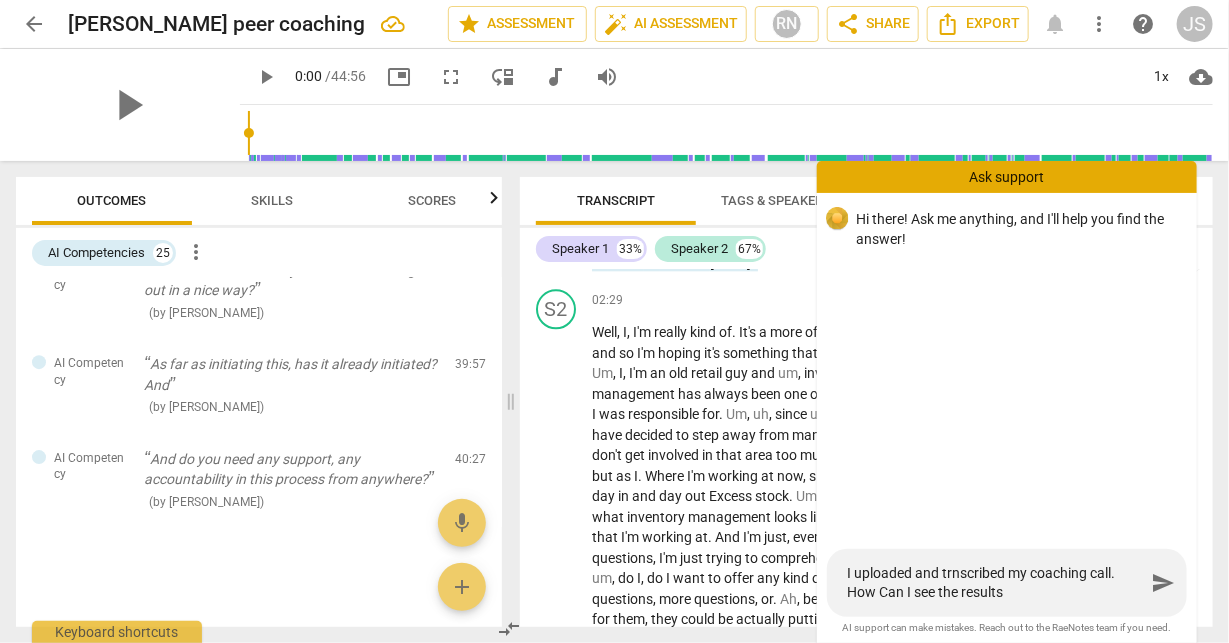type on "I uploaded and trnscribed my coaching call. How Can I see the results?" 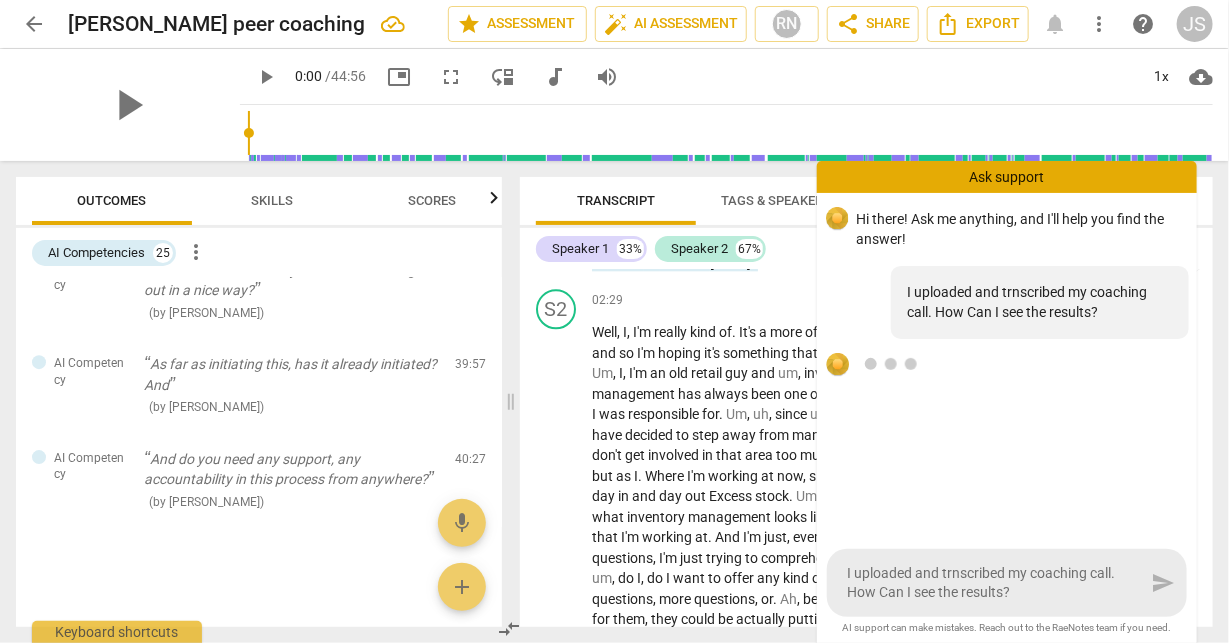 type 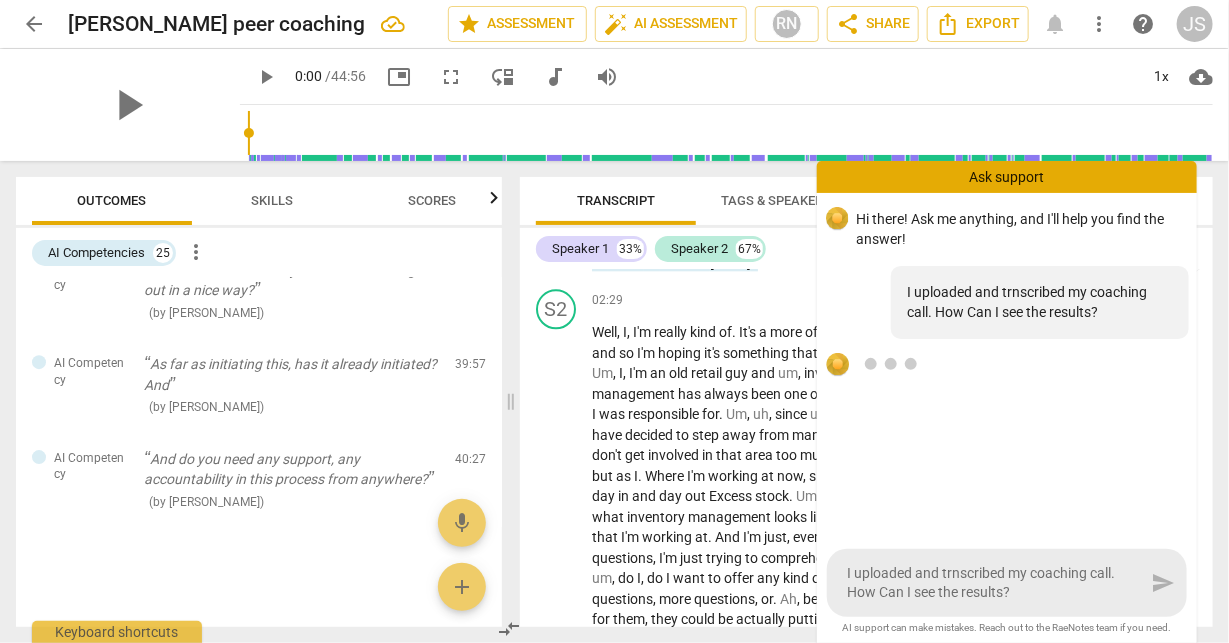 type 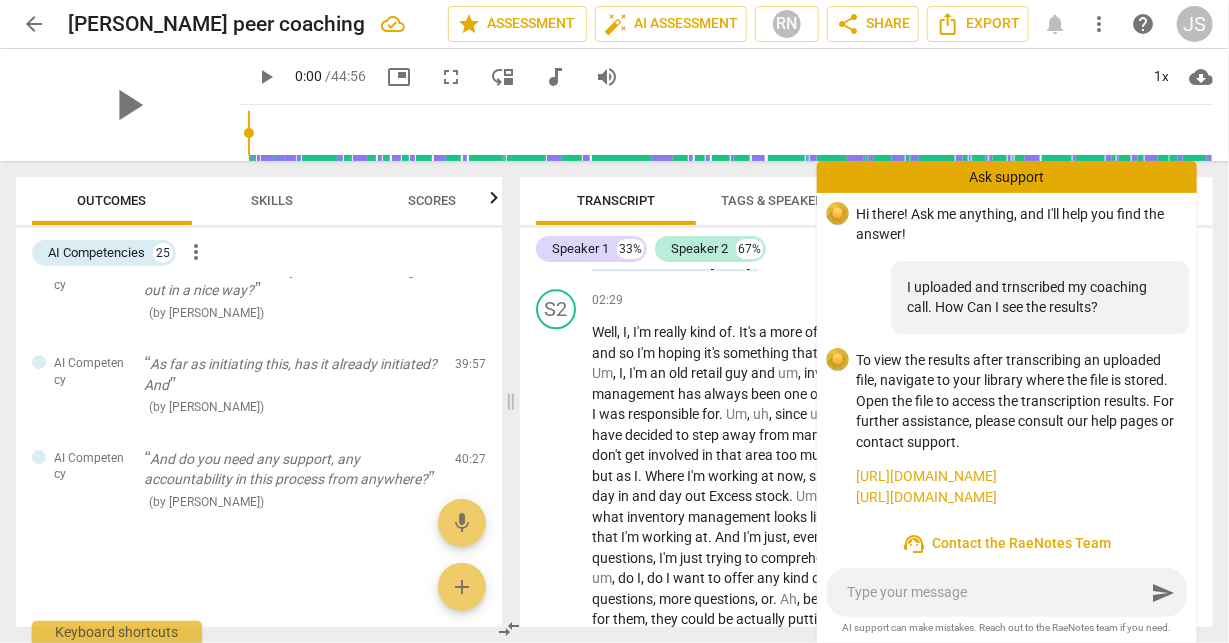 scroll, scrollTop: 24, scrollLeft: 0, axis: vertical 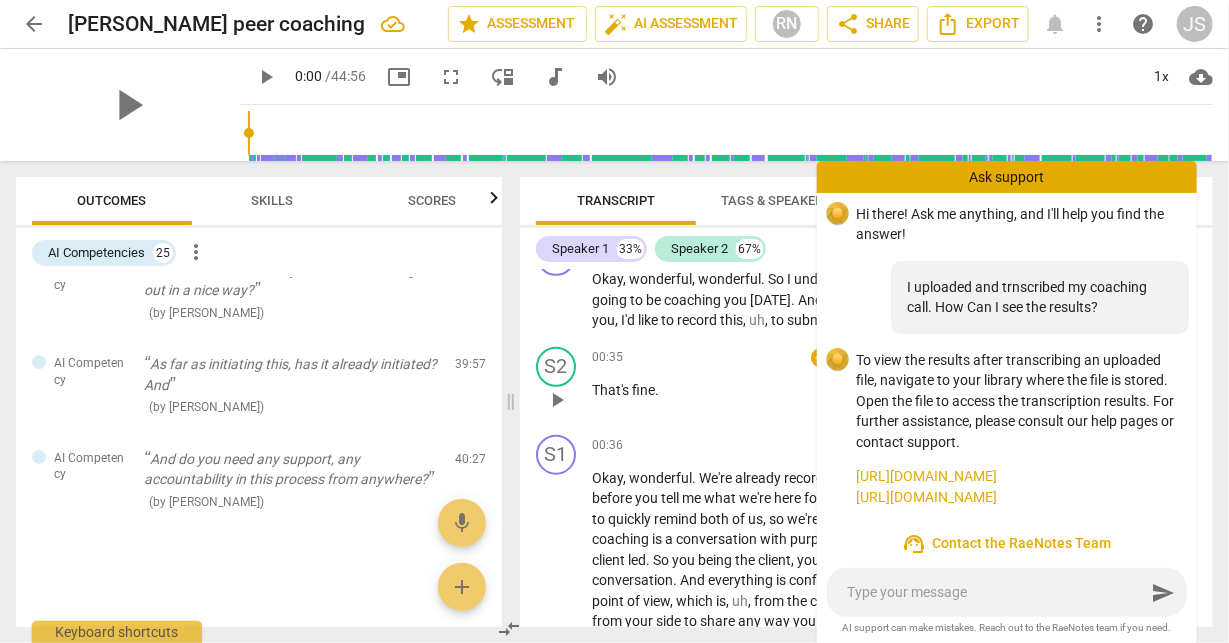 click on "That's   fine ." at bounding box center (768, 390) 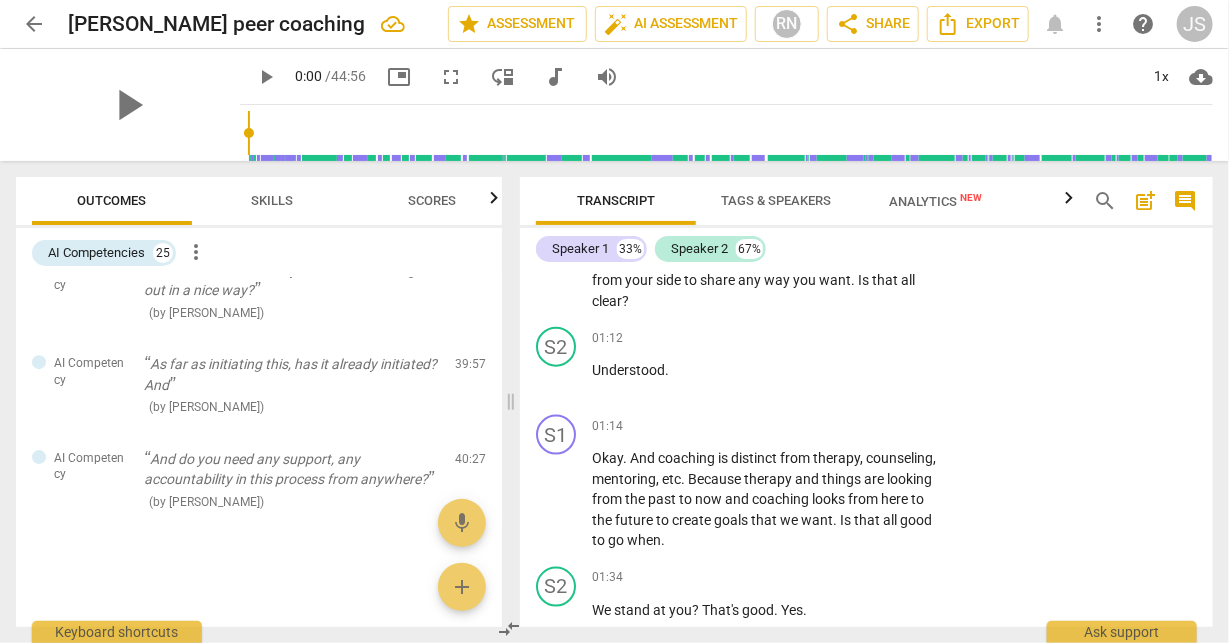 scroll, scrollTop: 920, scrollLeft: 0, axis: vertical 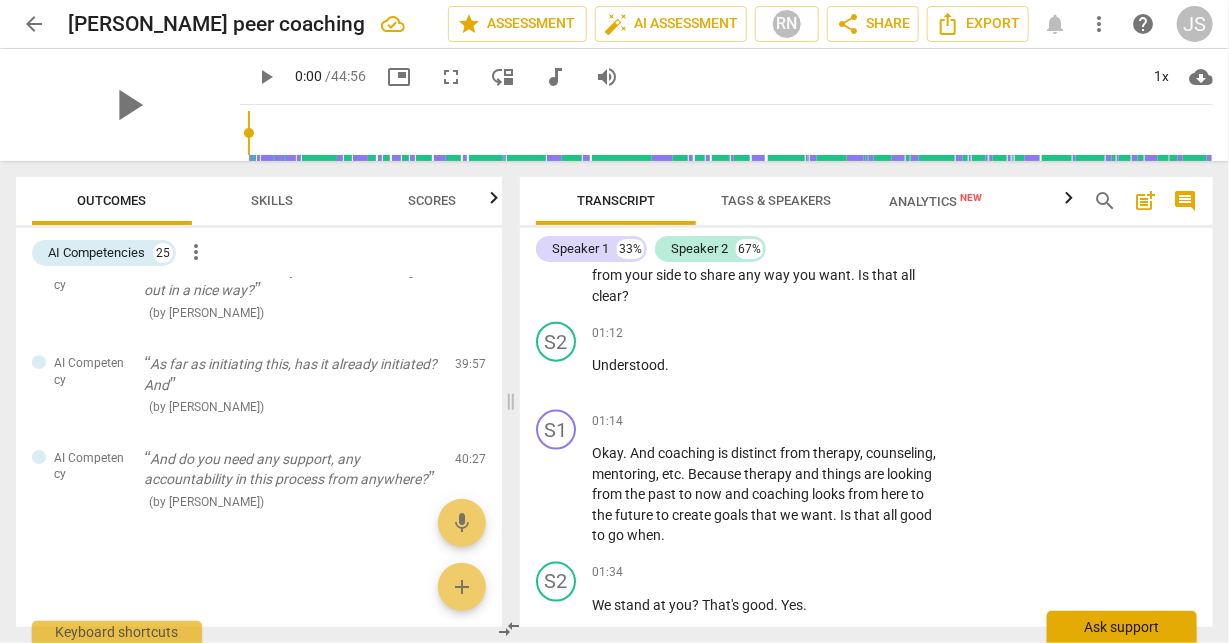click on "Ask support" at bounding box center [1122, 627] 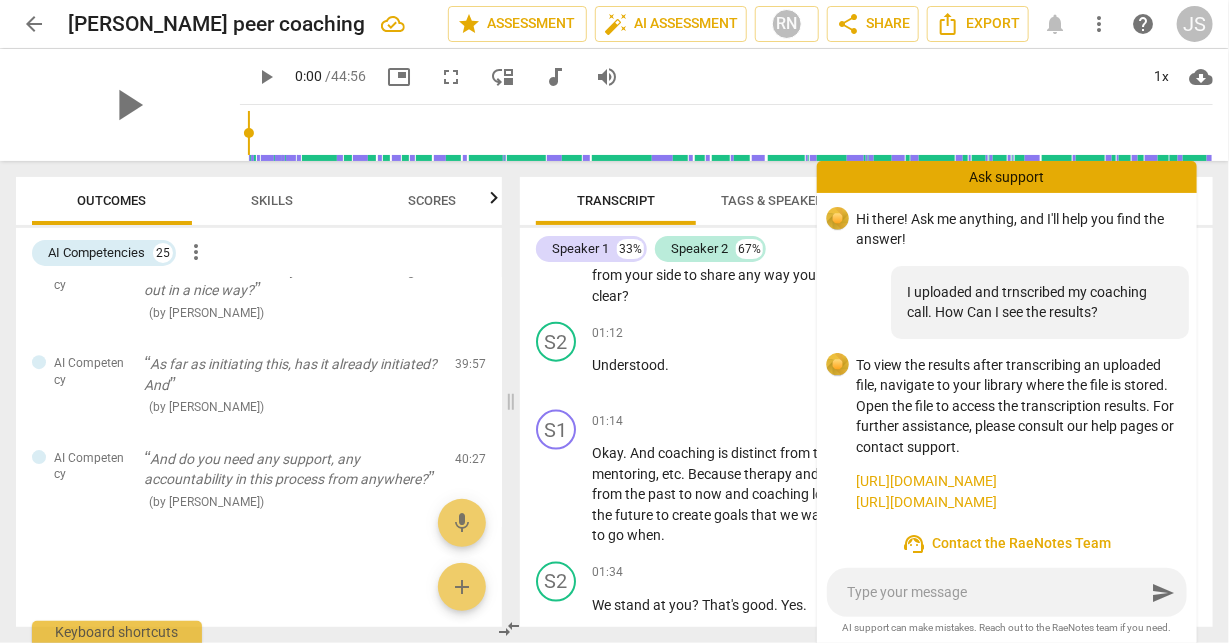 scroll, scrollTop: 24, scrollLeft: 0, axis: vertical 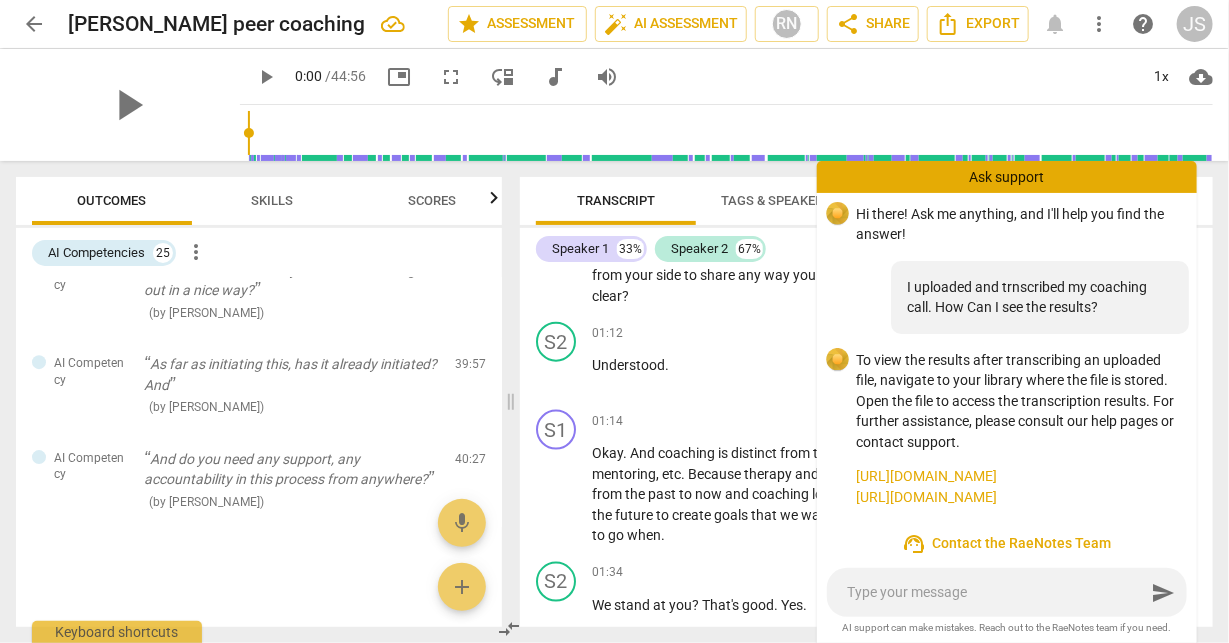 click on "S1 play_arrow pause 00:36 + Add competency keyboard_arrow_right Okay ,   wonderful .   We're   already   recording .   And   just   before   you   tell   me   what   we're   here   for   today ,   I   just   want   to   quickly   remind   both   of   us ,   so   we're   intentional ,   that   coaching   is   a   conversation   with   purpose .   Coaching   is   client   led .   So   you   being   the   client ,   you   are   leading   this   conversation .   And   everything   is   confidential   from   my   point   of   view ,   which   is ,   uh ,   from   the   coach's   side   and   free   from   your   side   to   share   any   way   you   want .   Is   that   all   clear ?" at bounding box center (866, 198) 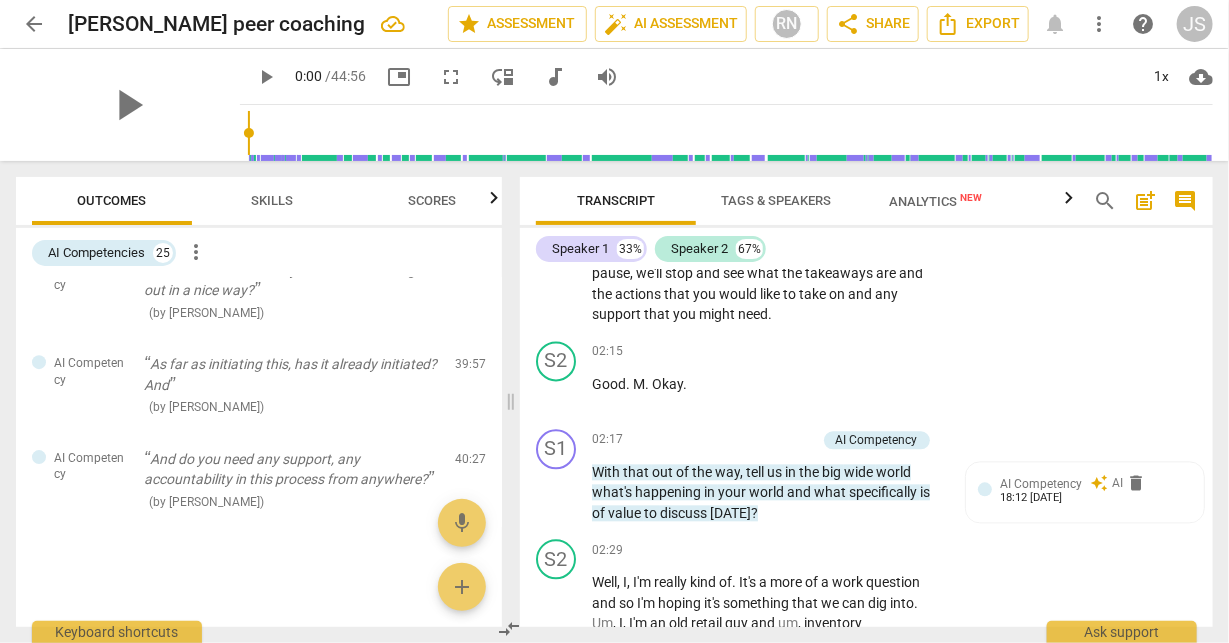 scroll, scrollTop: 1619, scrollLeft: 0, axis: vertical 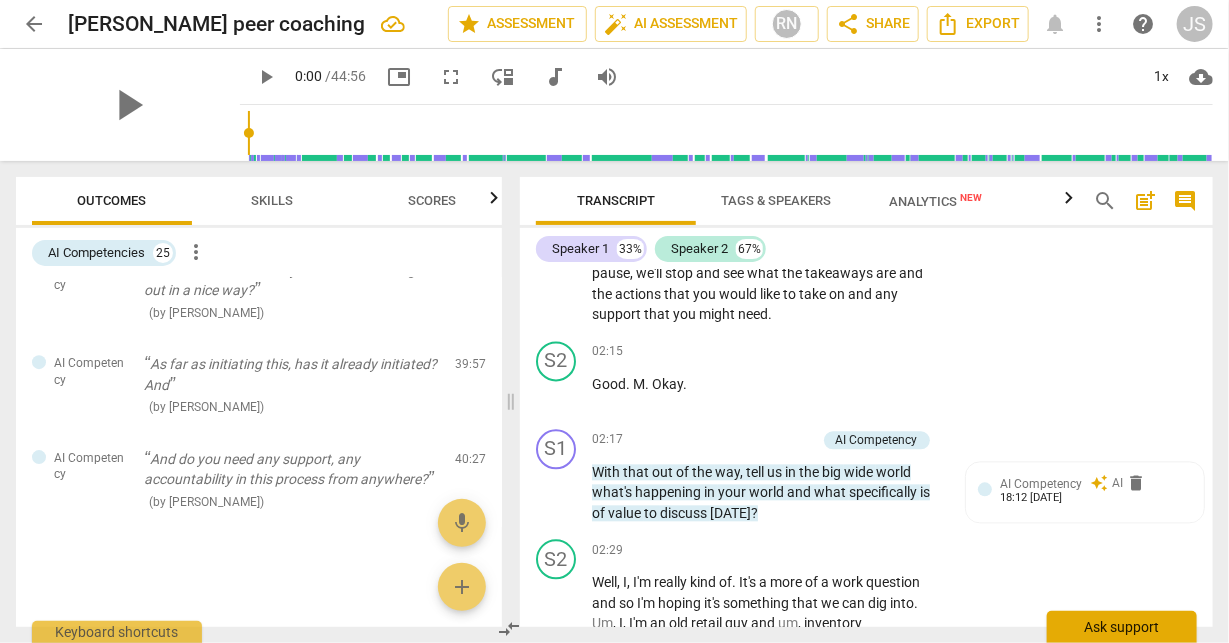 click on "Ask support" at bounding box center (1122, 627) 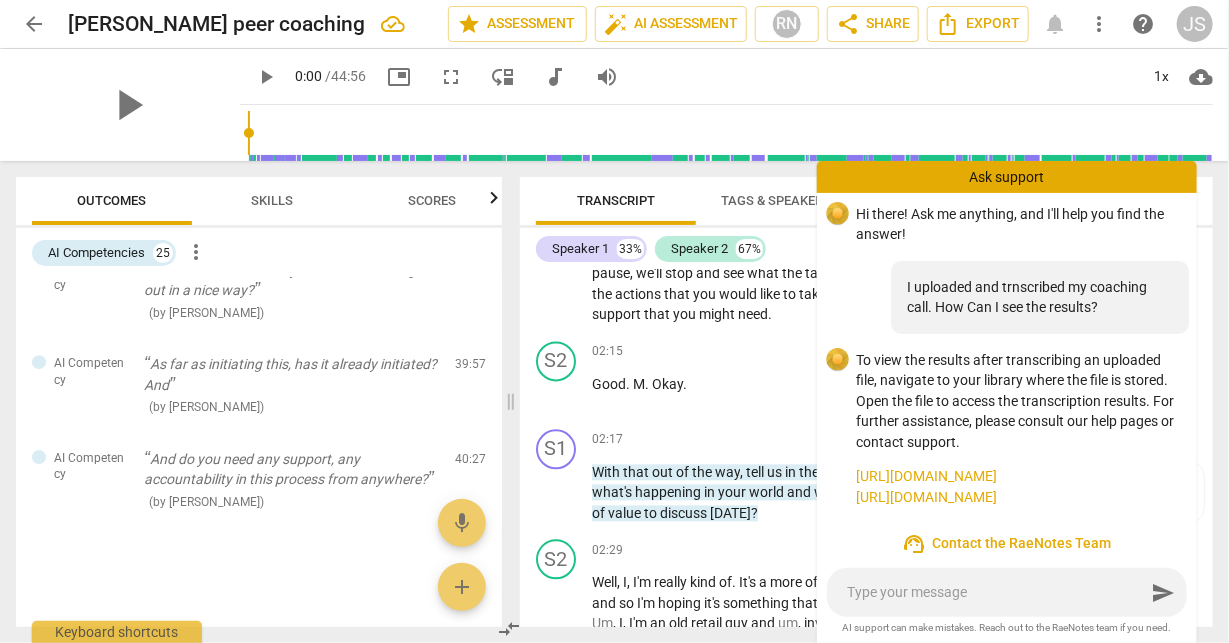 scroll, scrollTop: 24, scrollLeft: 0, axis: vertical 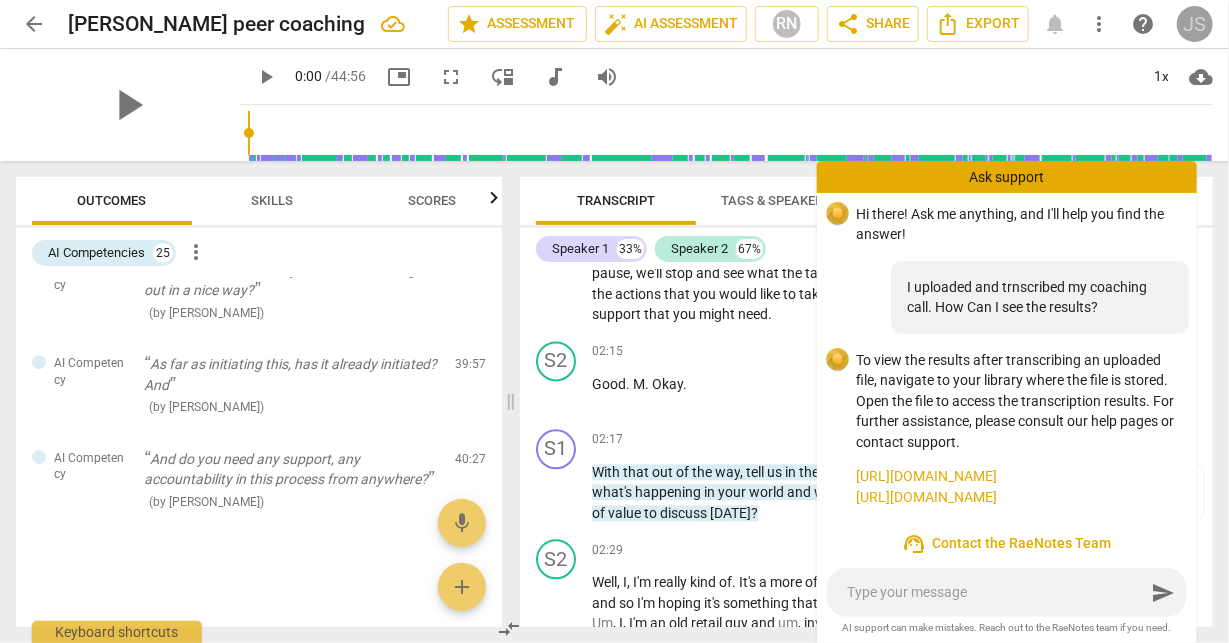 click on "JS" at bounding box center (1195, 24) 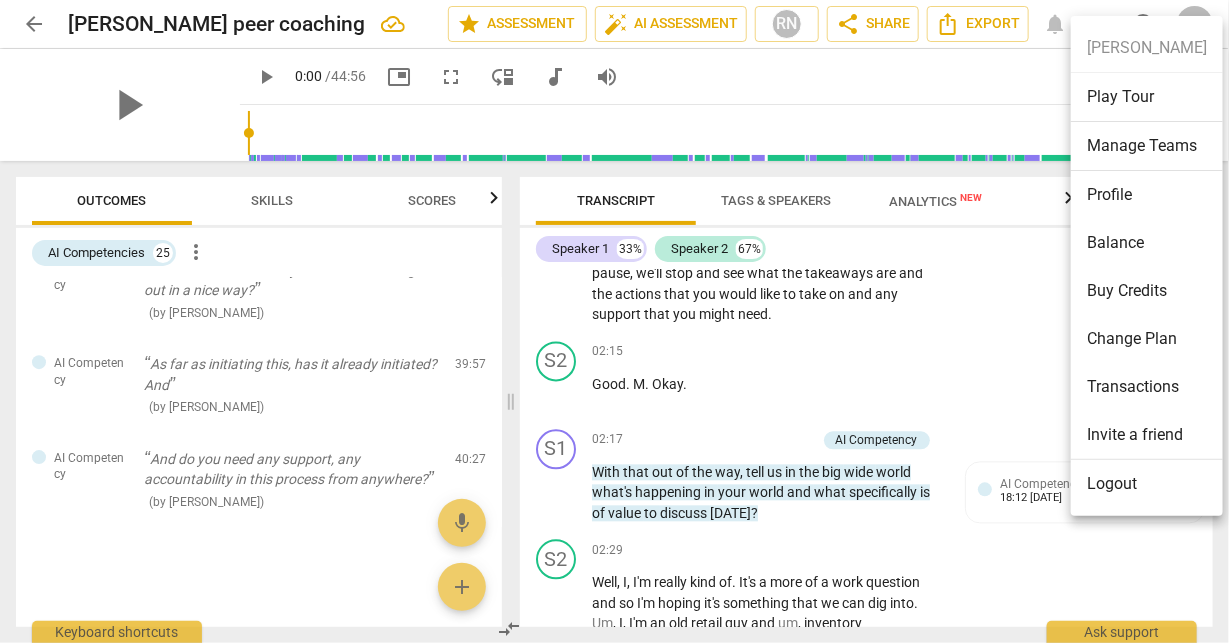 click at bounding box center [614, 321] 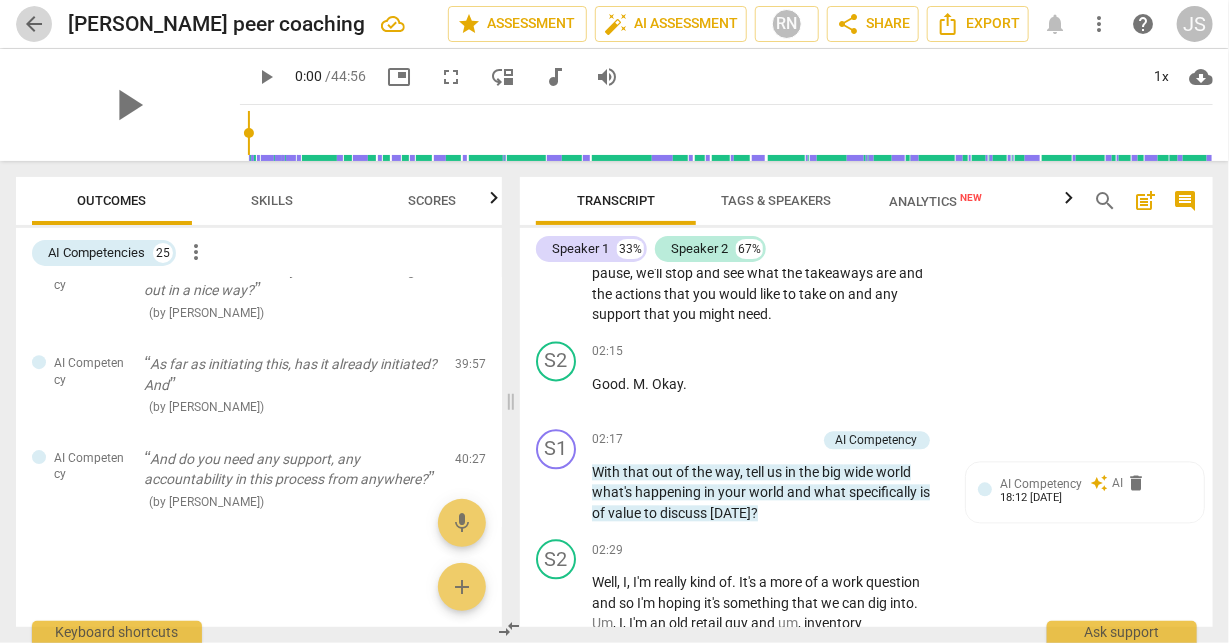 click on "arrow_back" at bounding box center [34, 24] 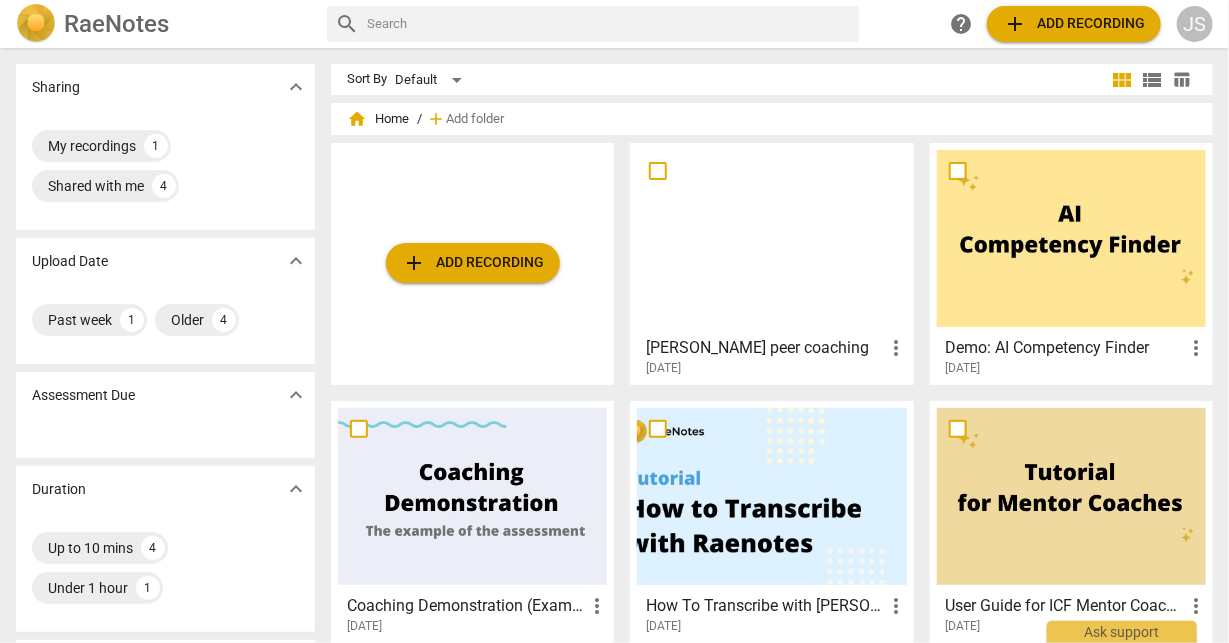 click at bounding box center (771, 238) 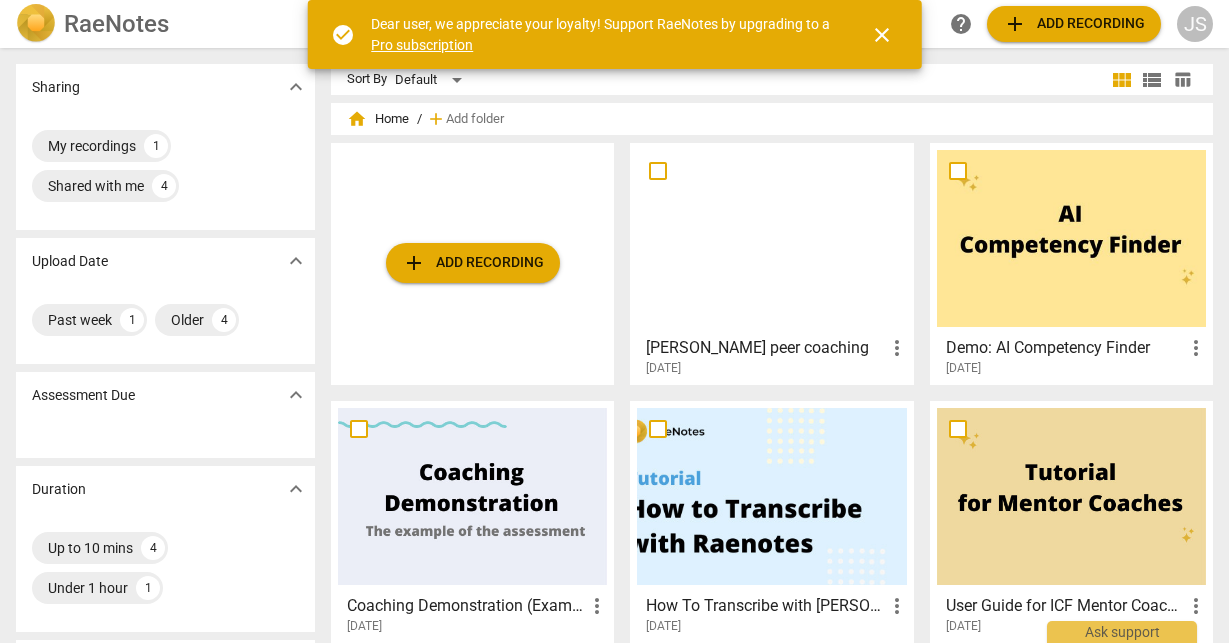 scroll, scrollTop: 0, scrollLeft: 0, axis: both 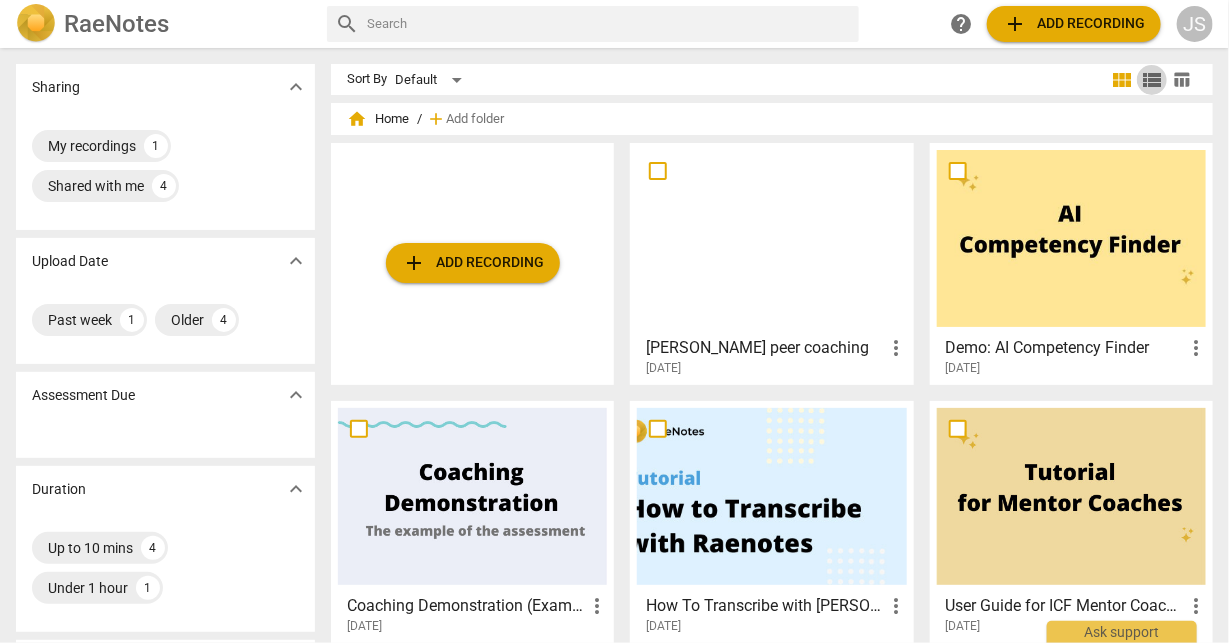 click on "view_list" at bounding box center [1152, 80] 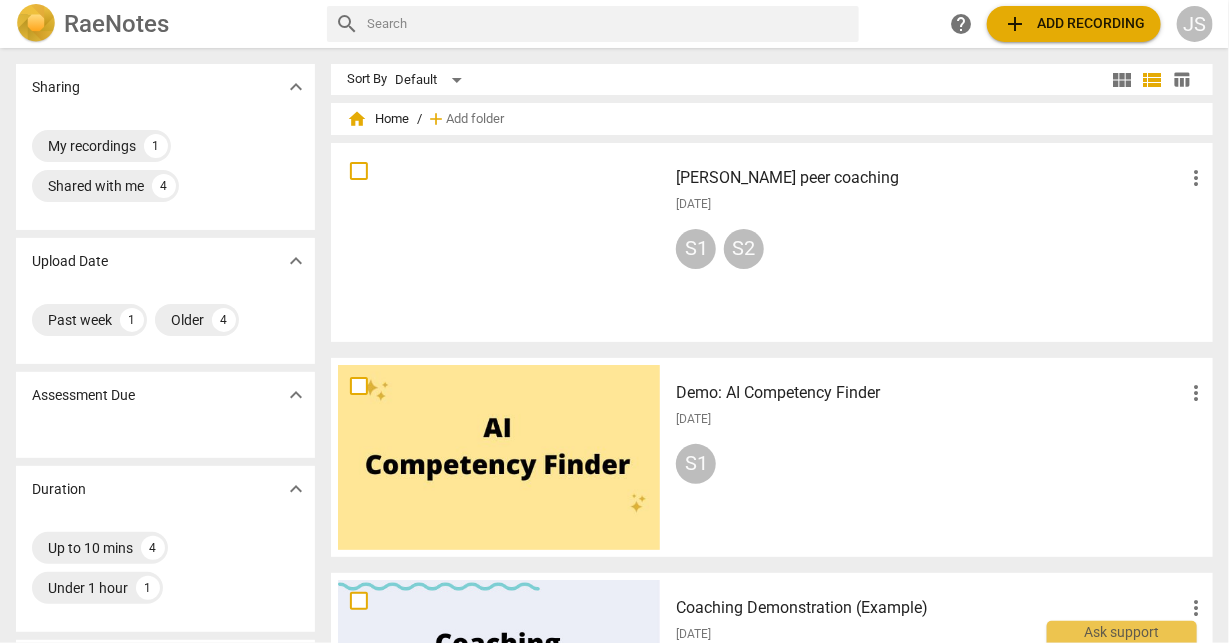 click on "table_chart" at bounding box center (1182, 79) 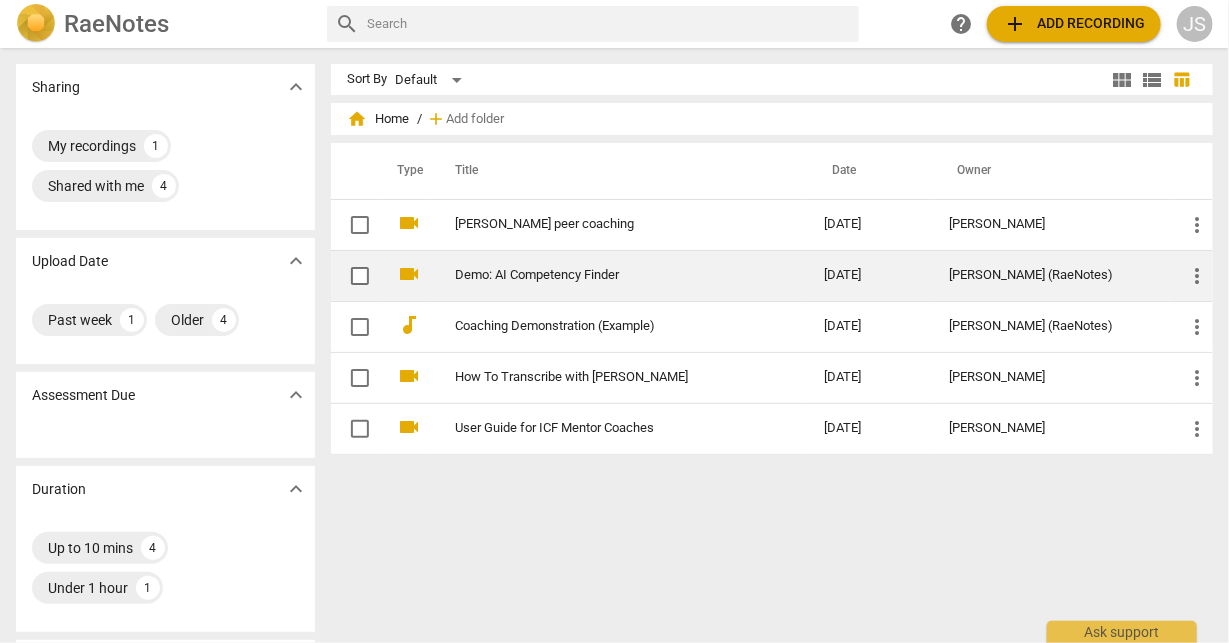 click on "[DATE]" at bounding box center [870, 275] 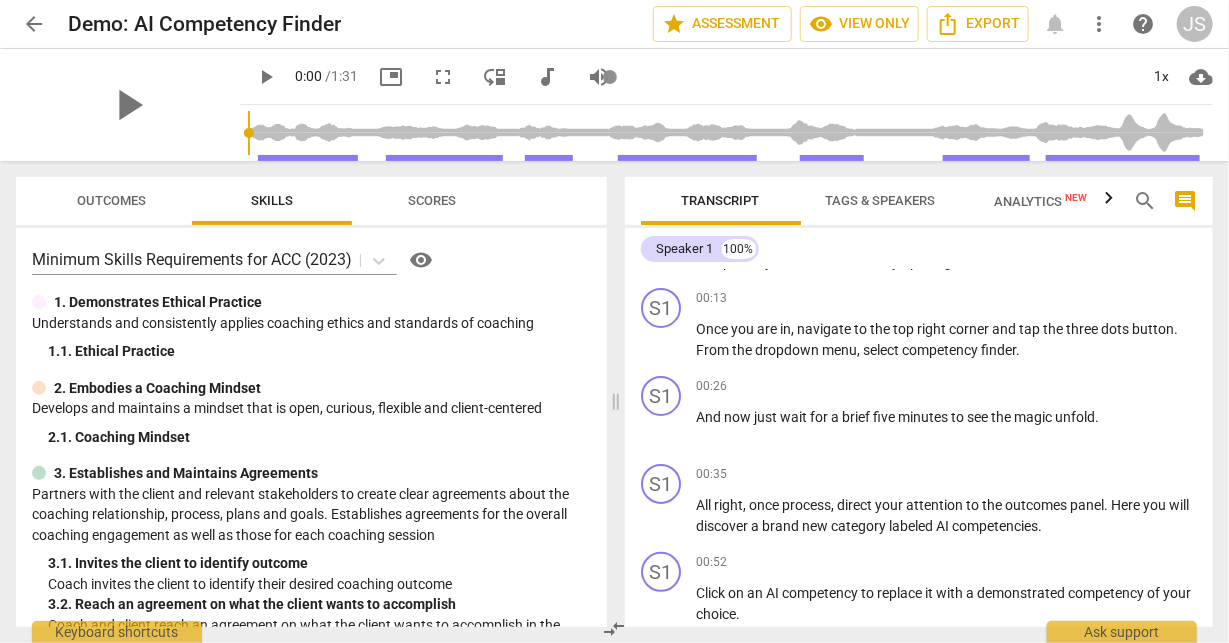 scroll, scrollTop: 0, scrollLeft: 0, axis: both 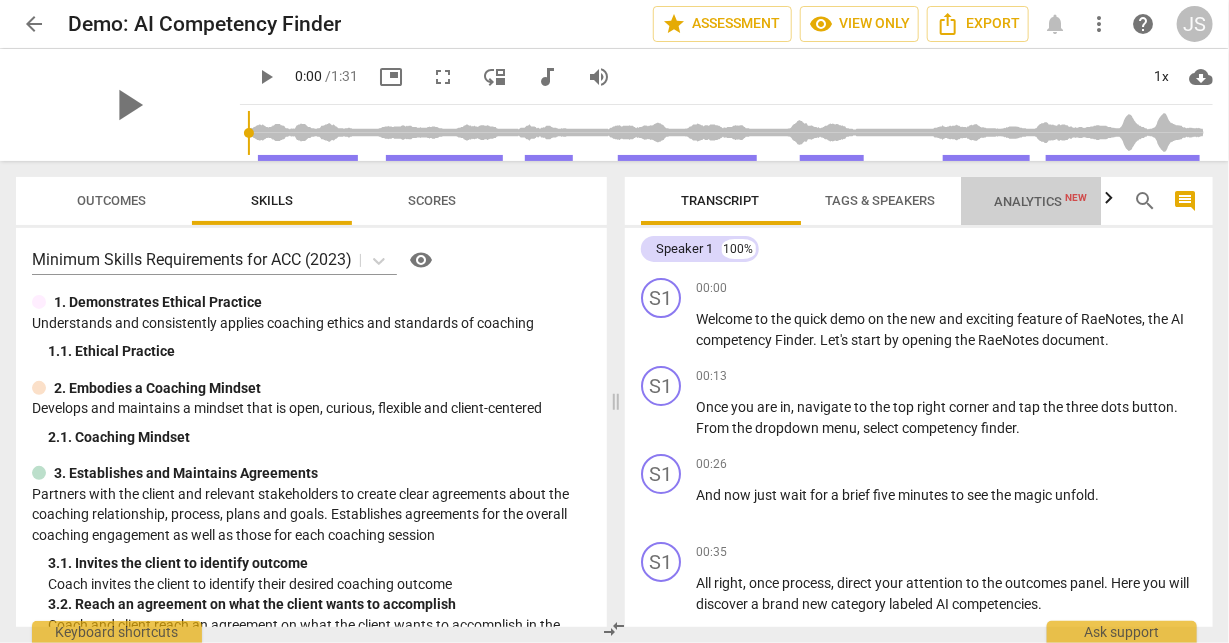 click on "Analytics   New" at bounding box center [1040, 201] 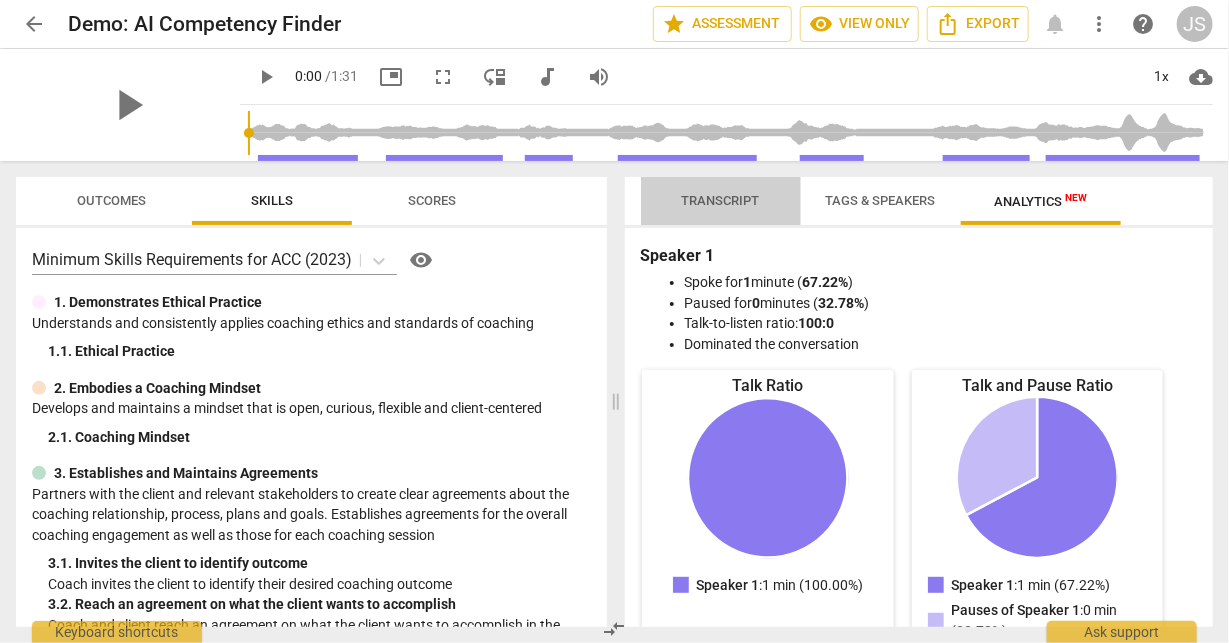 click on "Transcript" at bounding box center [721, 200] 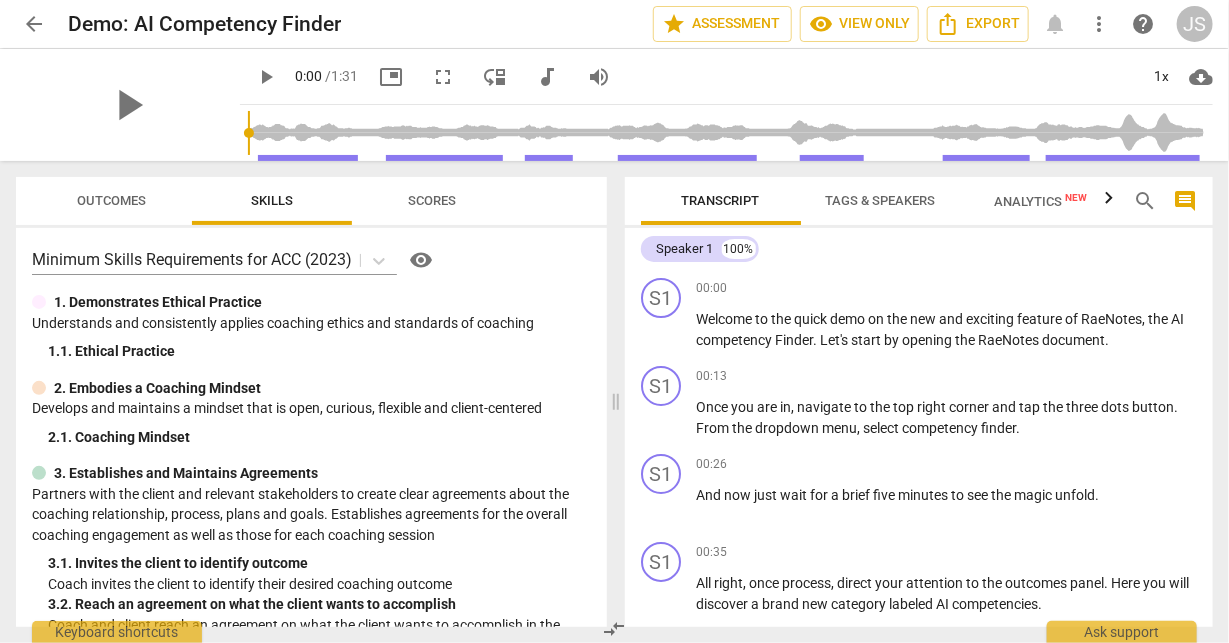 click on "Analytics   New" at bounding box center [1040, 201] 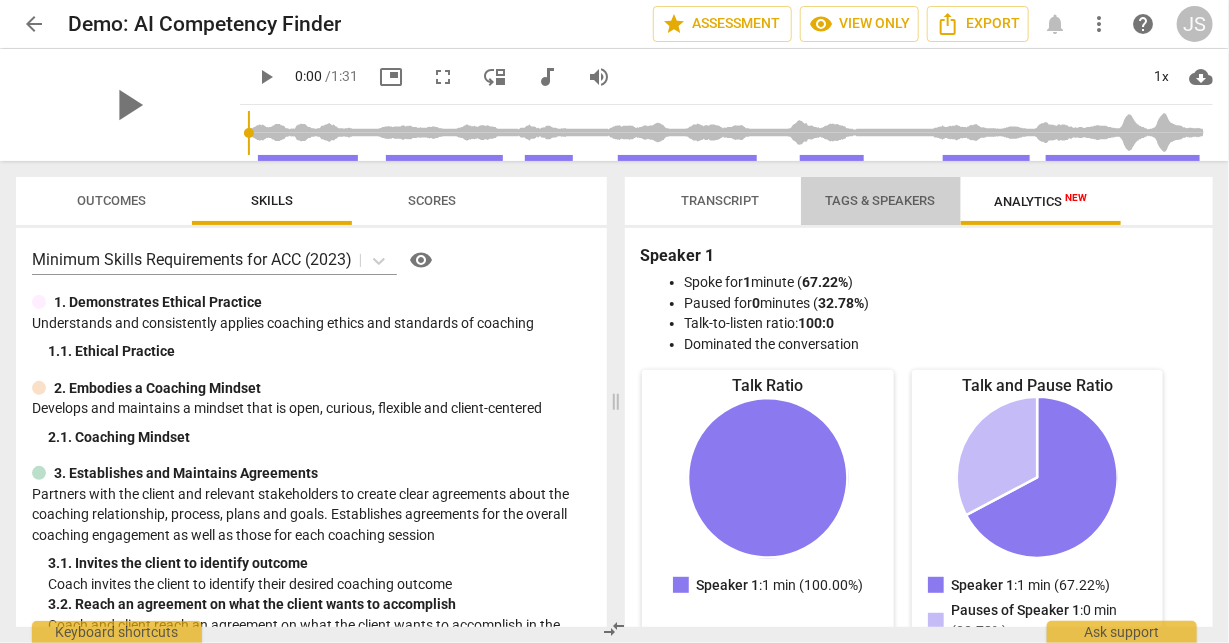 click on "Tags & Speakers" at bounding box center (881, 200) 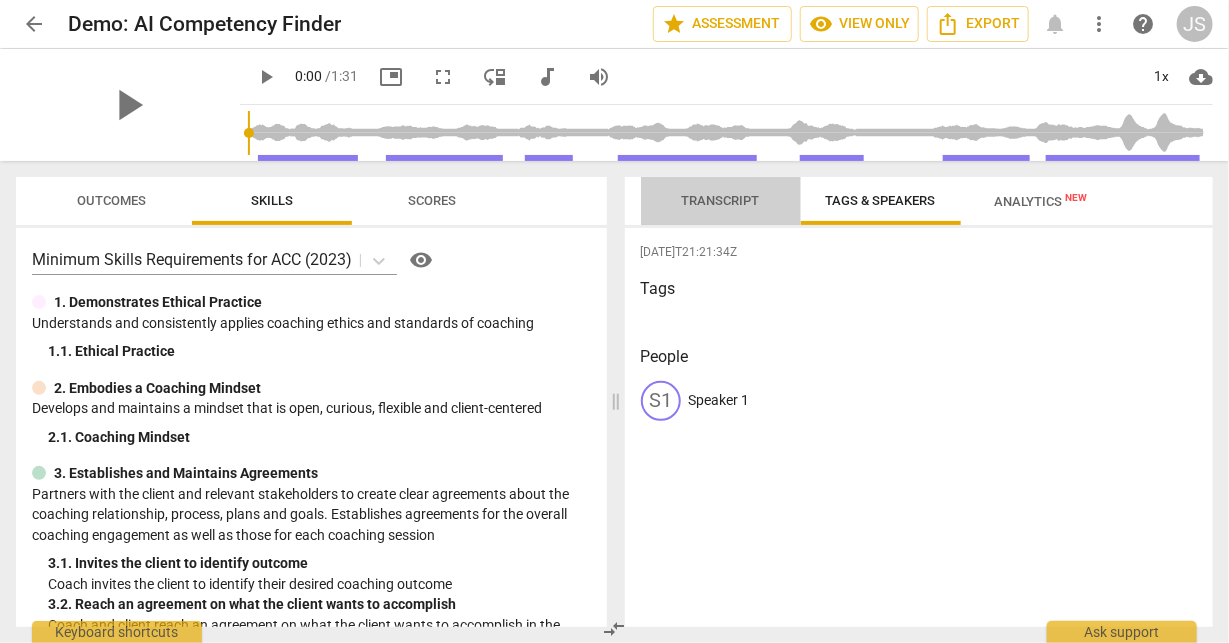 click on "Transcript" at bounding box center [721, 200] 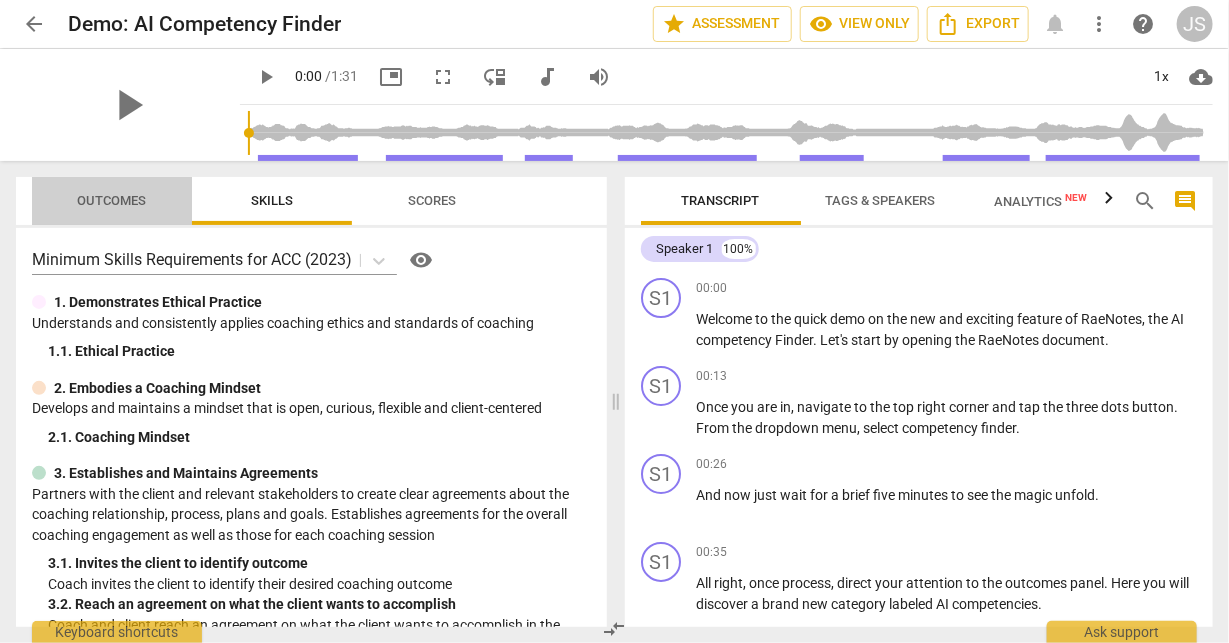 click on "Outcomes" at bounding box center [112, 200] 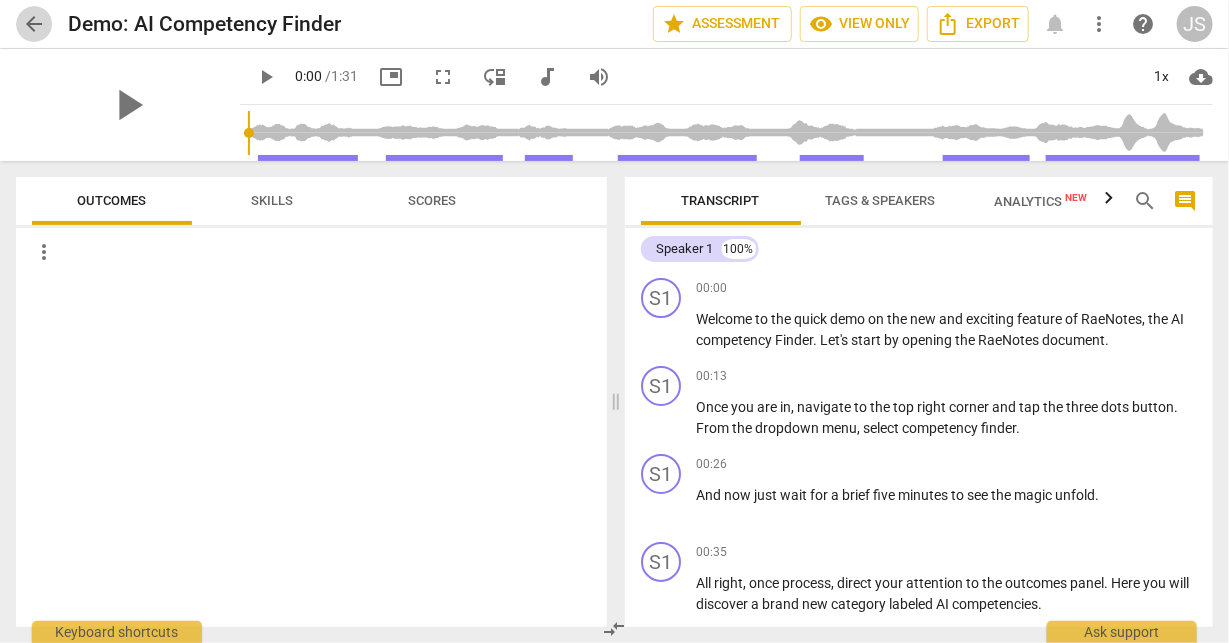 click on "arrow_back" at bounding box center [34, 24] 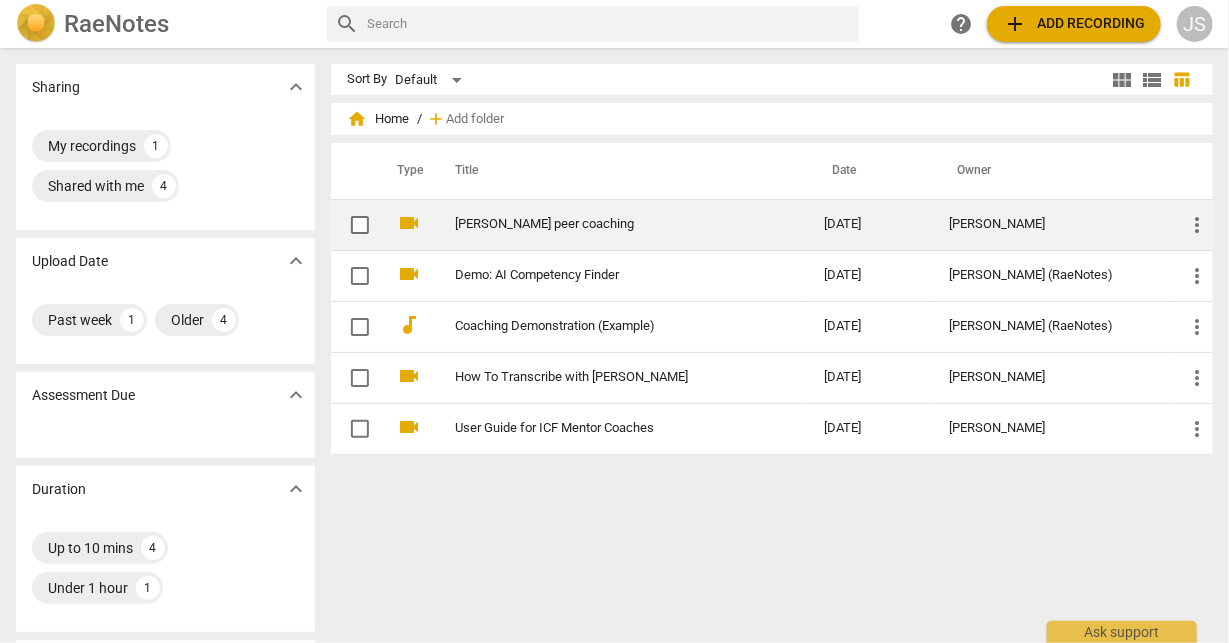 click on "[PERSON_NAME] peer coaching" at bounding box center (603, 224) 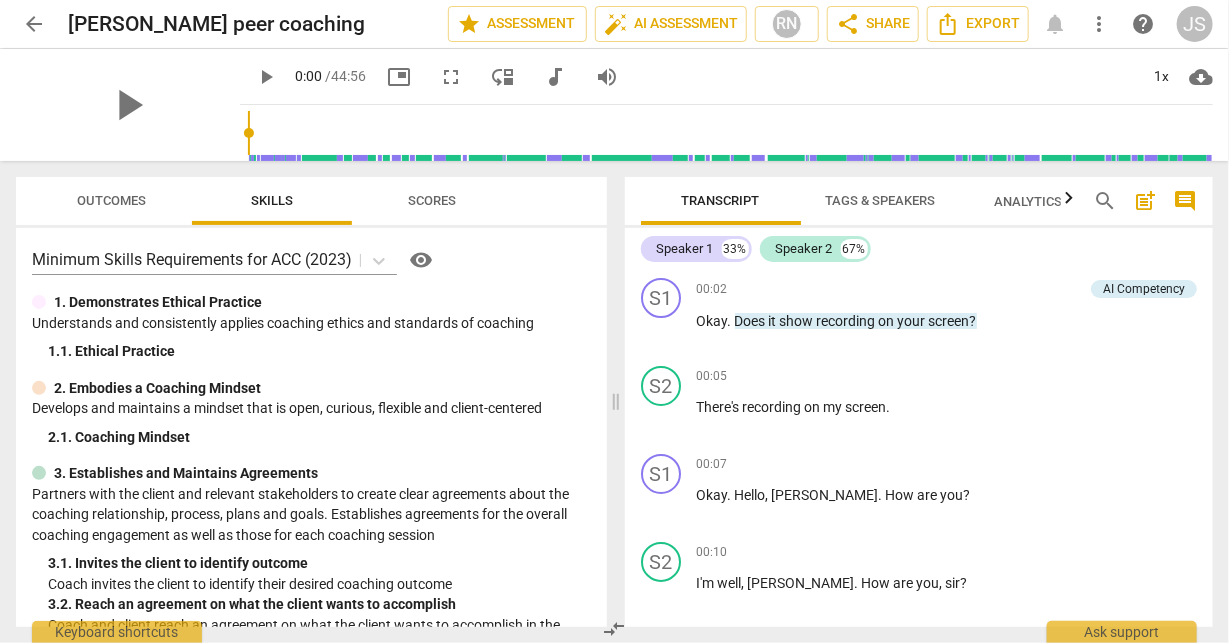click on "Outcomes" at bounding box center [112, 200] 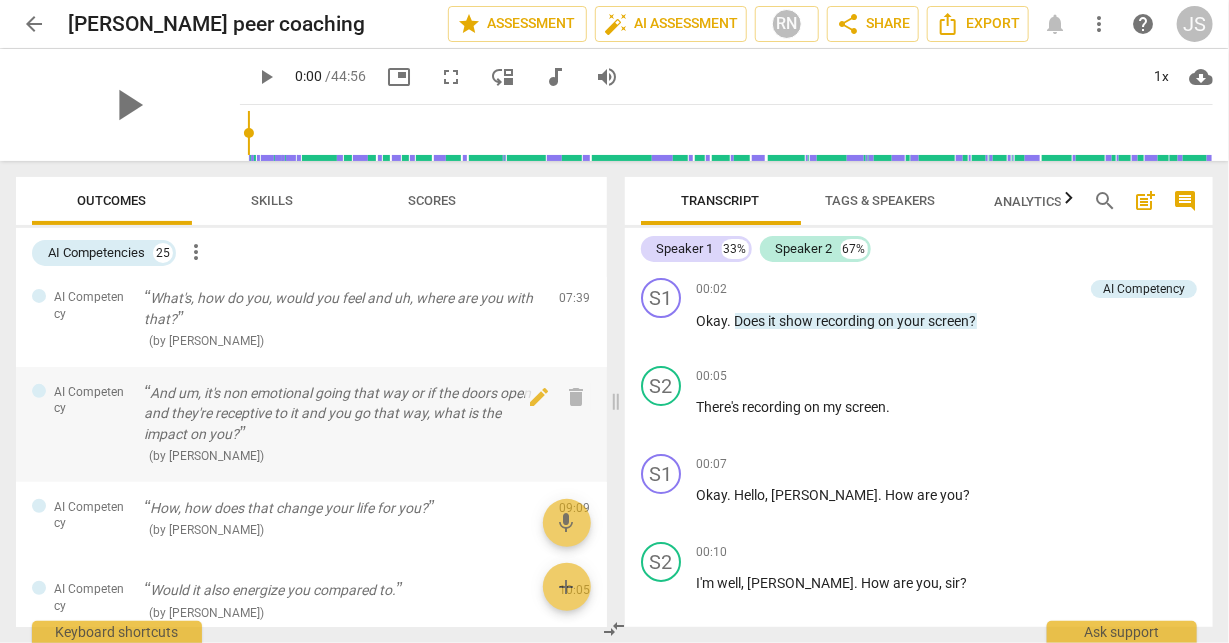 scroll, scrollTop: 296, scrollLeft: 0, axis: vertical 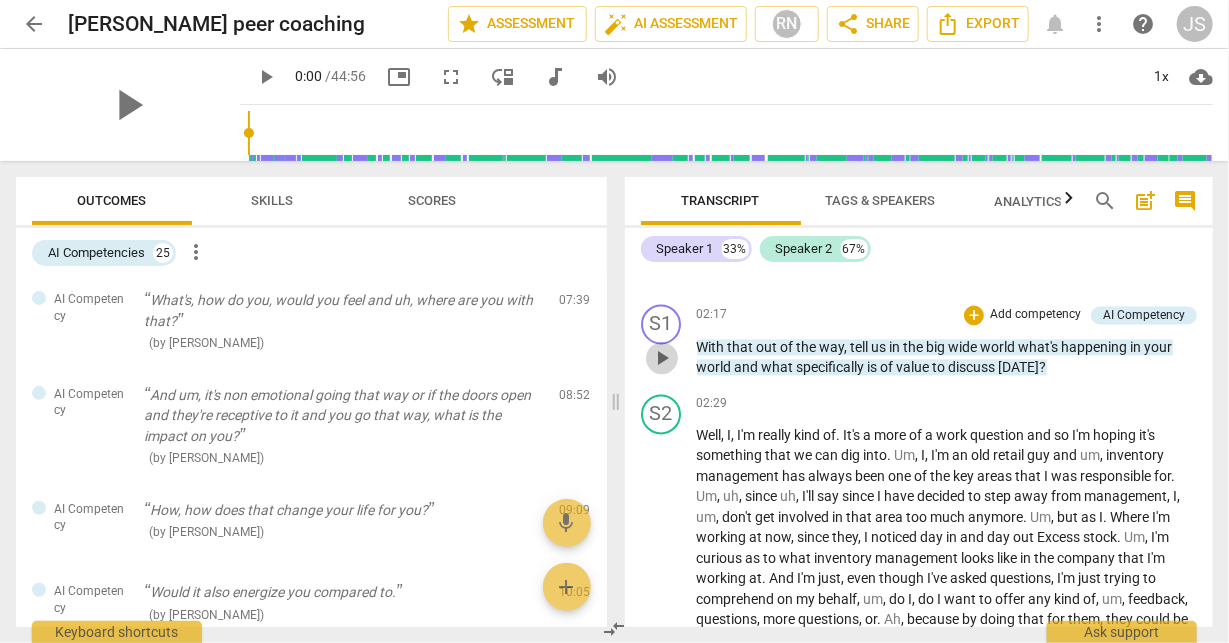click on "play_arrow" at bounding box center (662, 359) 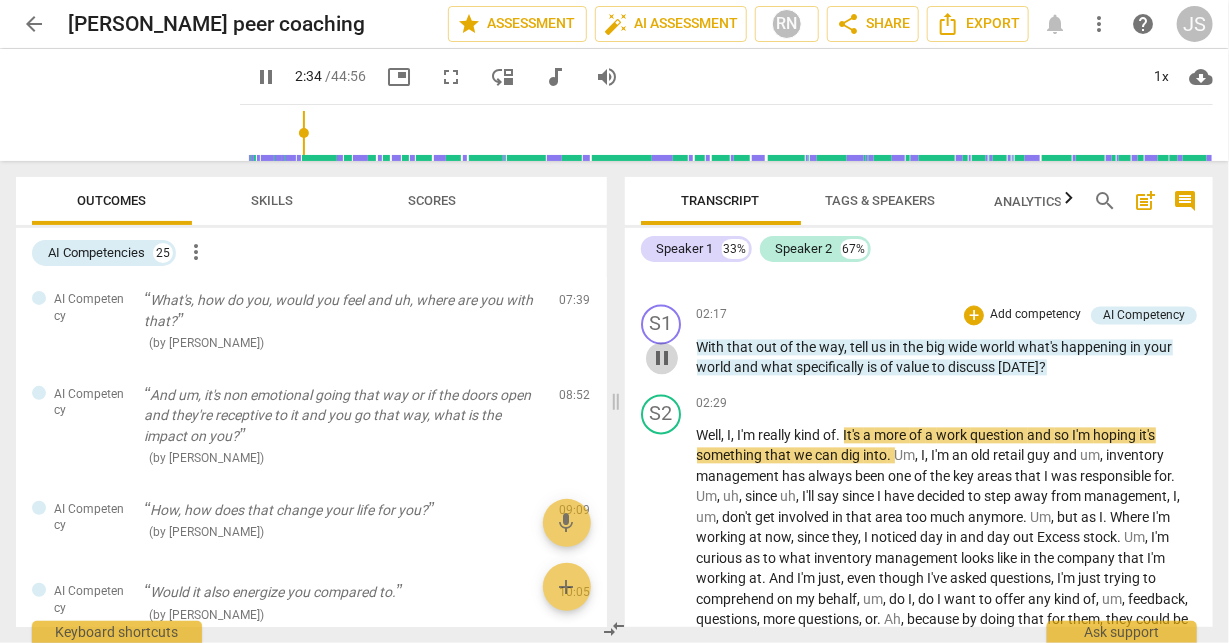 click on "pause" at bounding box center [662, 359] 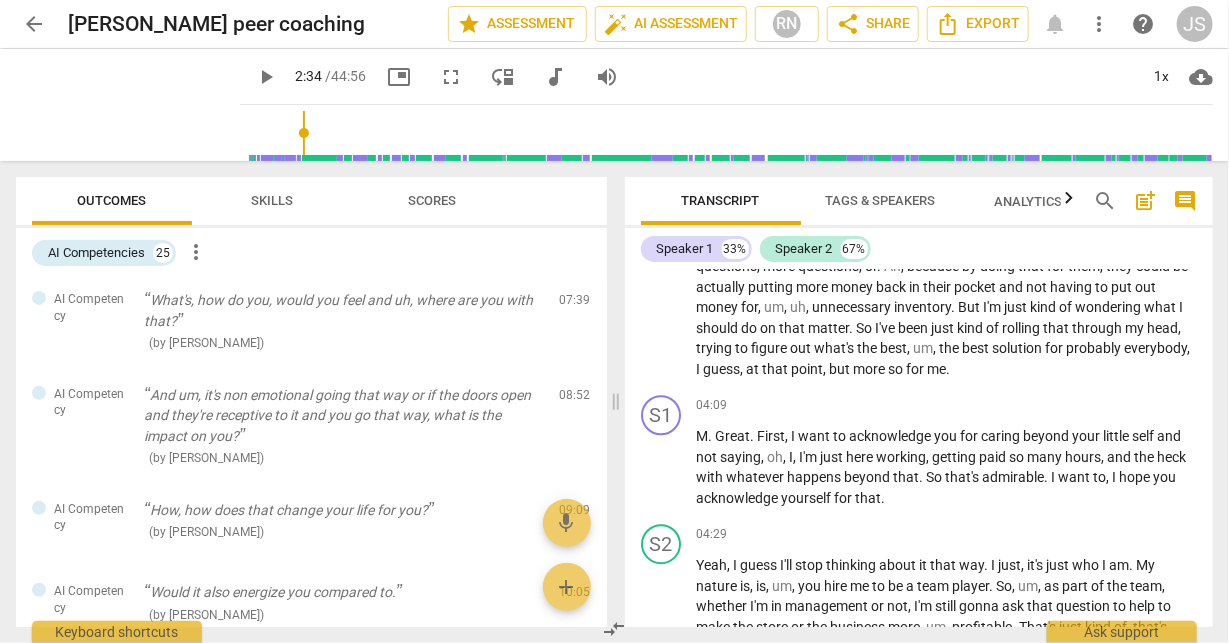 scroll, scrollTop: 1923, scrollLeft: 0, axis: vertical 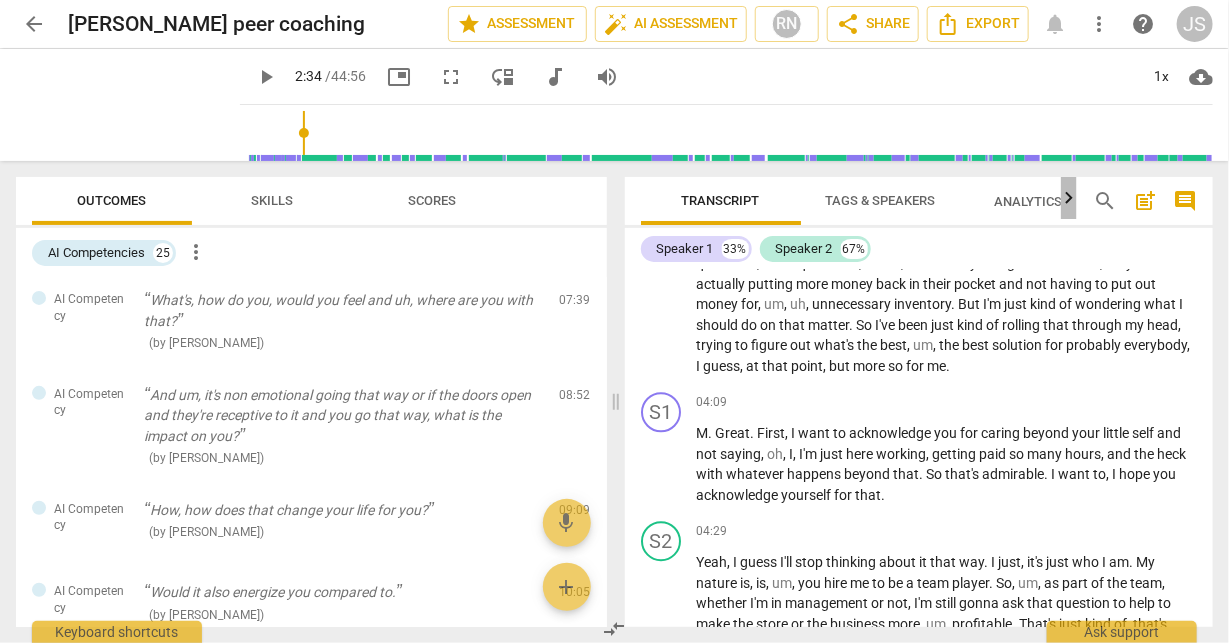 click 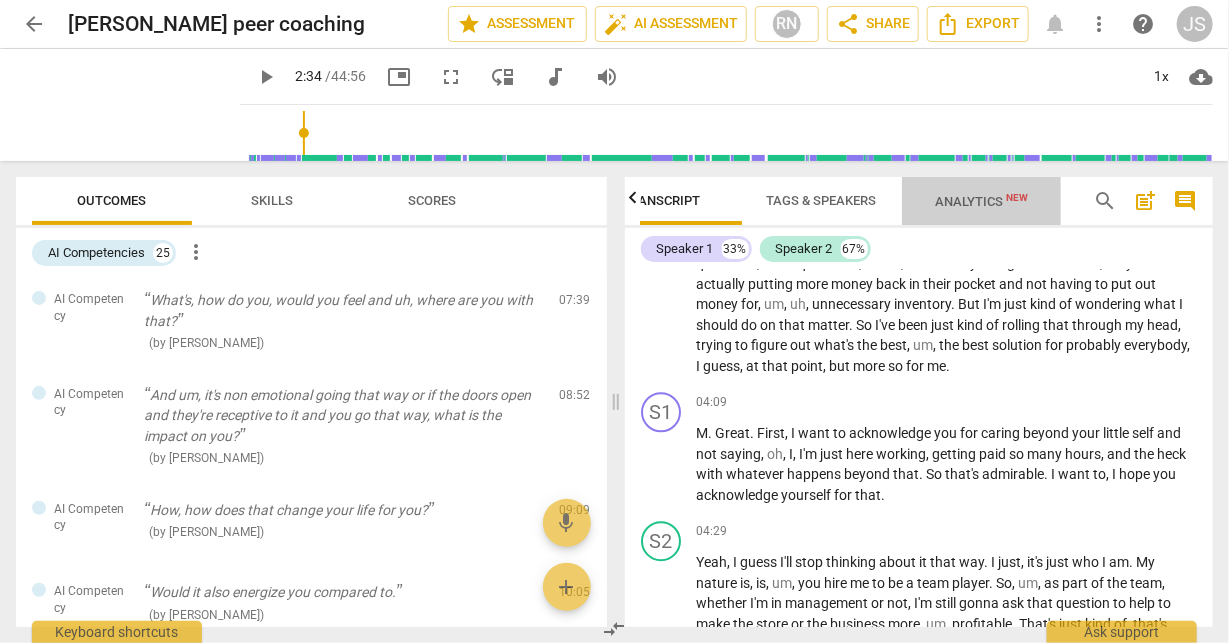 click on "New" at bounding box center (1017, 197) 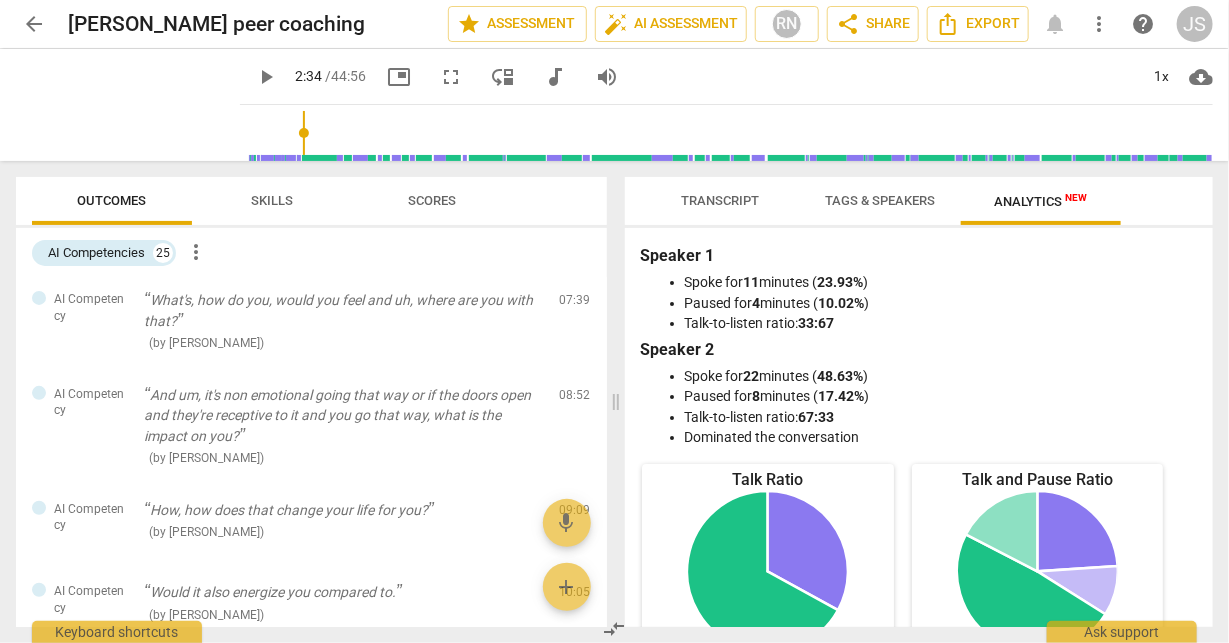 scroll, scrollTop: 0, scrollLeft: 0, axis: both 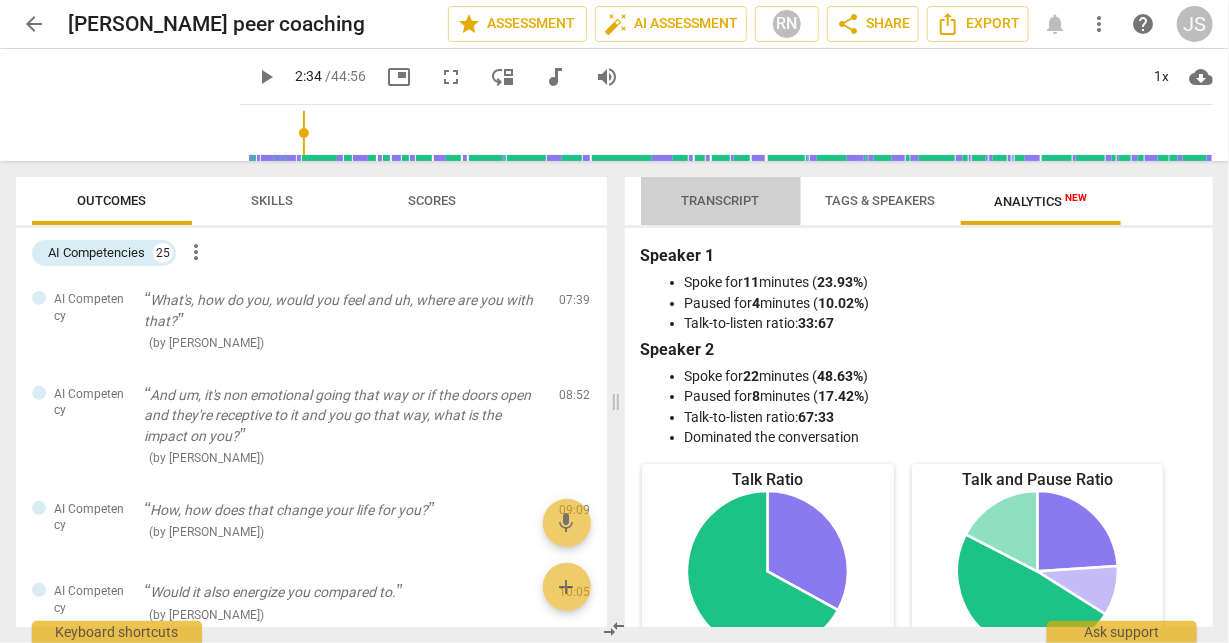 click on "Transcript" at bounding box center [721, 200] 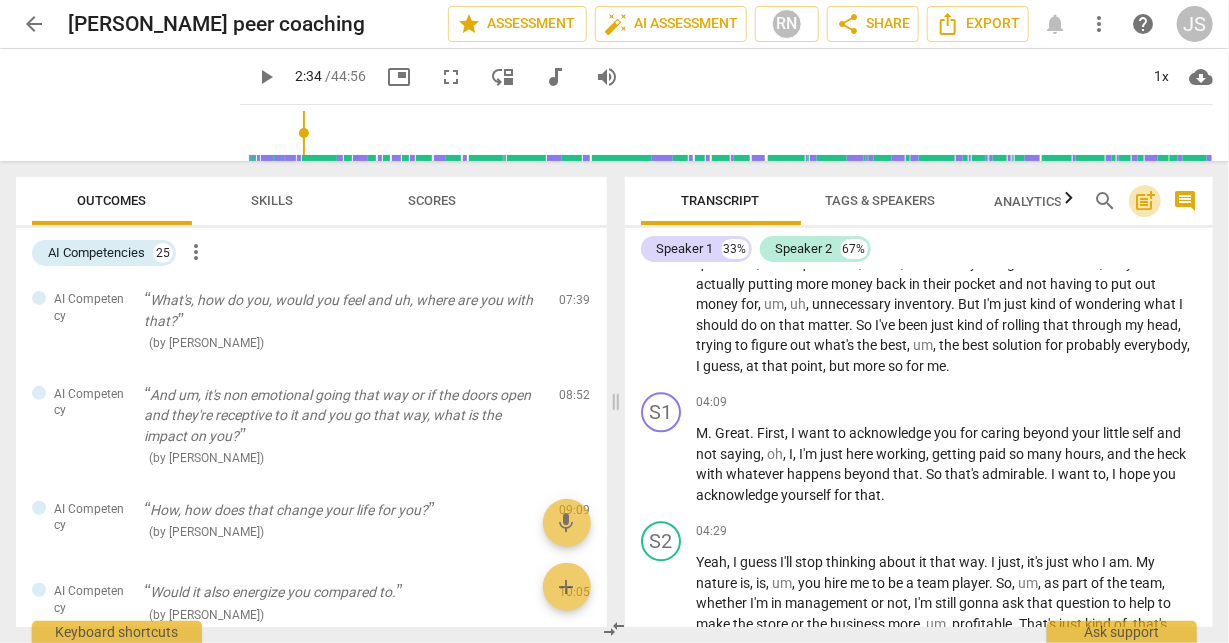 click on "post_add" at bounding box center [1145, 201] 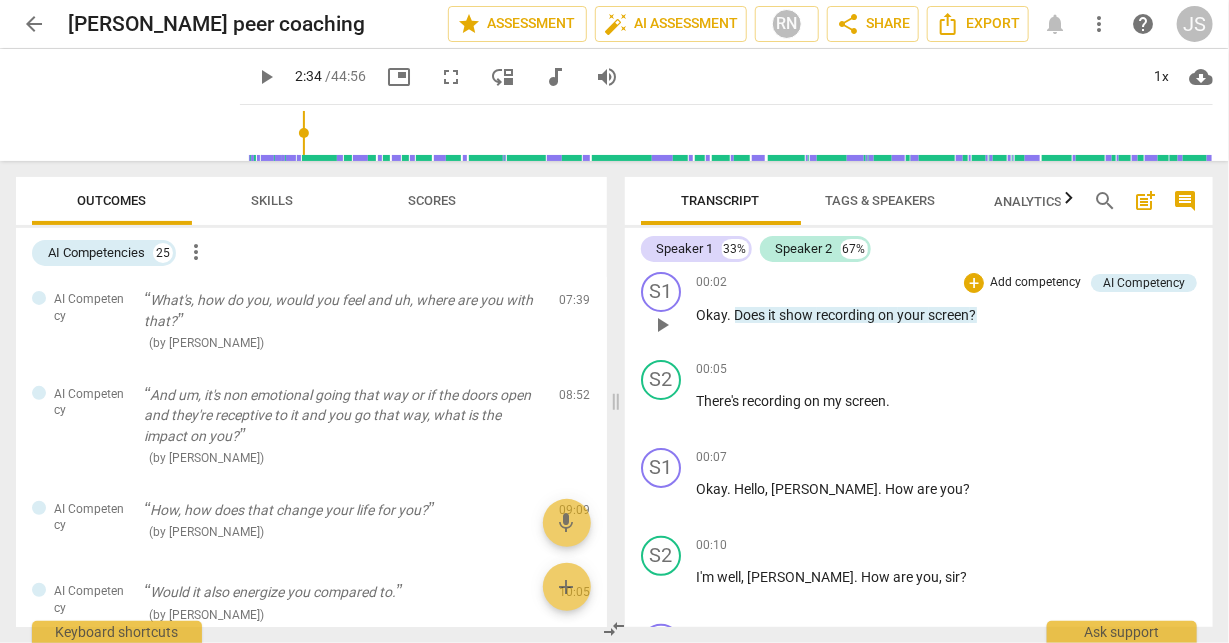 scroll, scrollTop: 88, scrollLeft: 0, axis: vertical 